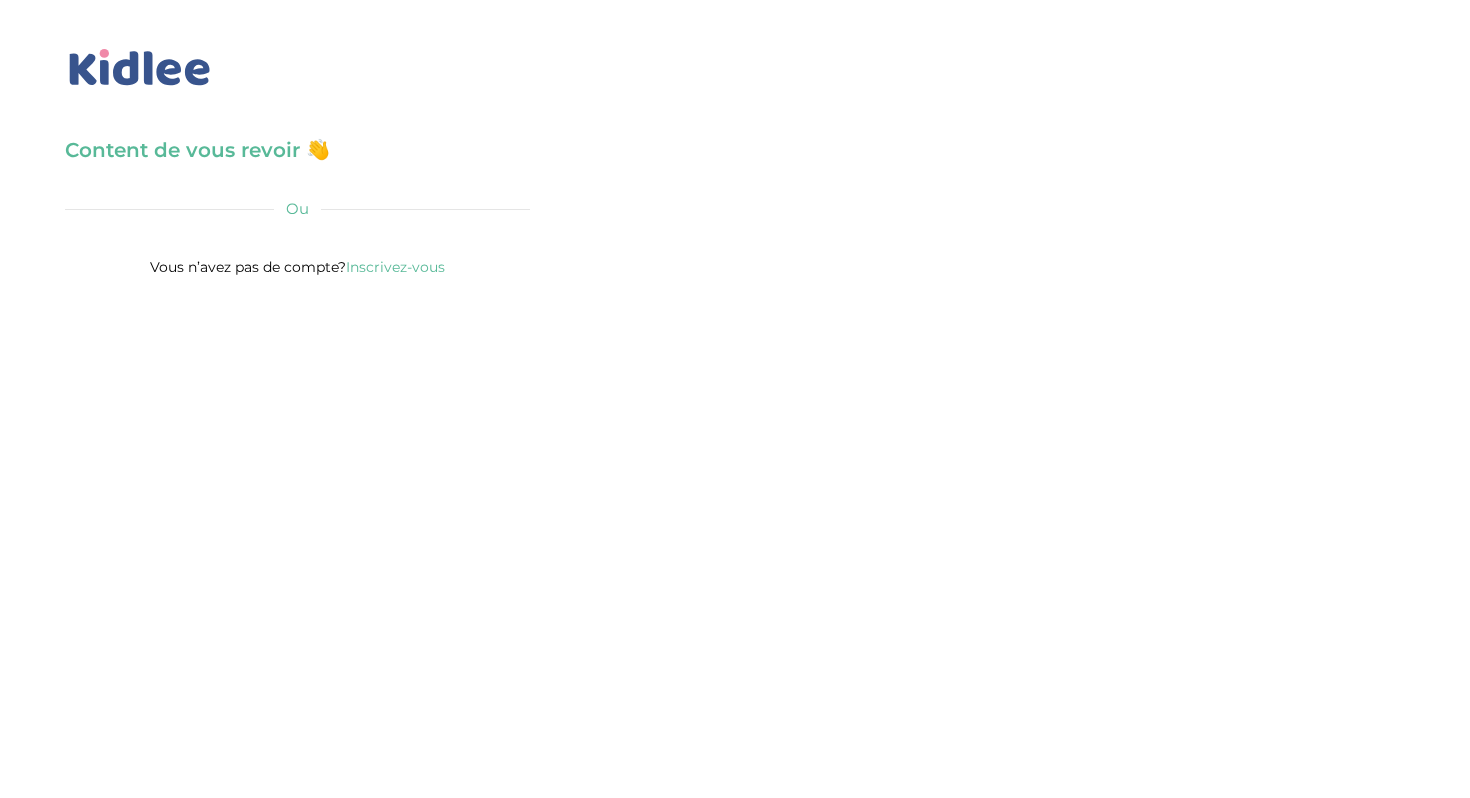 scroll, scrollTop: 0, scrollLeft: 0, axis: both 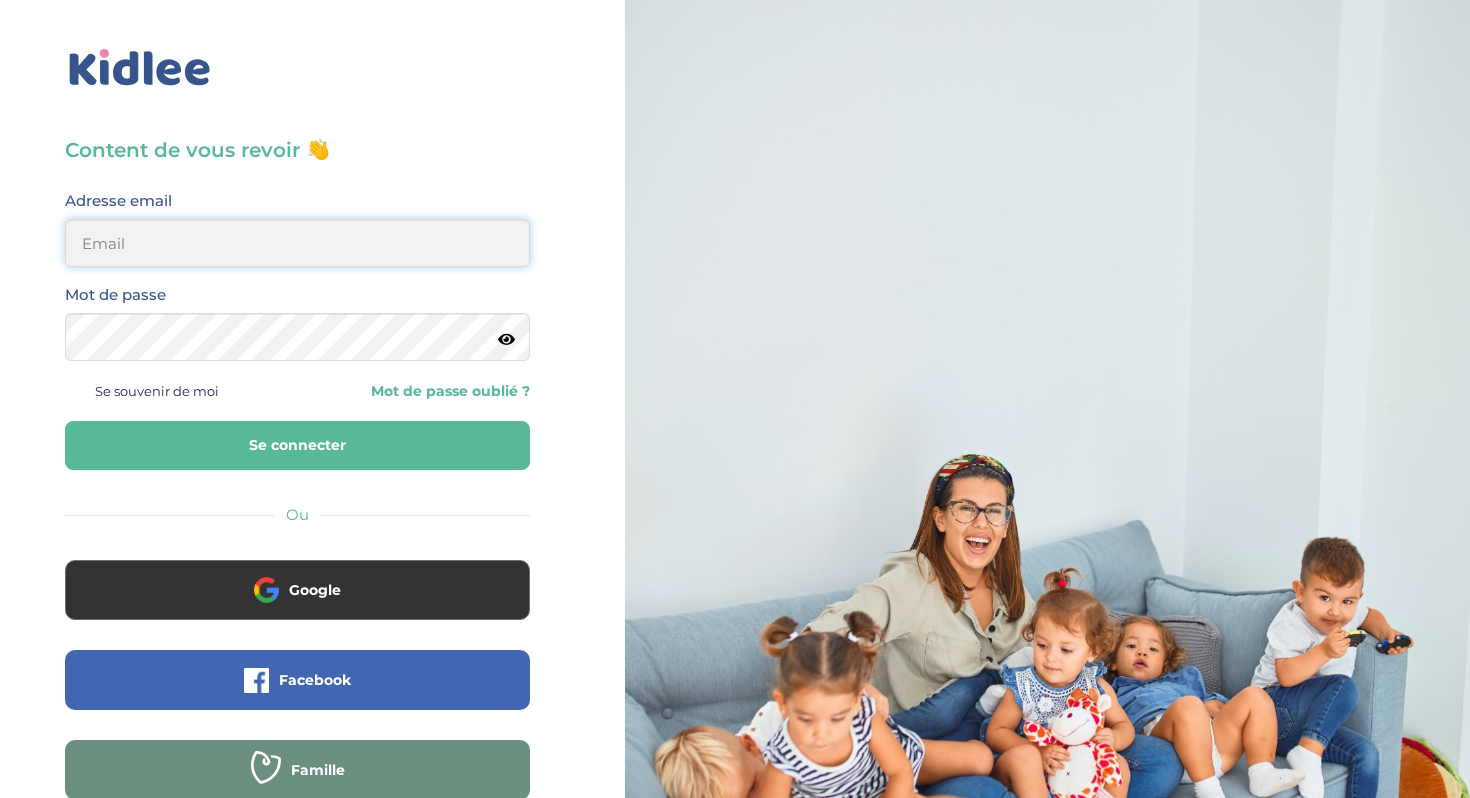 click at bounding box center [297, 243] 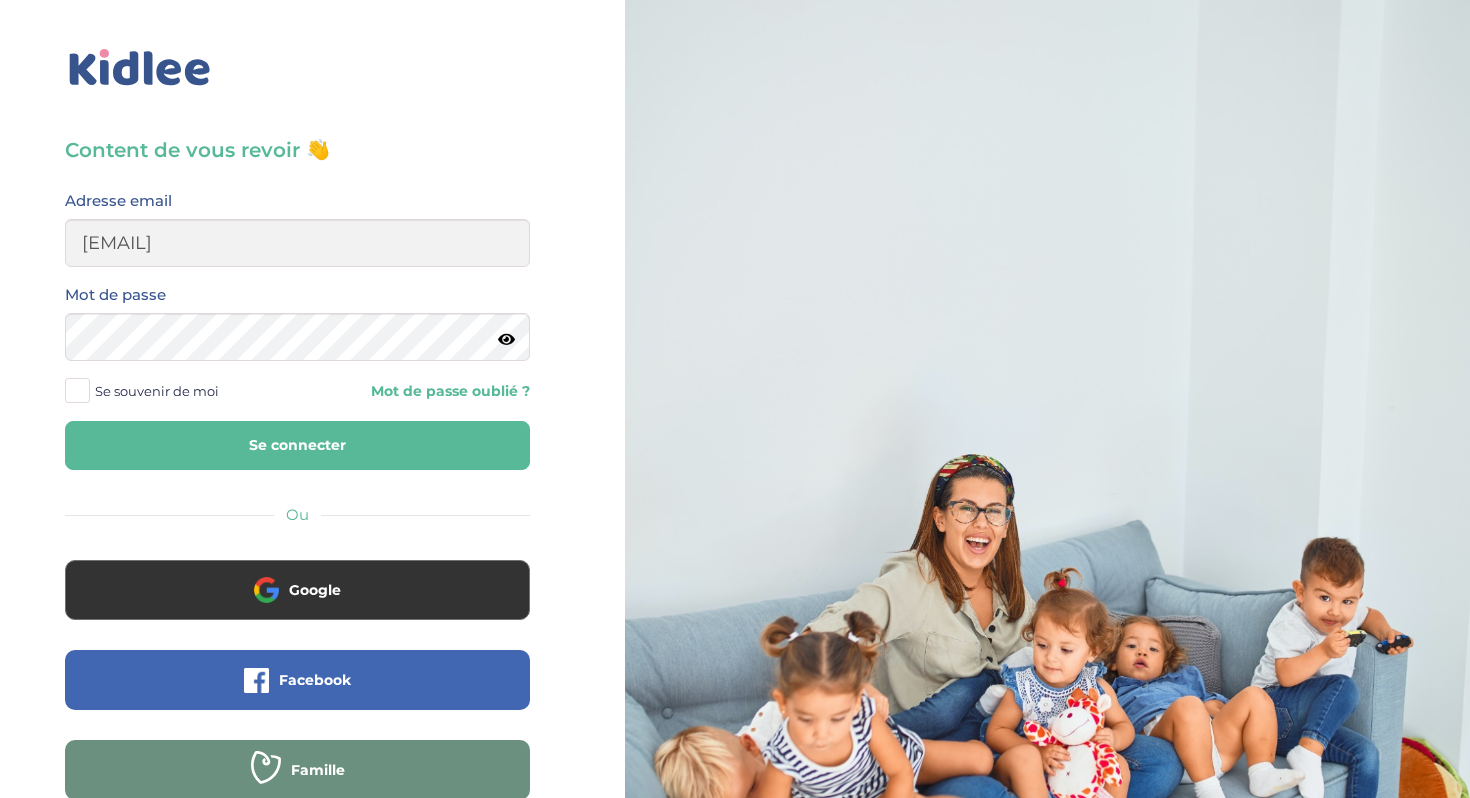 click on "Se connecter" at bounding box center [297, 445] 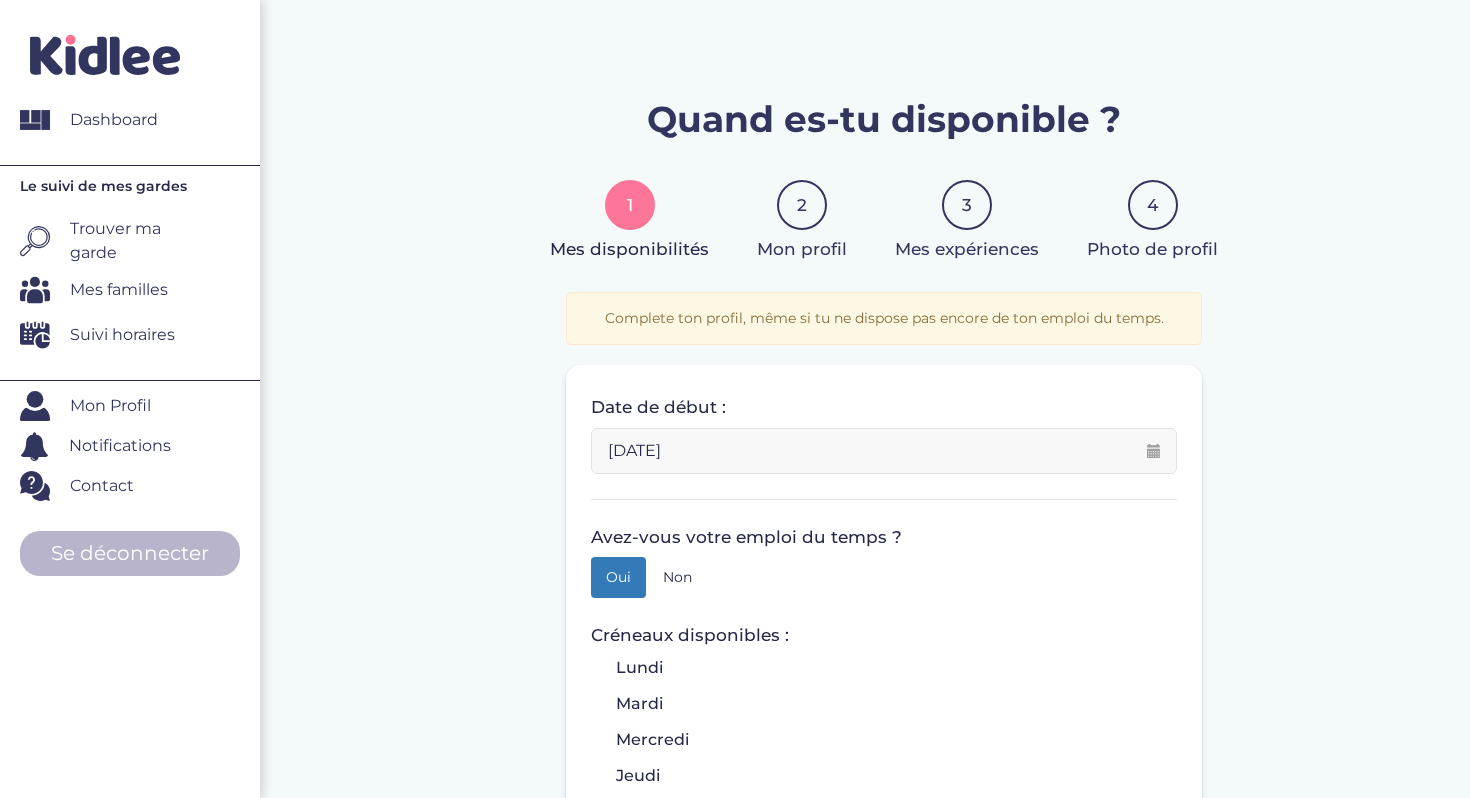 scroll, scrollTop: 0, scrollLeft: 0, axis: both 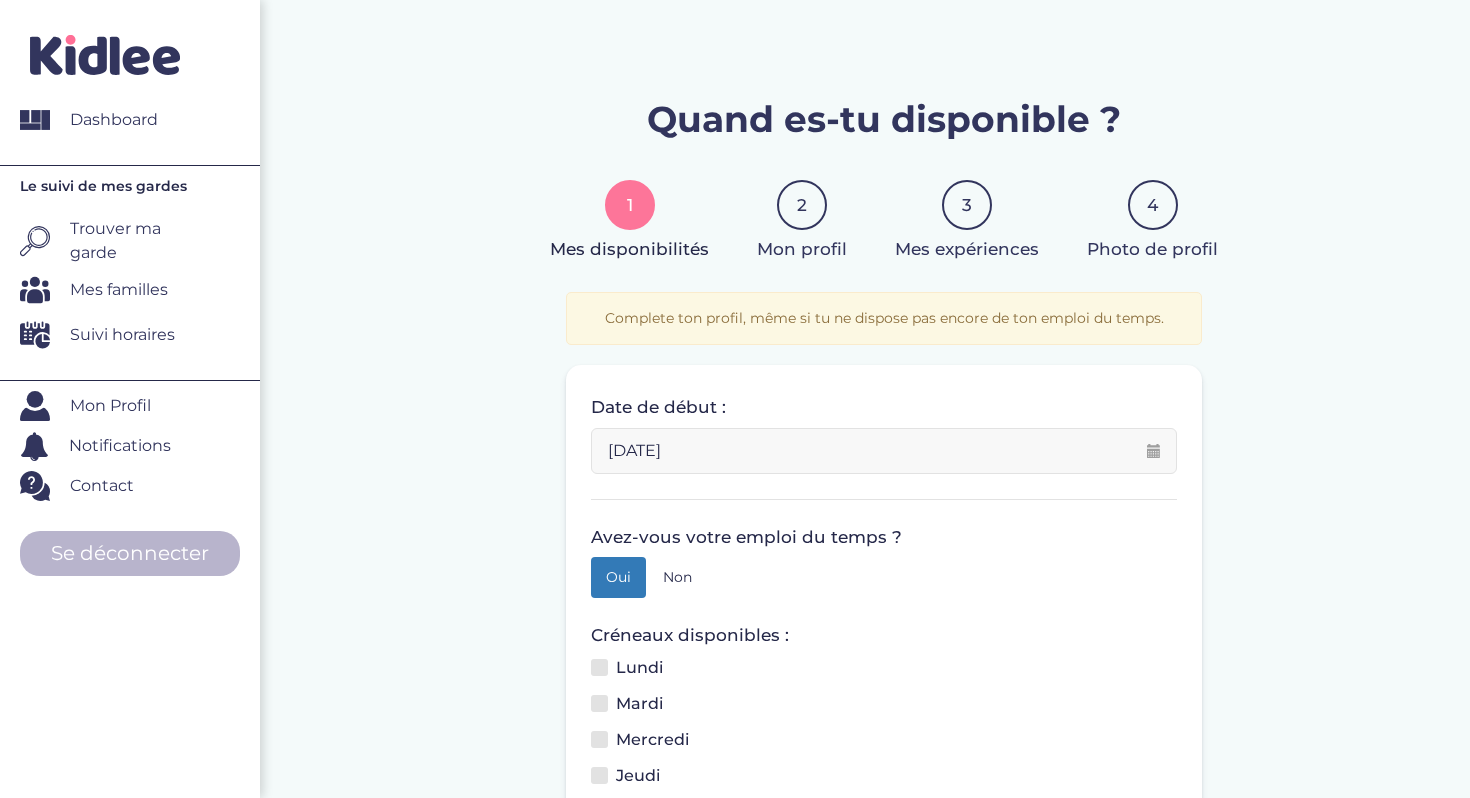 click on "Trouver ma garde" at bounding box center [132, 241] 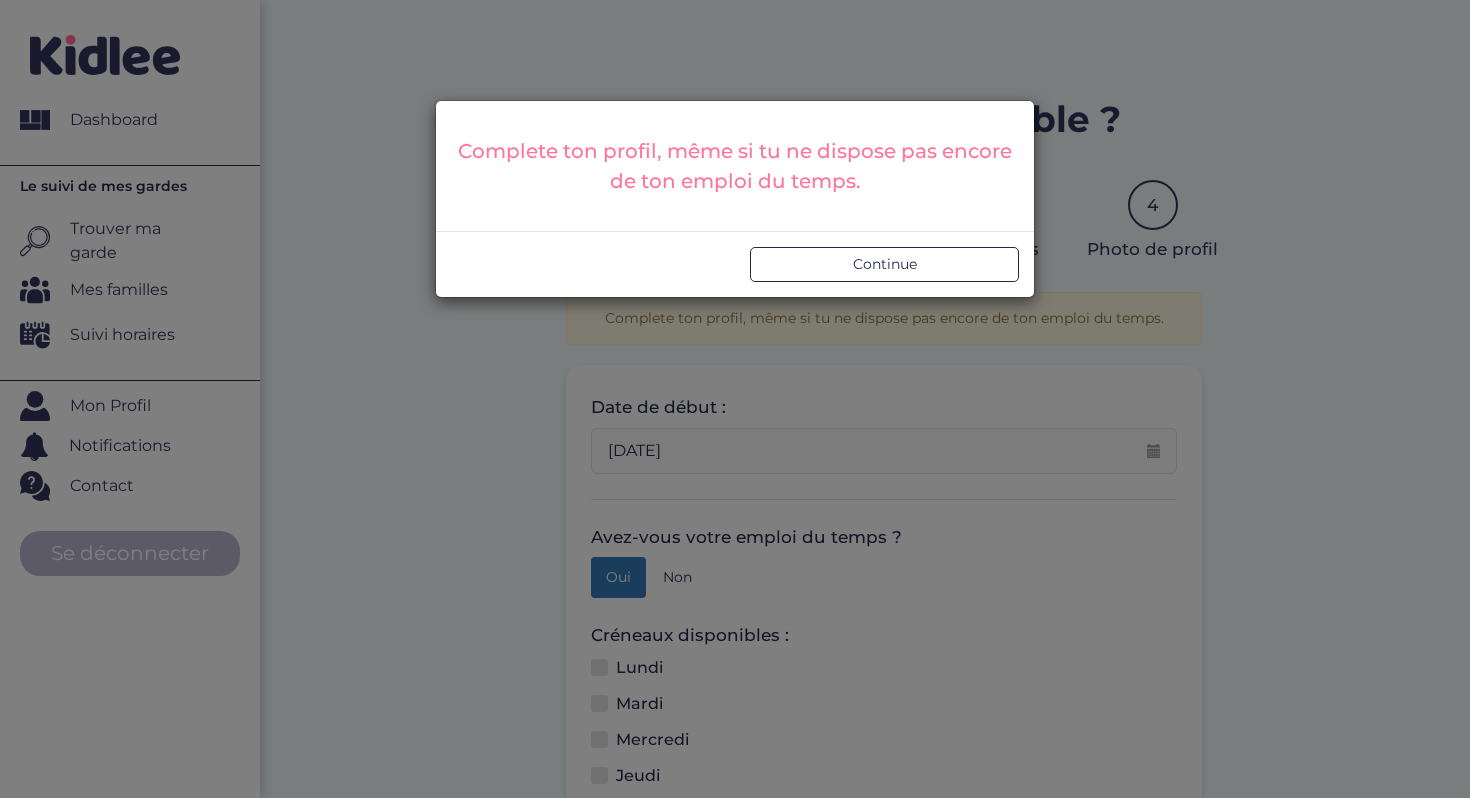 click on "Continue" at bounding box center [884, 264] 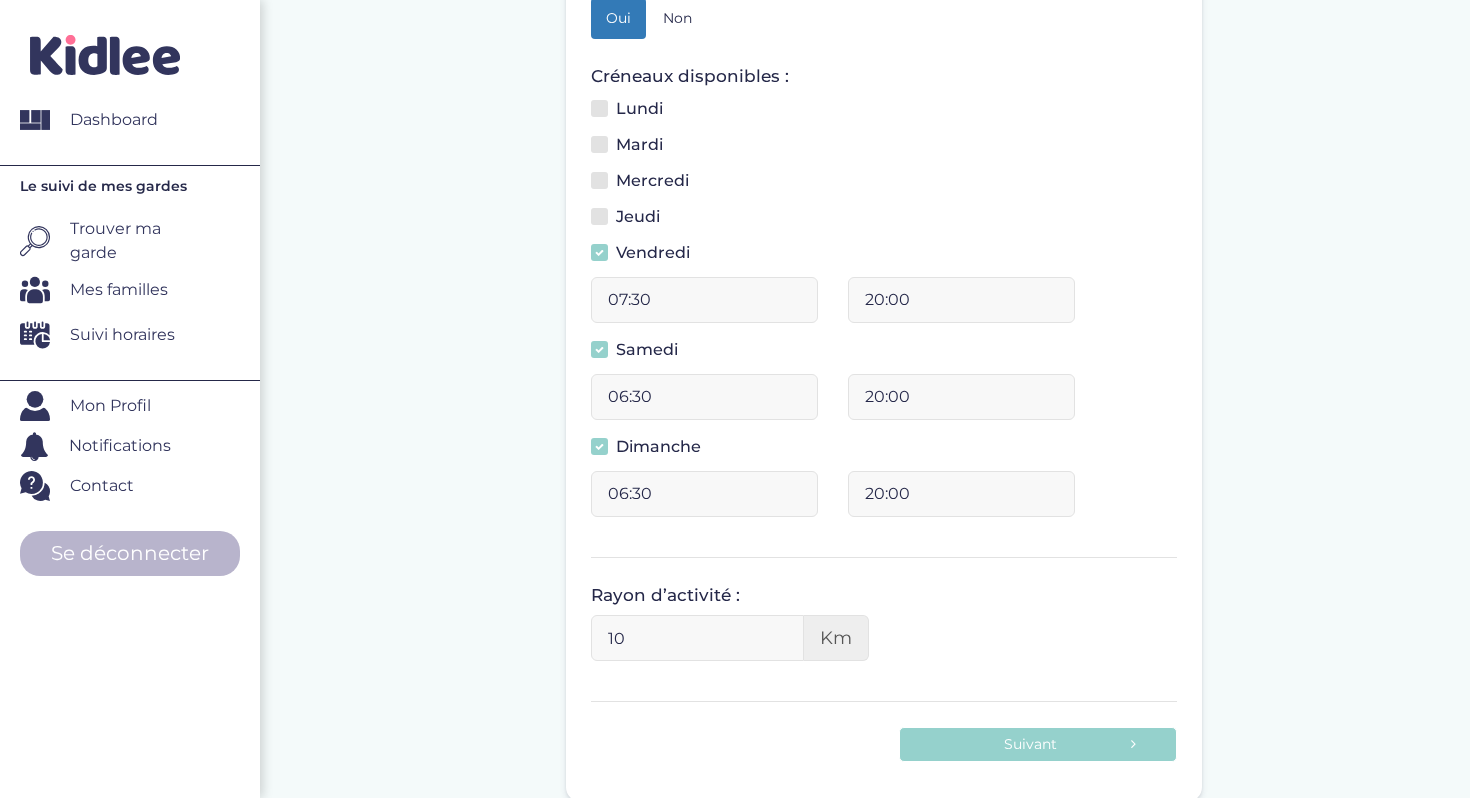 scroll, scrollTop: 573, scrollLeft: 0, axis: vertical 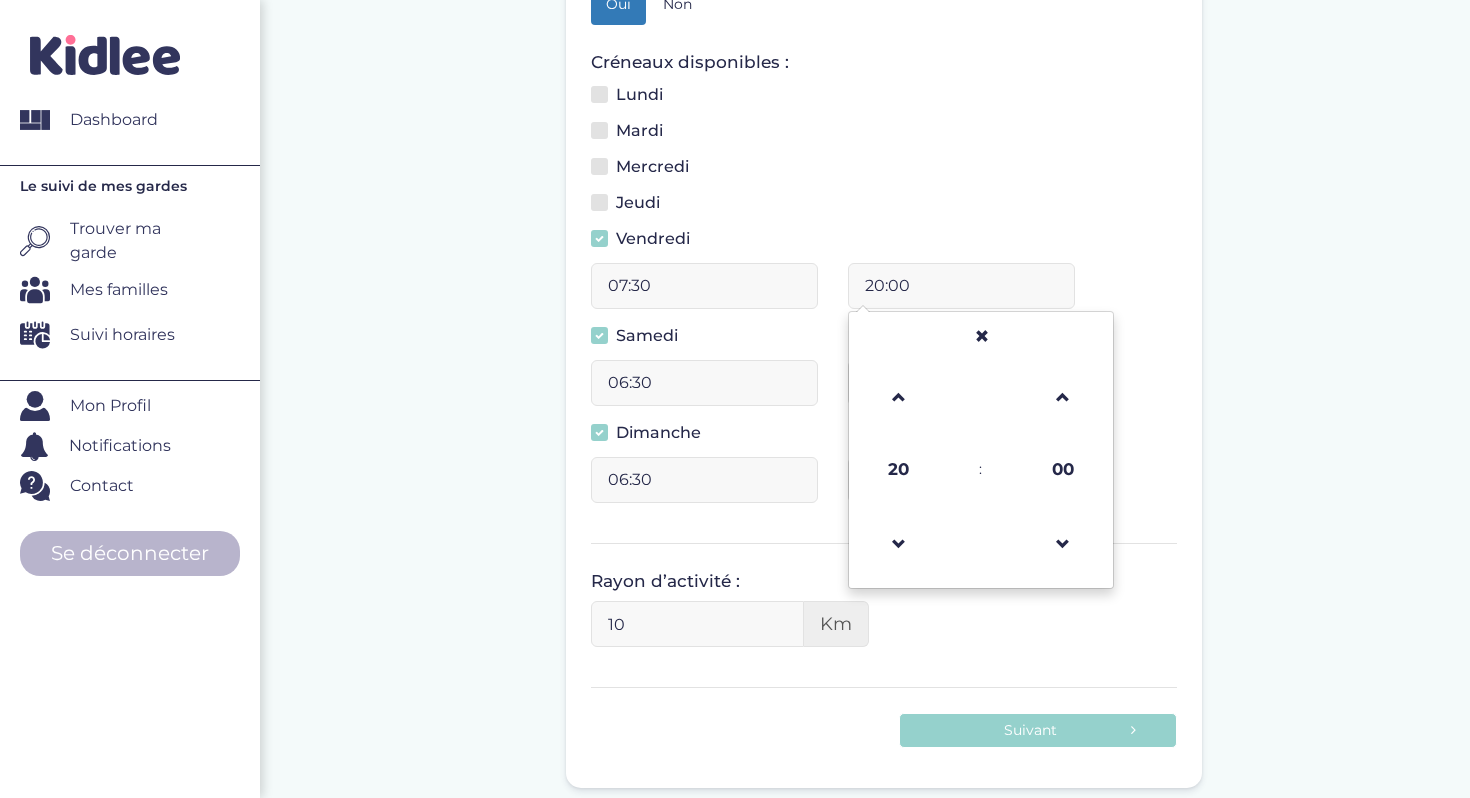 click on "20:00" at bounding box center (961, 286) 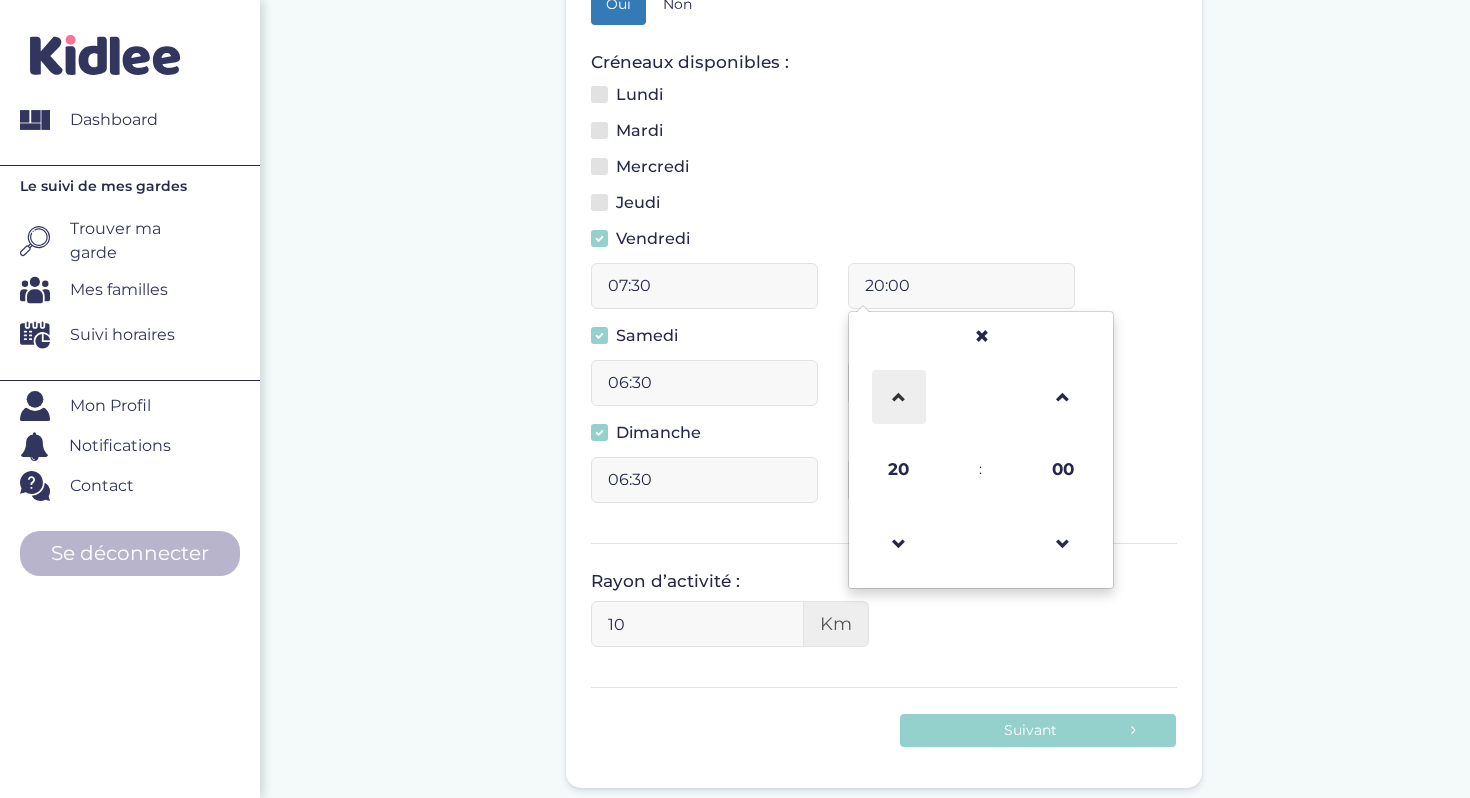 click at bounding box center (899, 397) 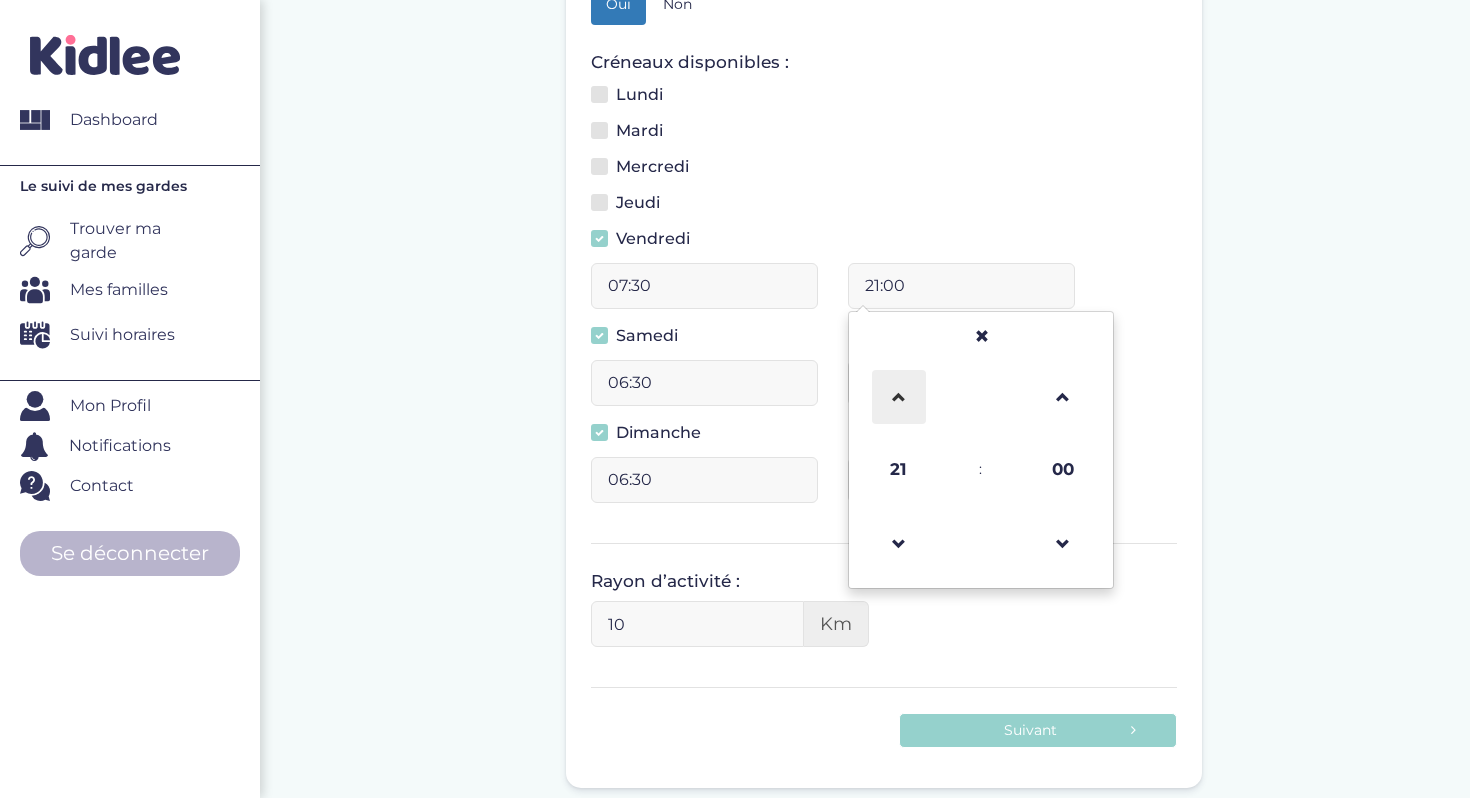 click at bounding box center (899, 397) 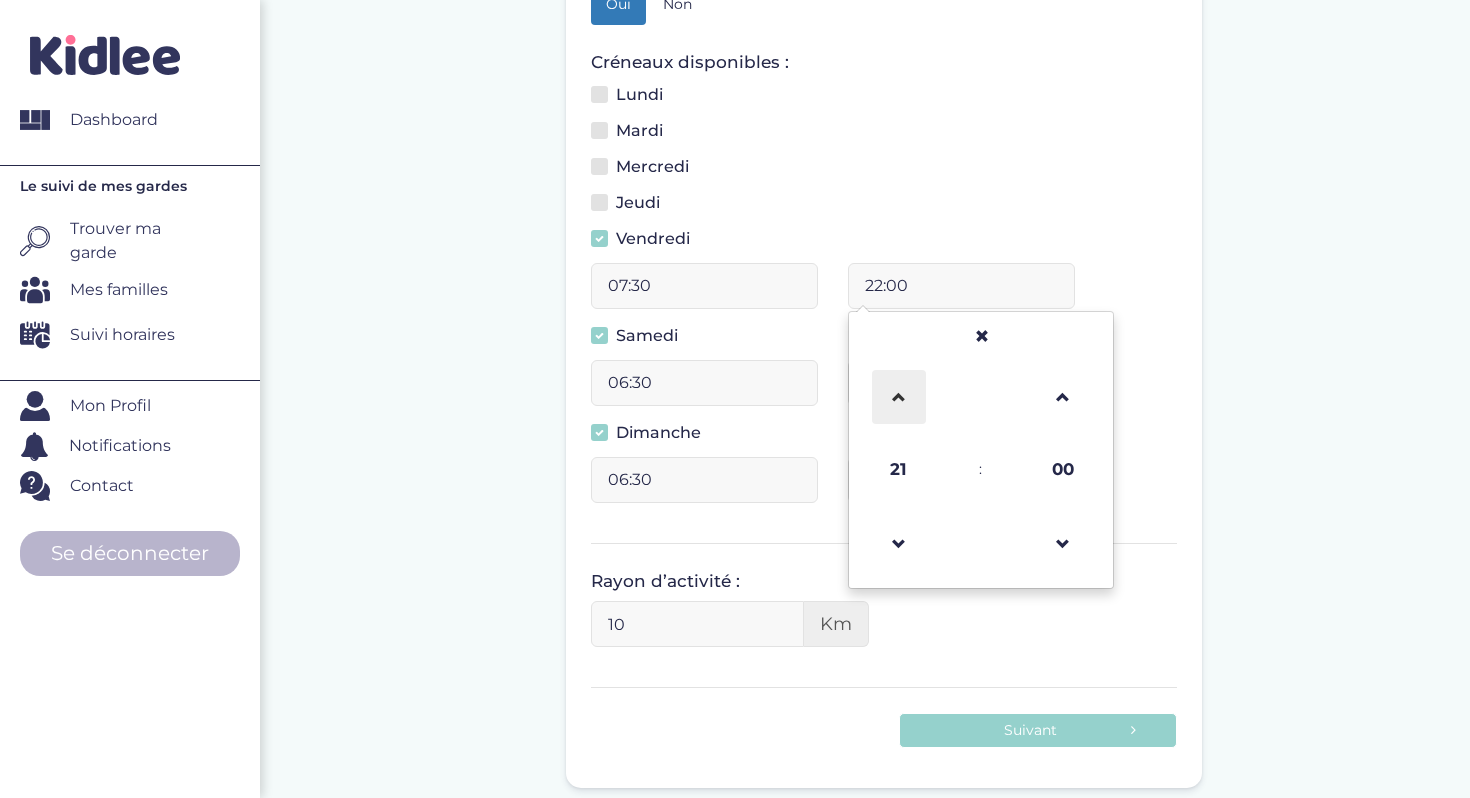 click at bounding box center (899, 397) 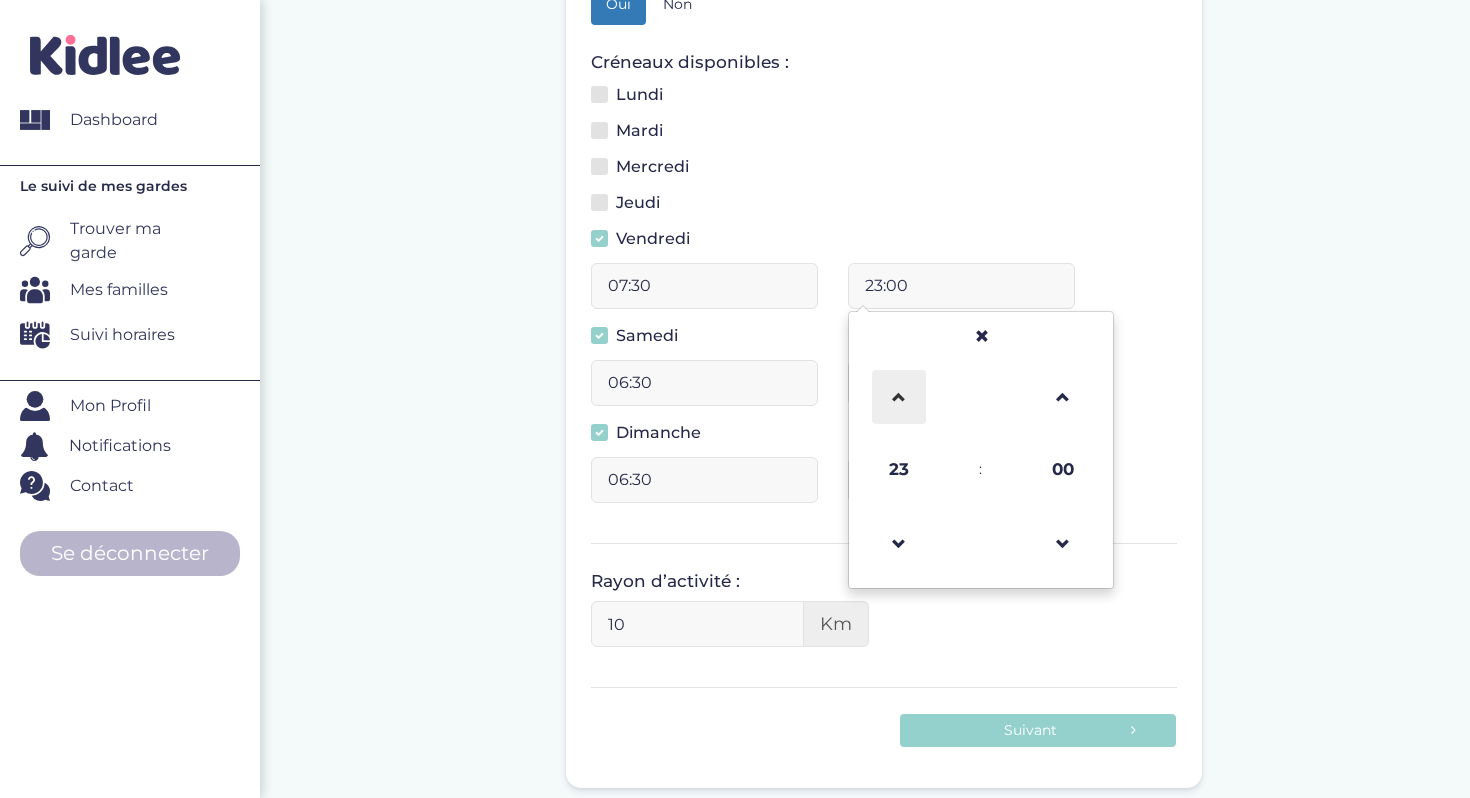 click at bounding box center [899, 397] 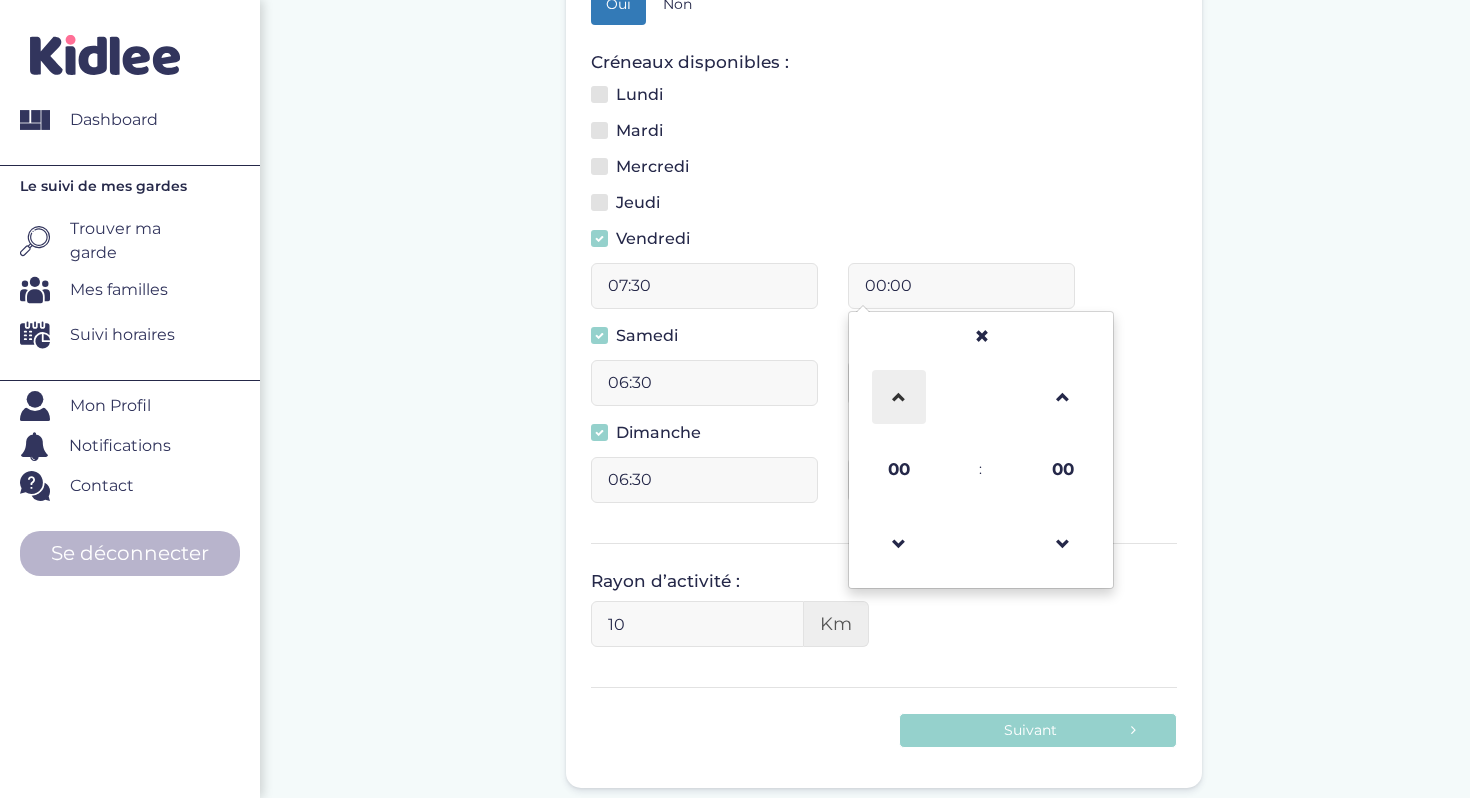 click at bounding box center [899, 397] 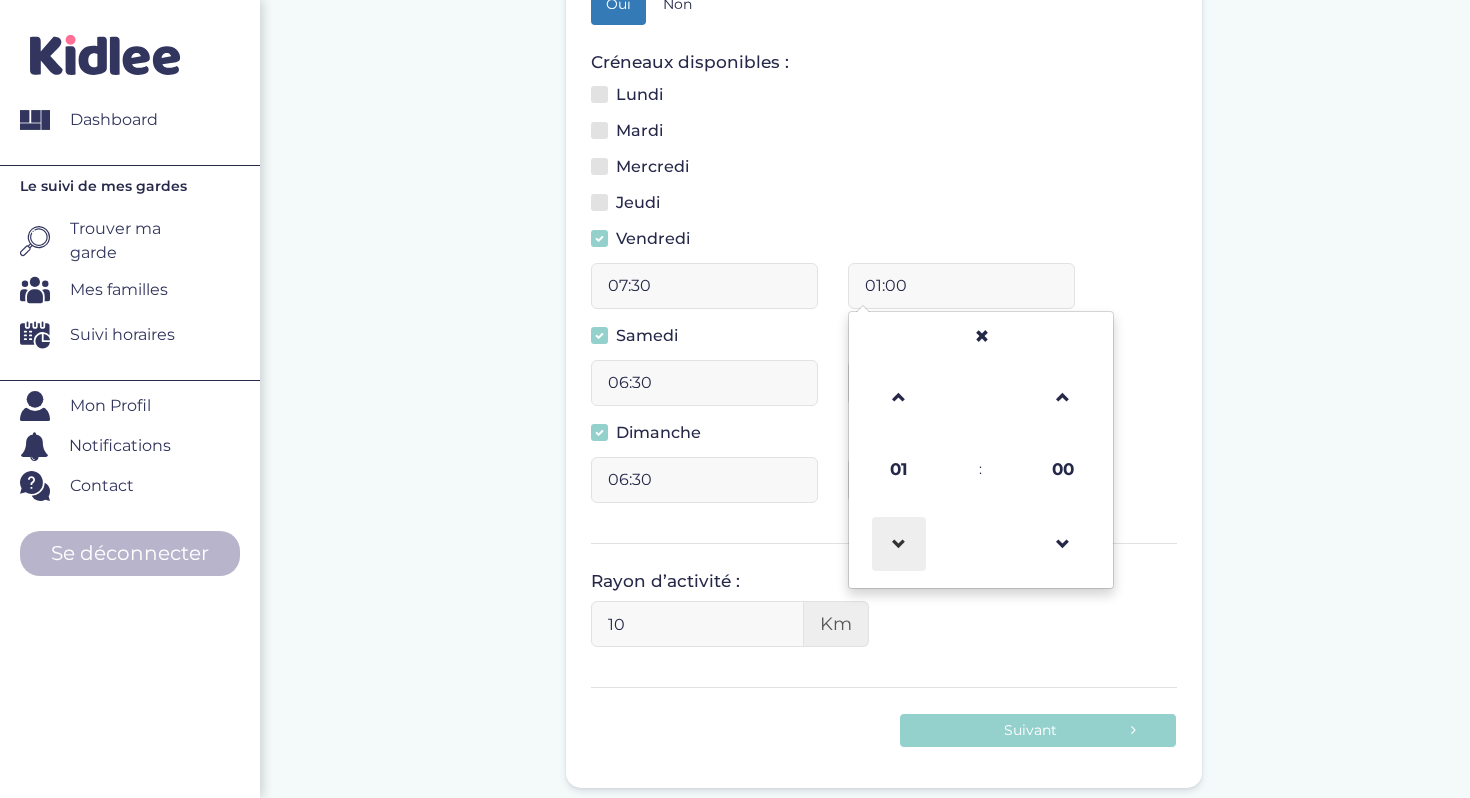 click at bounding box center (899, 544) 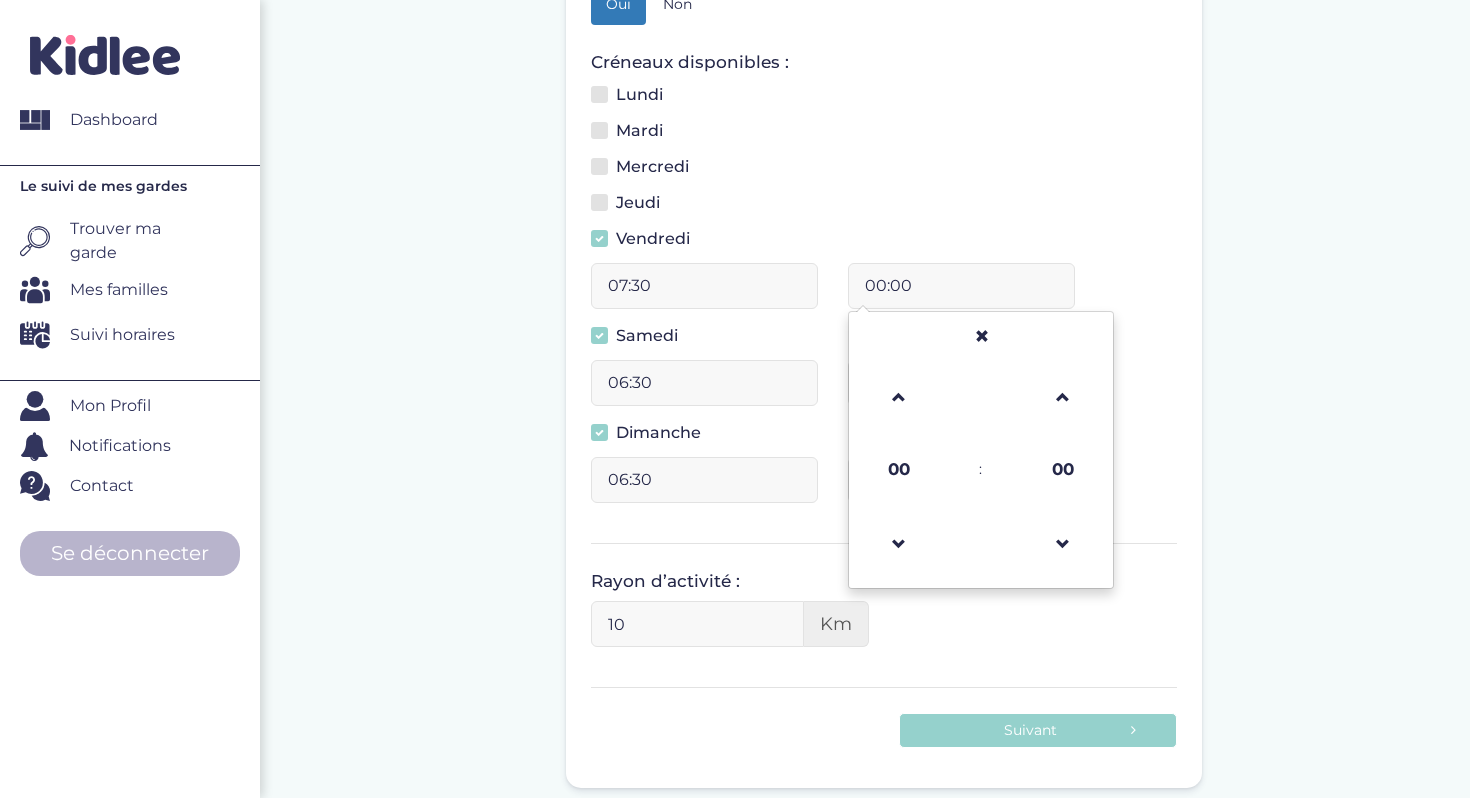 click on "00 : 00 00 01 02 03 04 05 06 07 08 09 10 11 12 13 14 15 16 17 18 19 20 21 22 23 00 05 10 15 20 25 30 35 40 45 50 55" at bounding box center (981, 450) 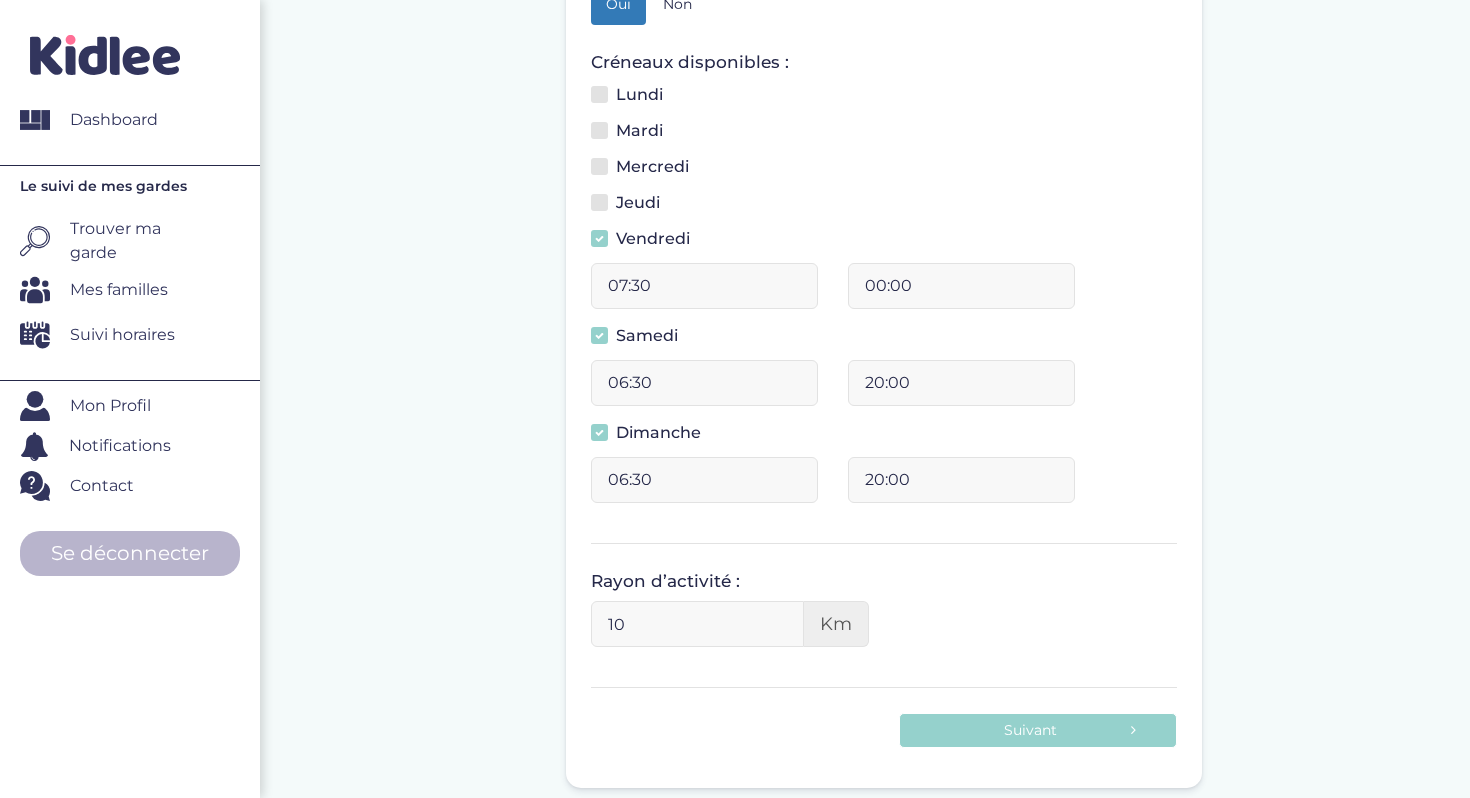 click on "Rayon d’activité :
10   Km" at bounding box center [884, 616] 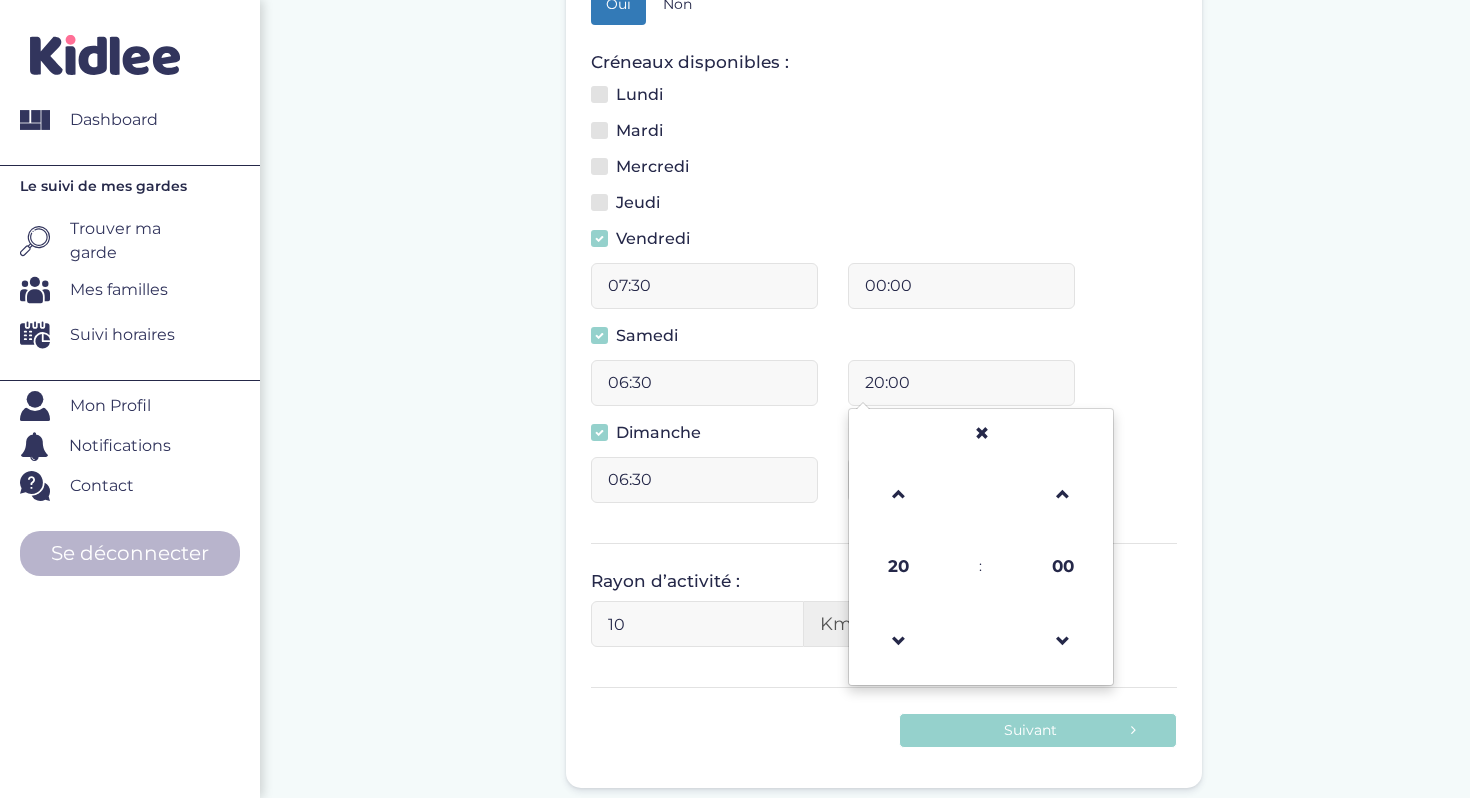 click on "20:00" at bounding box center [961, 383] 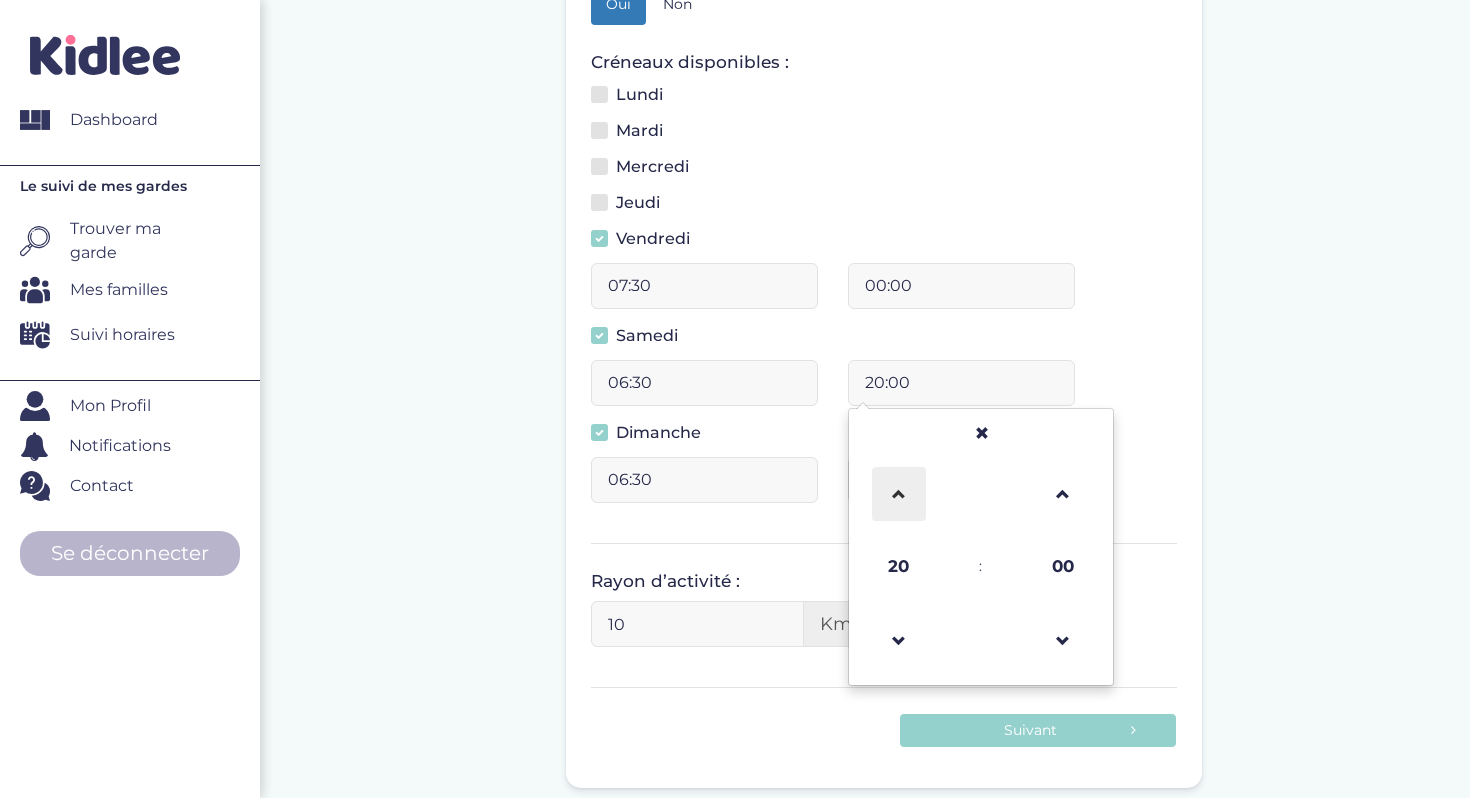 click at bounding box center [899, 494] 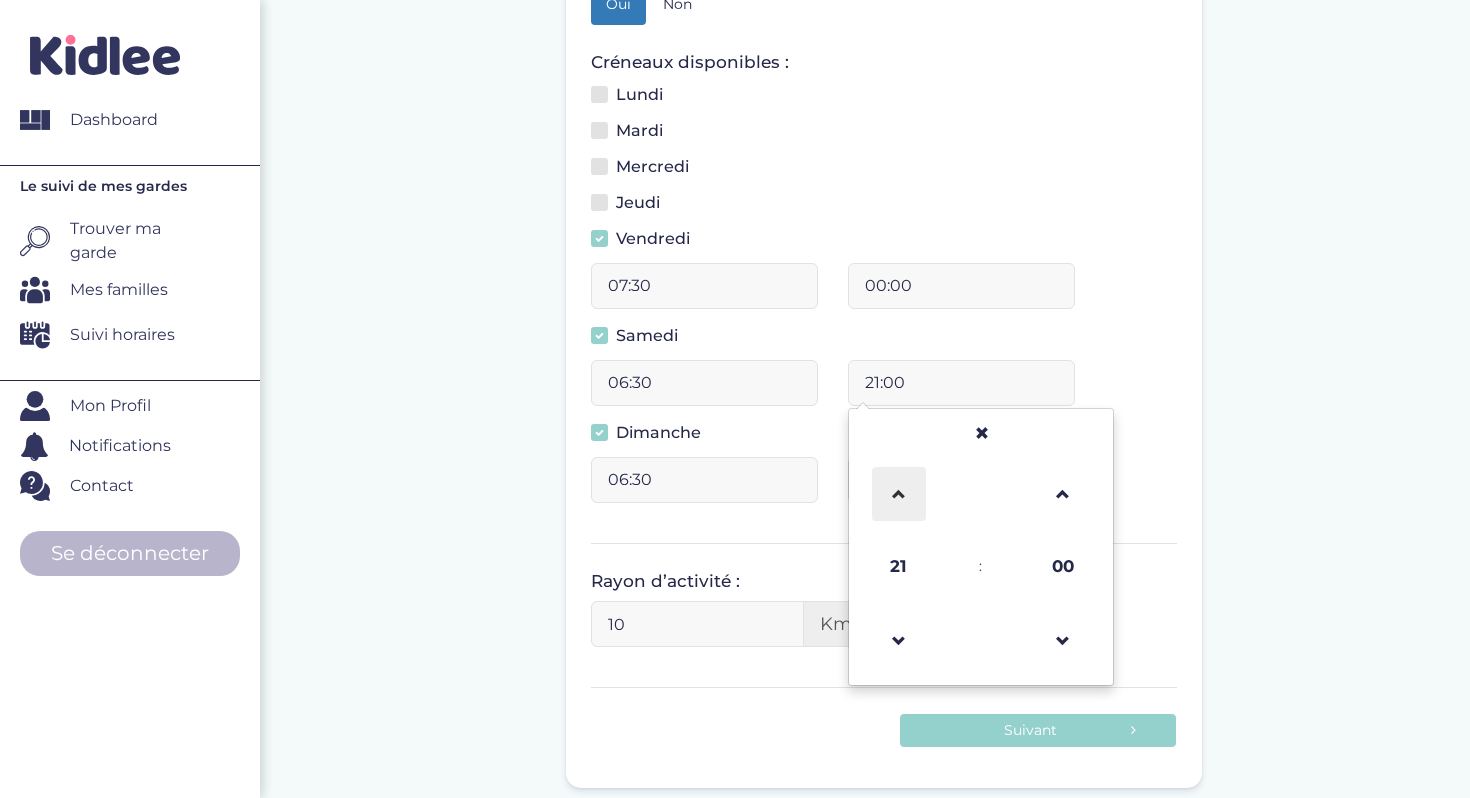 click at bounding box center (899, 494) 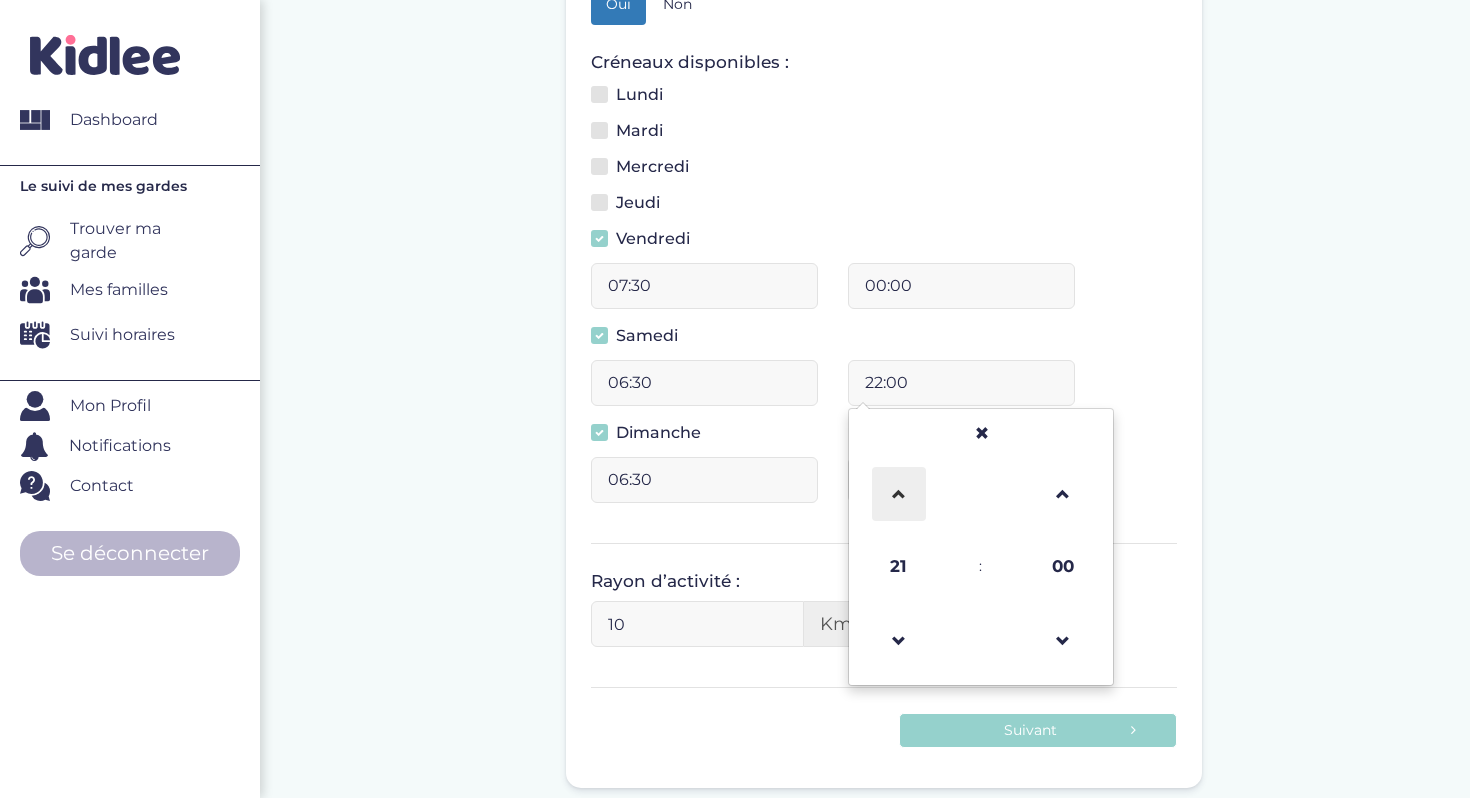 click at bounding box center [899, 494] 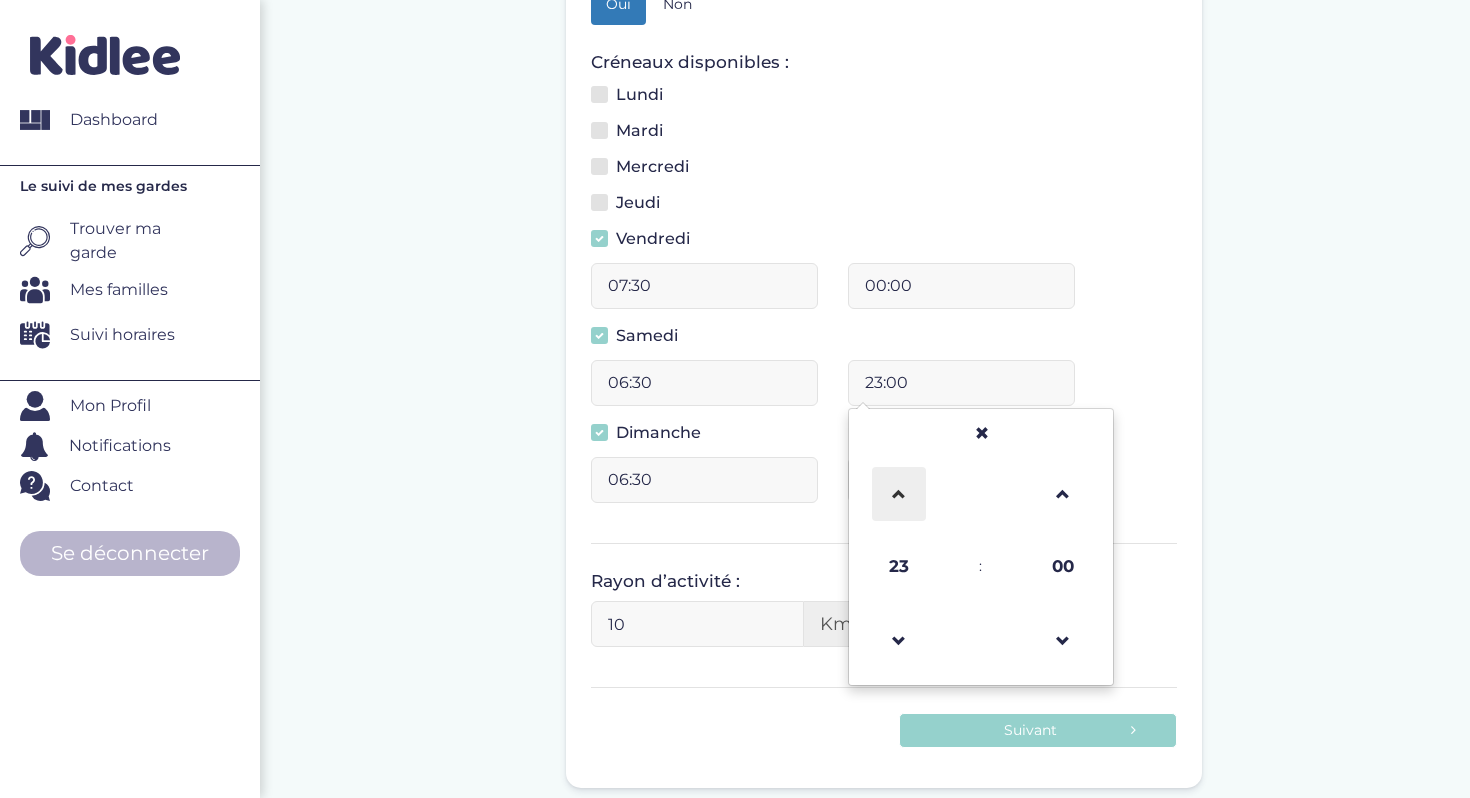 click at bounding box center (899, 494) 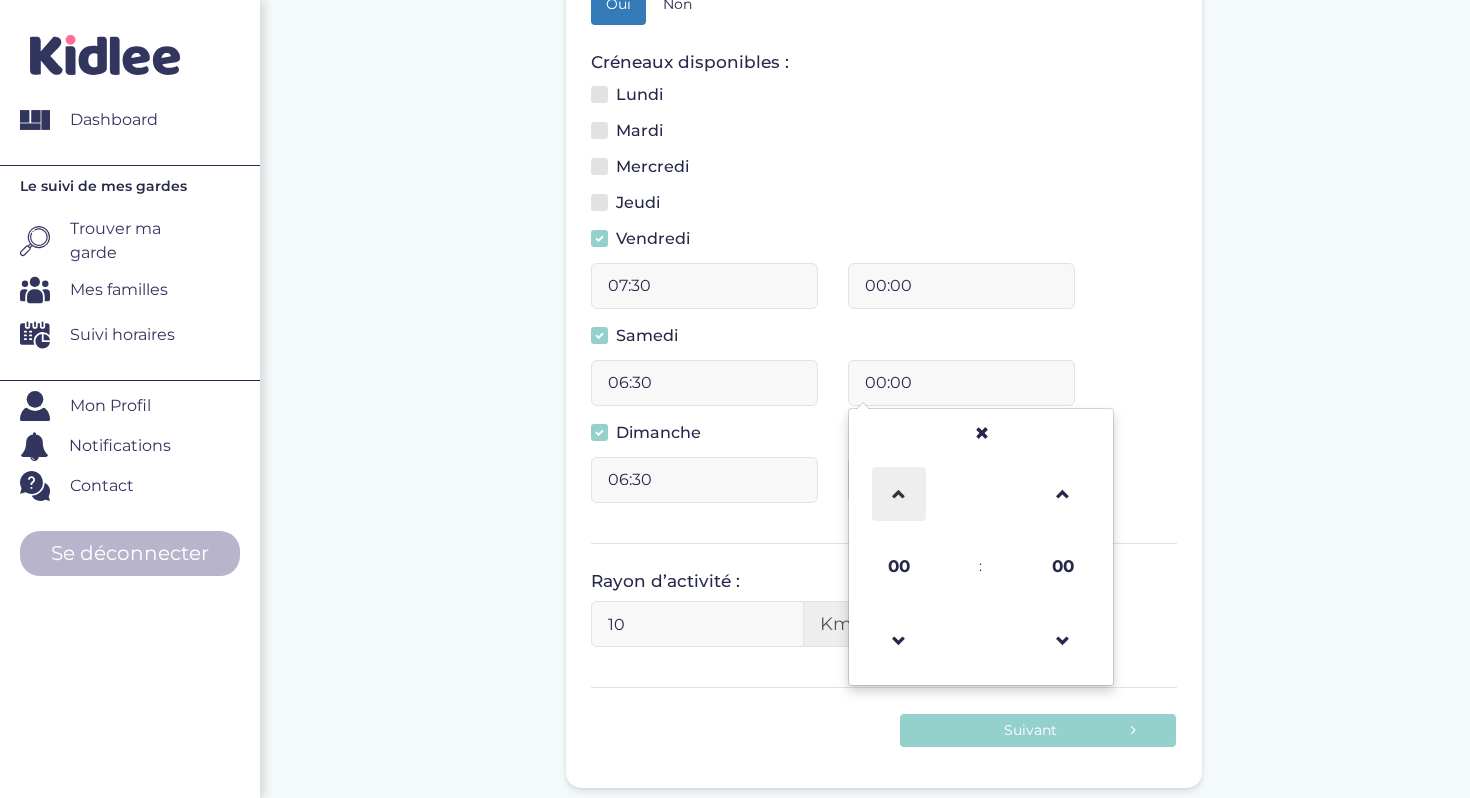click at bounding box center [899, 494] 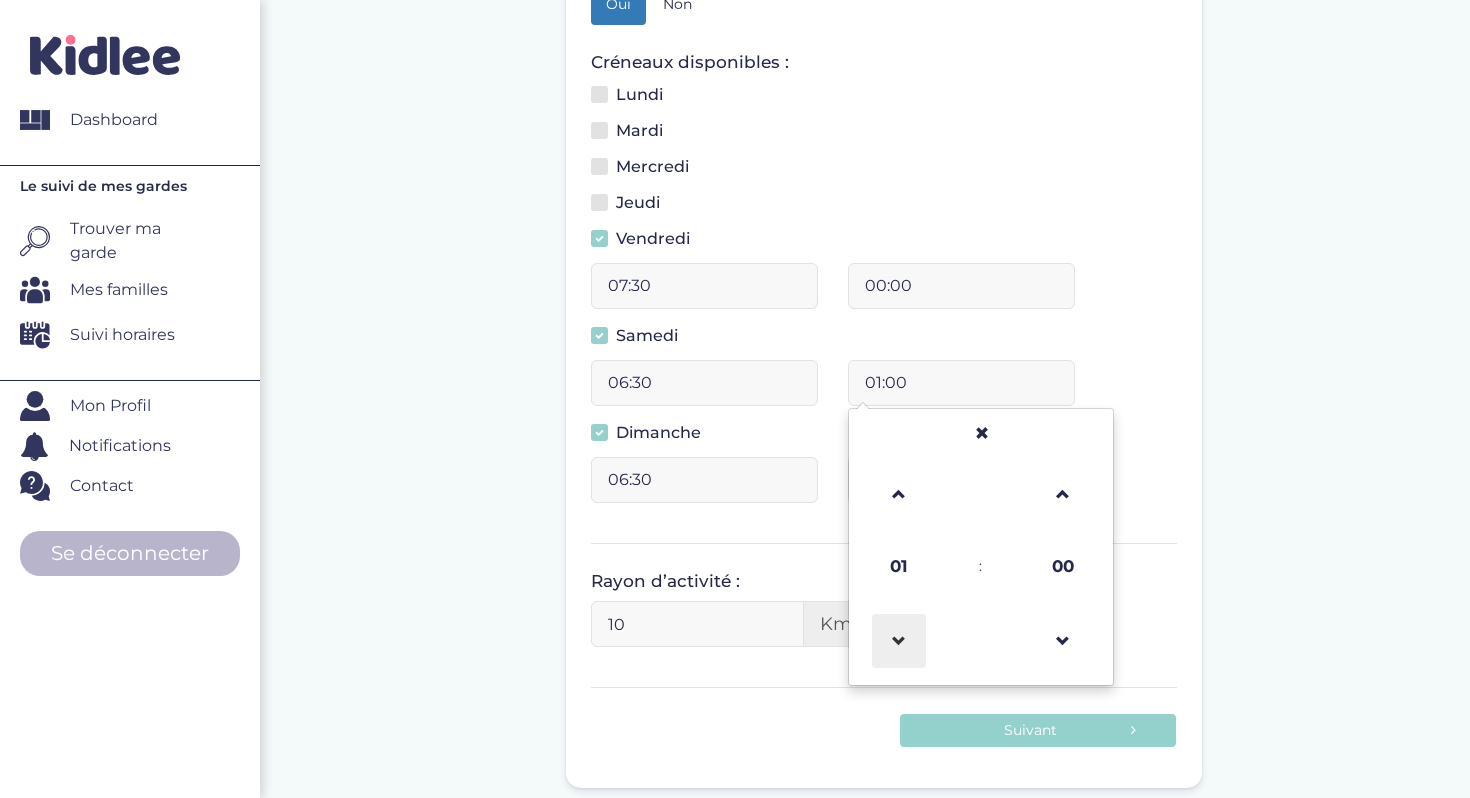 click at bounding box center (899, 641) 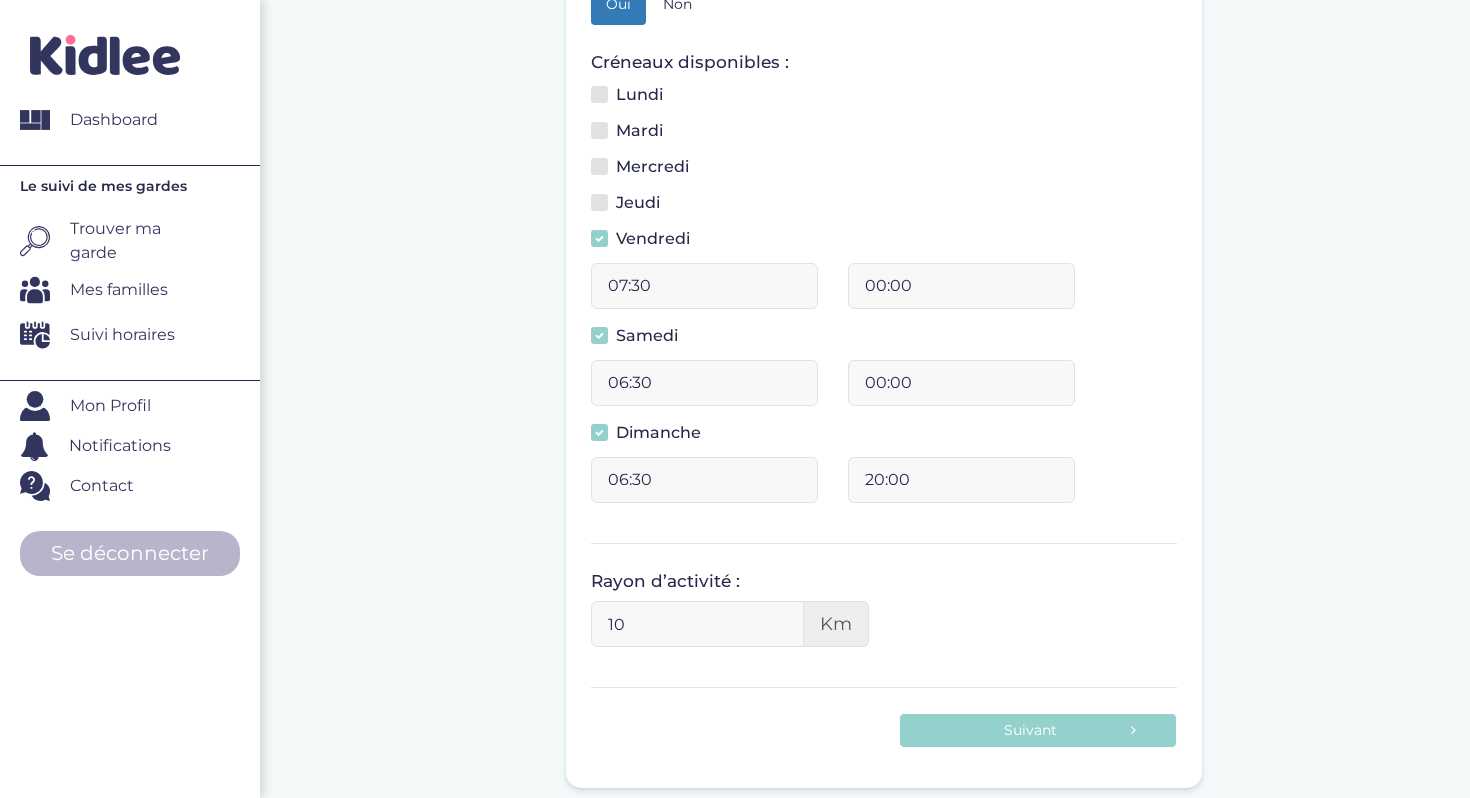 click on "Samedi" at bounding box center [884, 342] 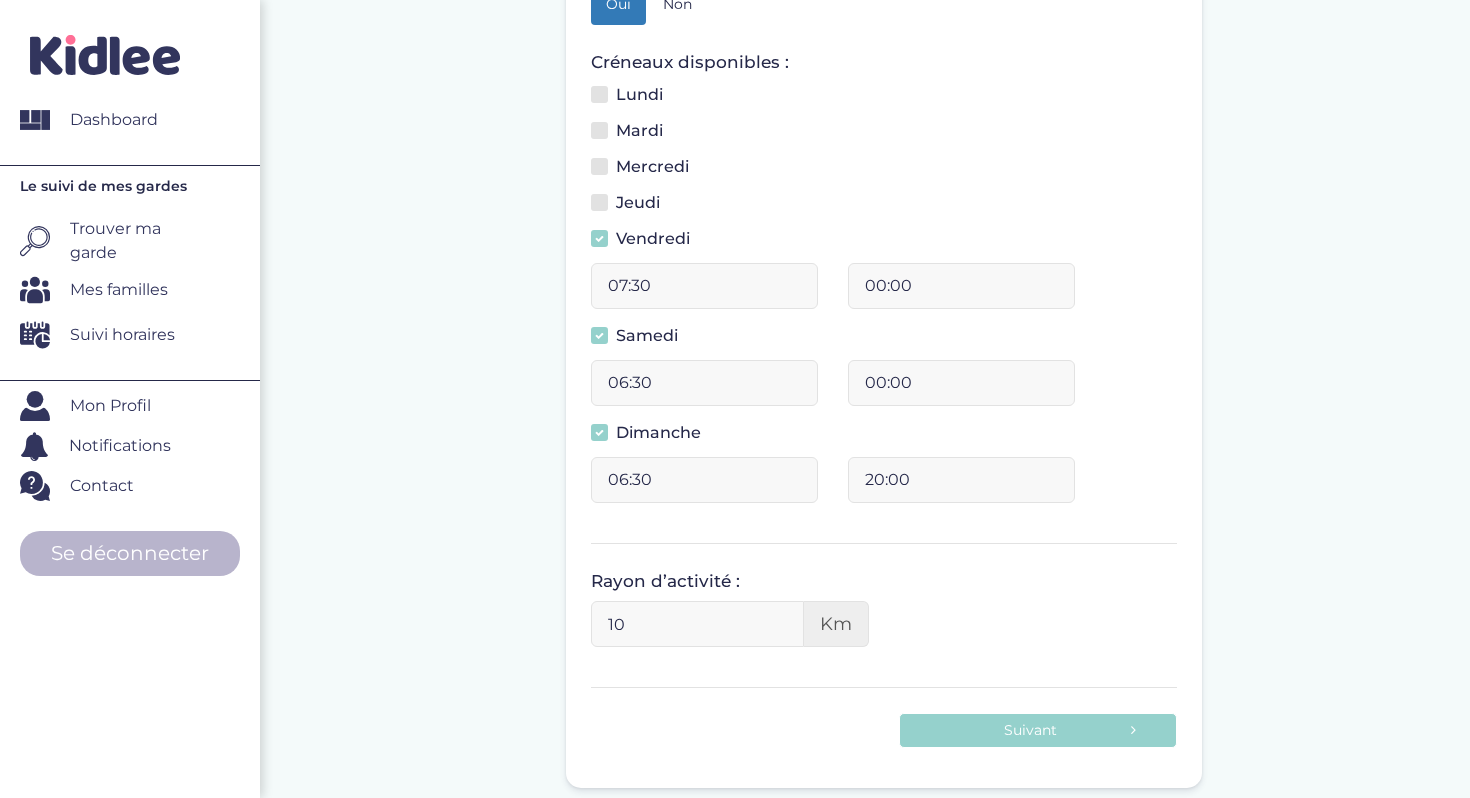 click on "10" at bounding box center [697, 624] 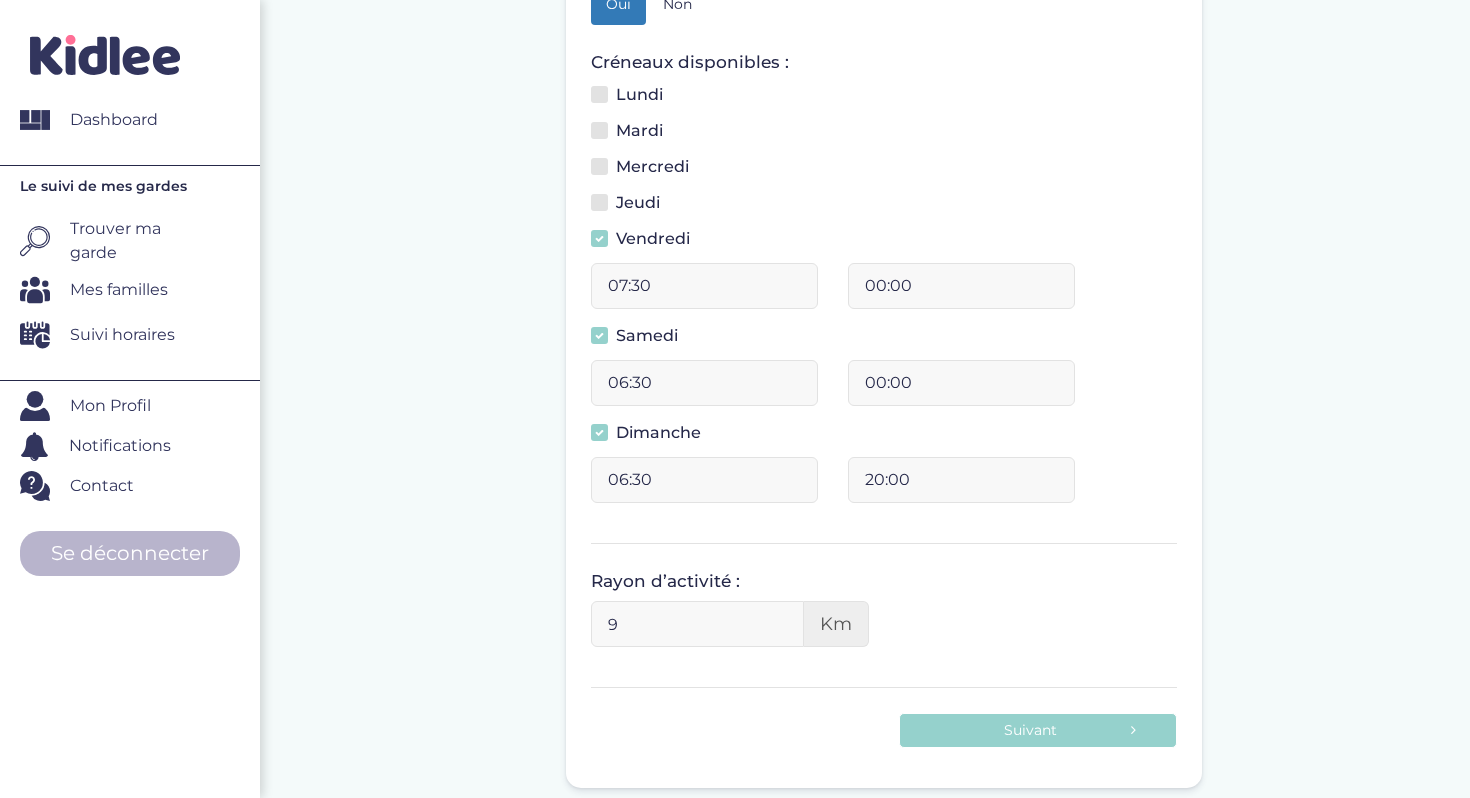 click on "9" at bounding box center (697, 624) 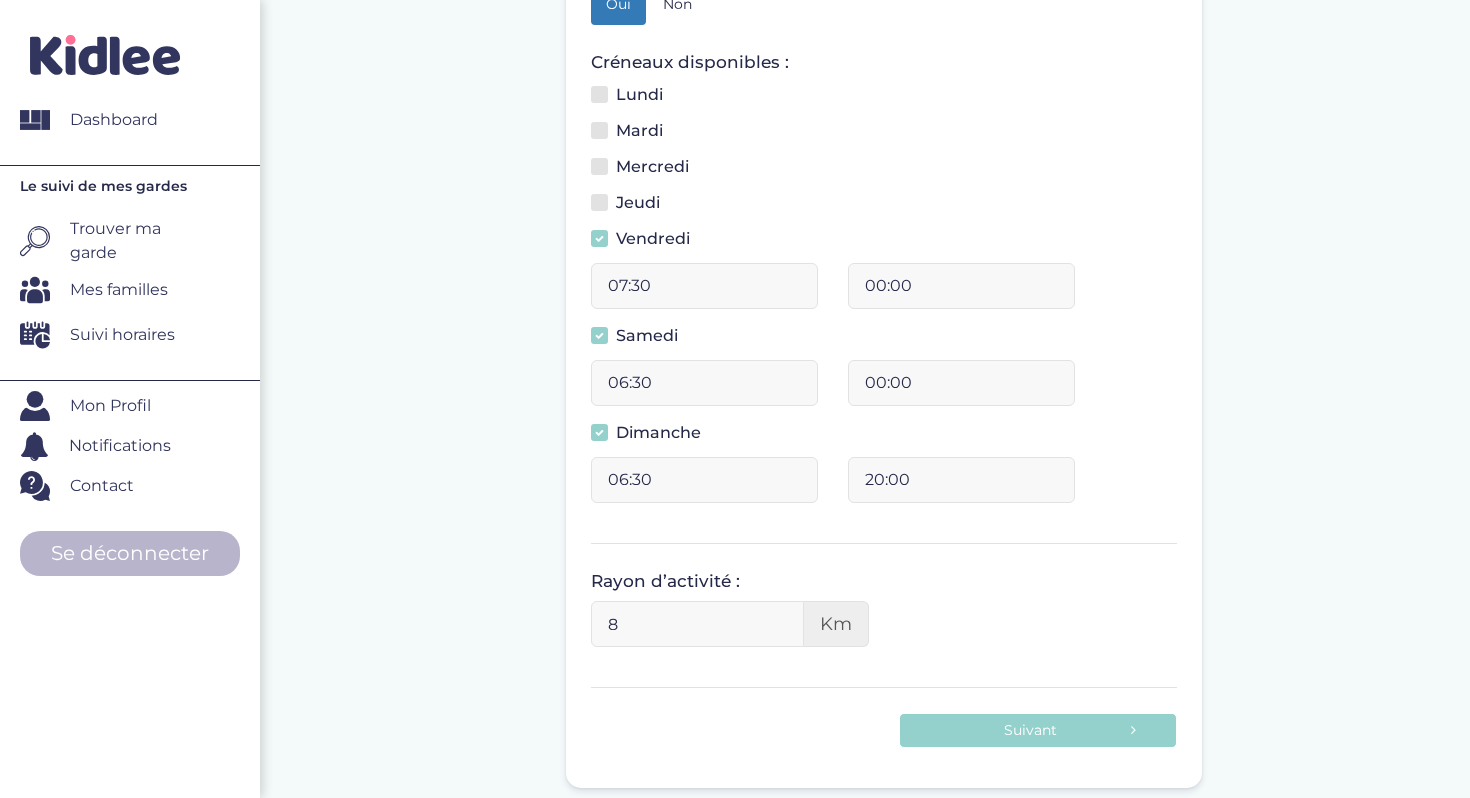 click on "8" at bounding box center (697, 624) 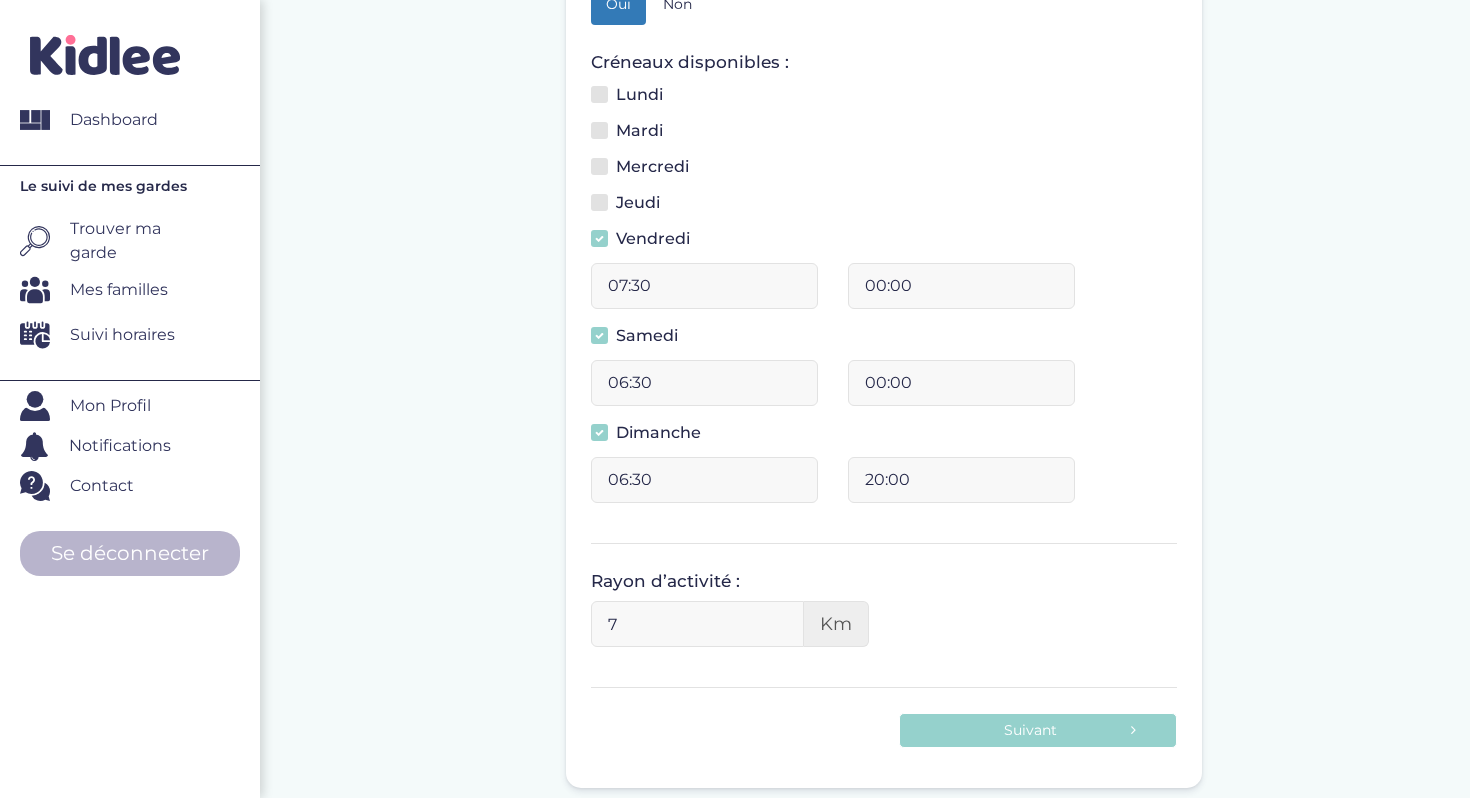 click on "7" at bounding box center [697, 624] 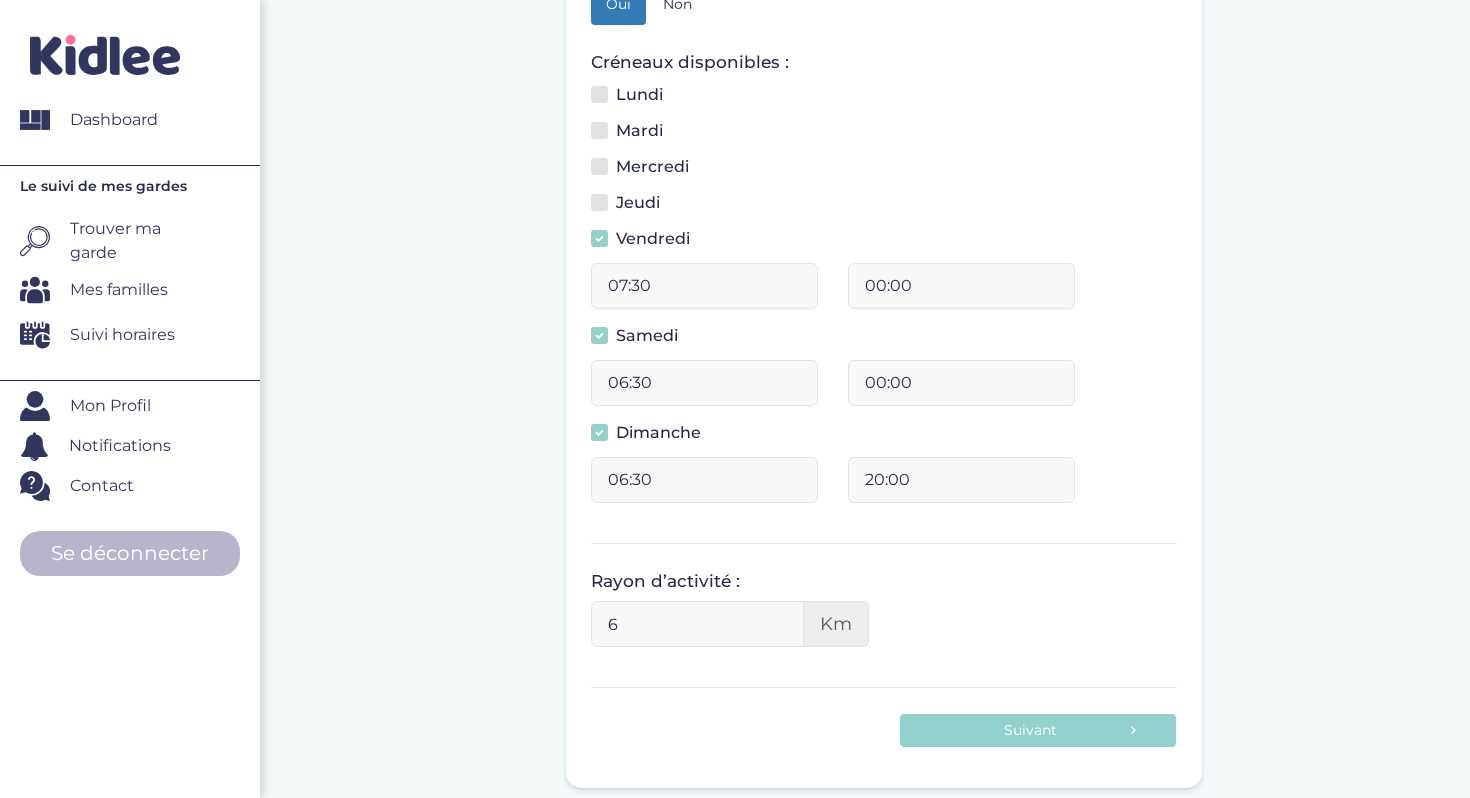 click on "6" at bounding box center [697, 624] 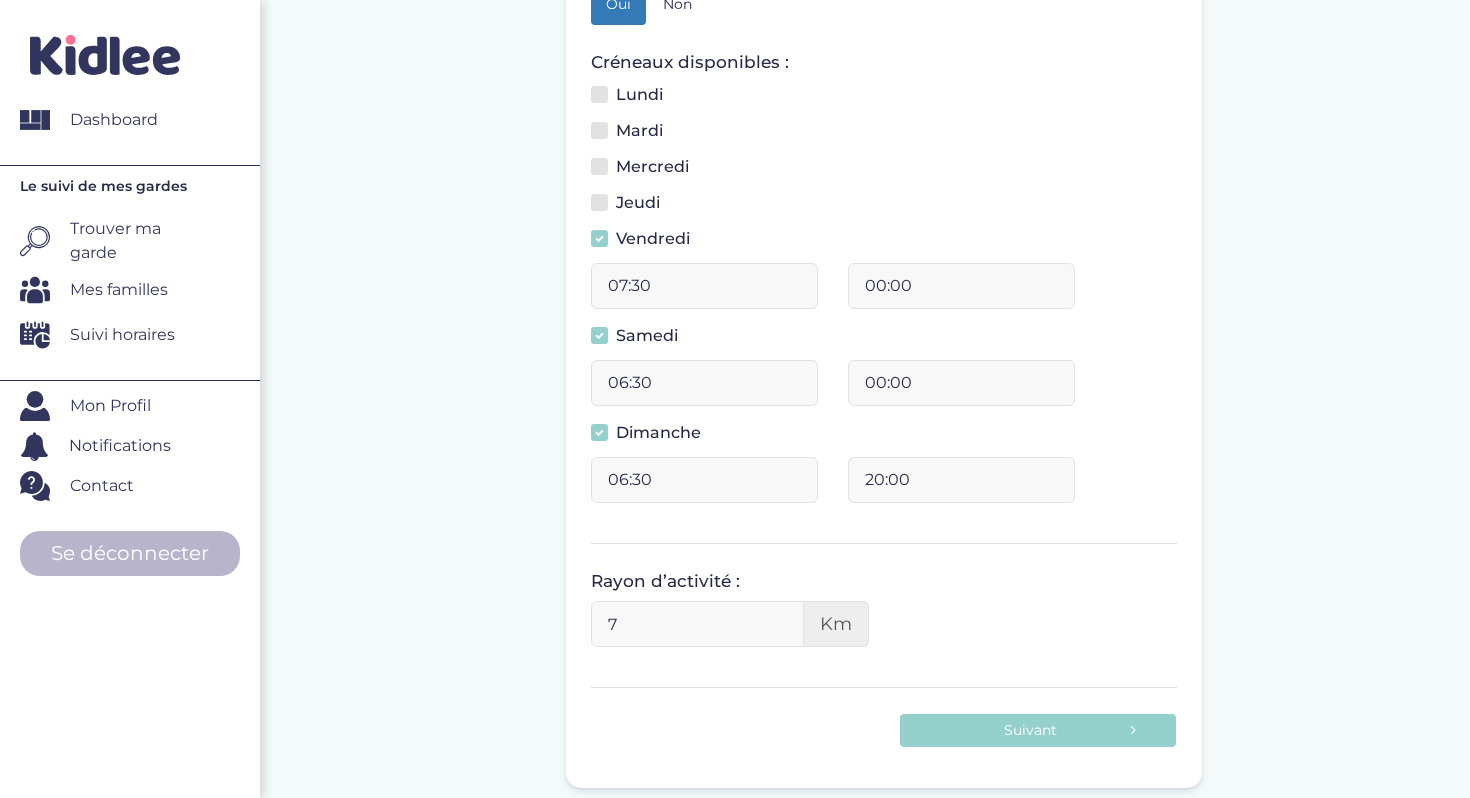 click on "7" at bounding box center (697, 624) 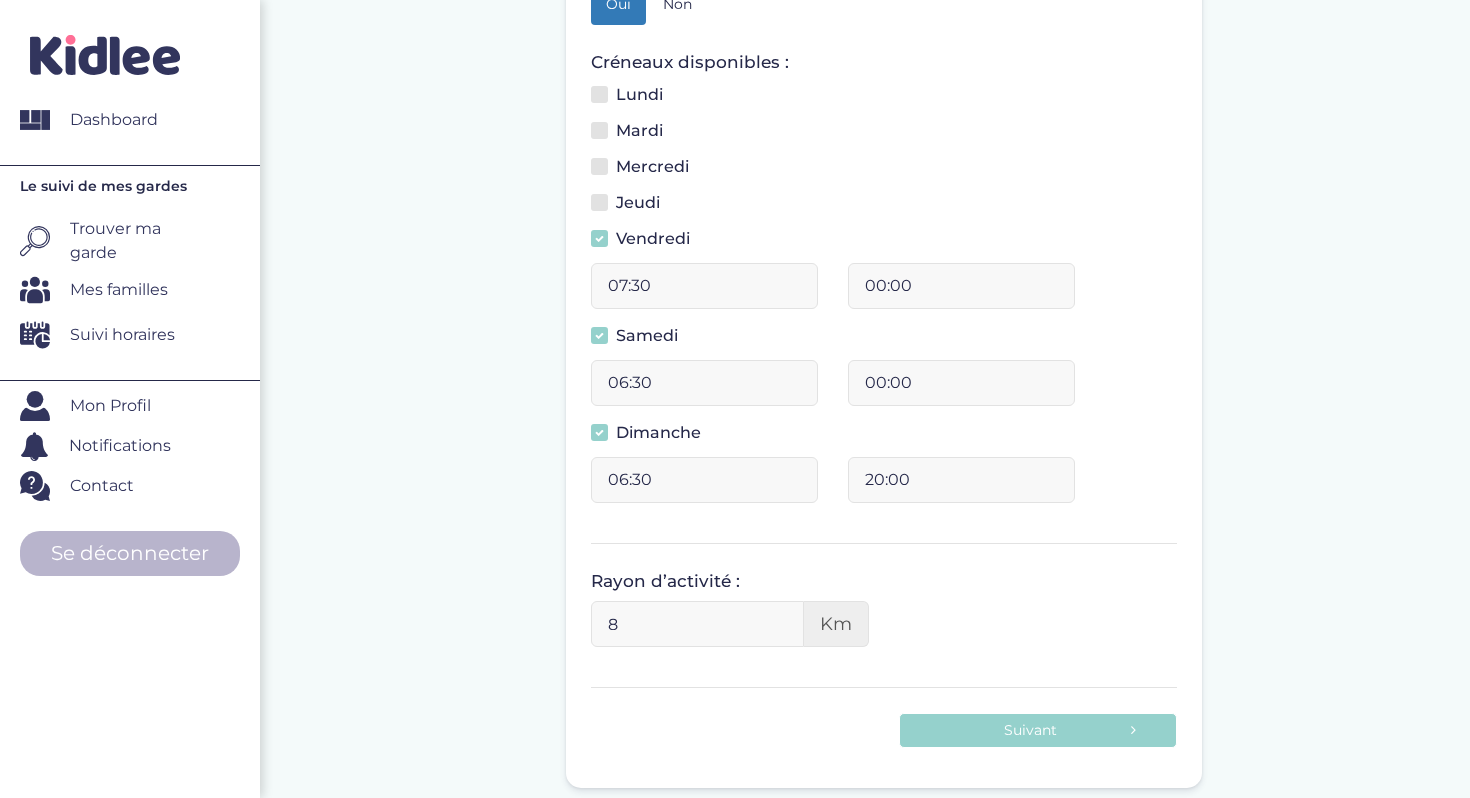 type on "8" 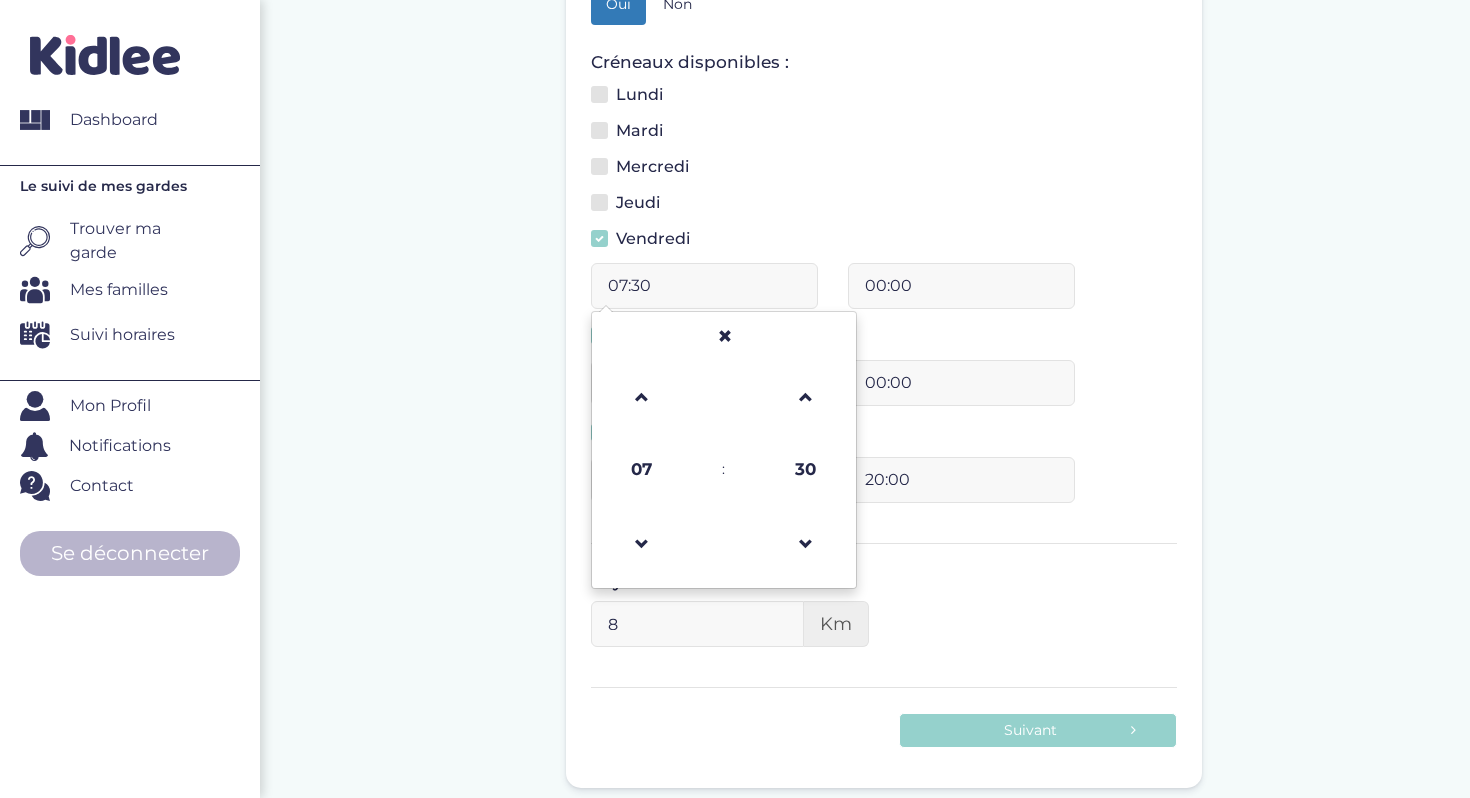 click on "07:30" at bounding box center [704, 286] 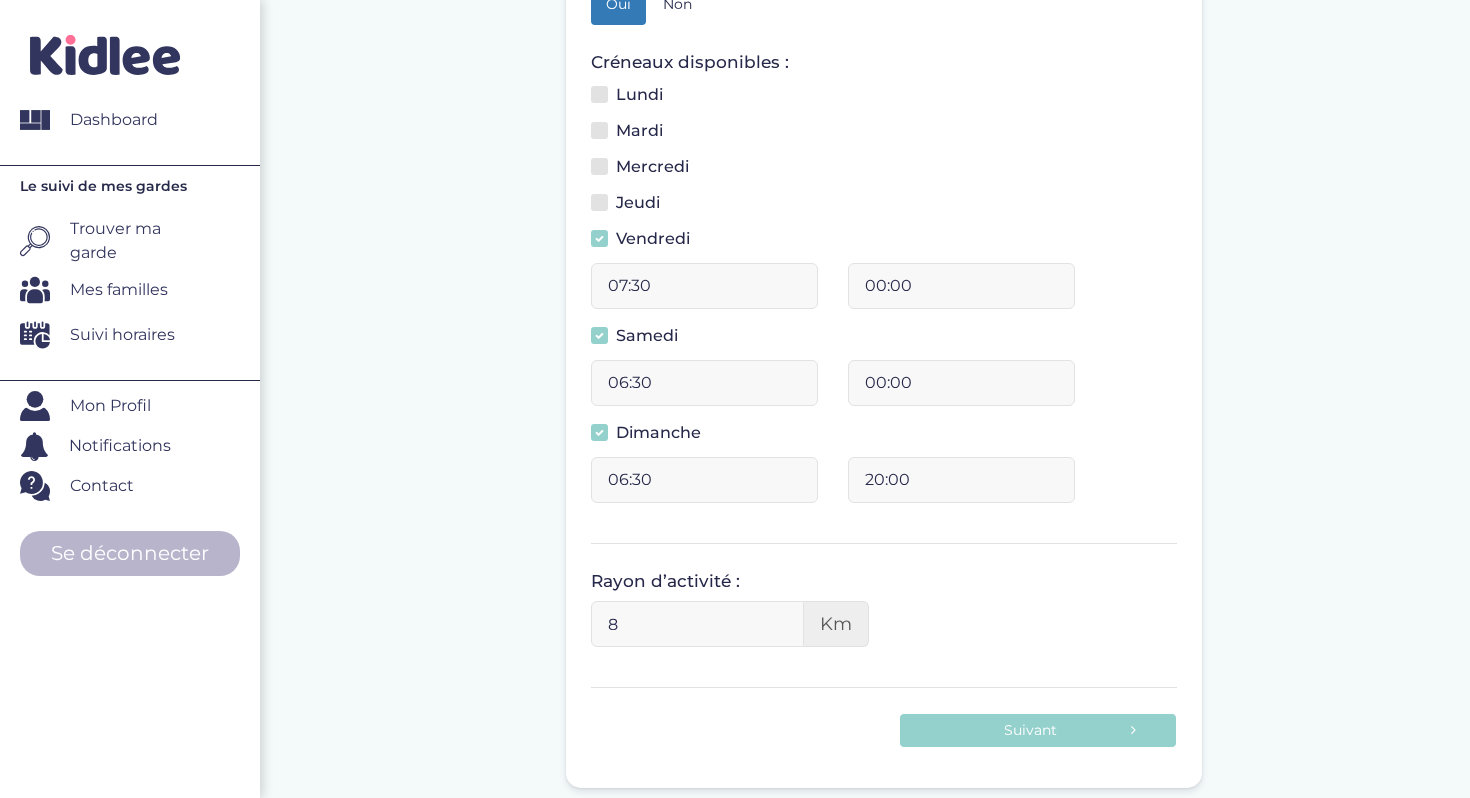 click on "Rayon d’activité :
8   Km" at bounding box center [884, 616] 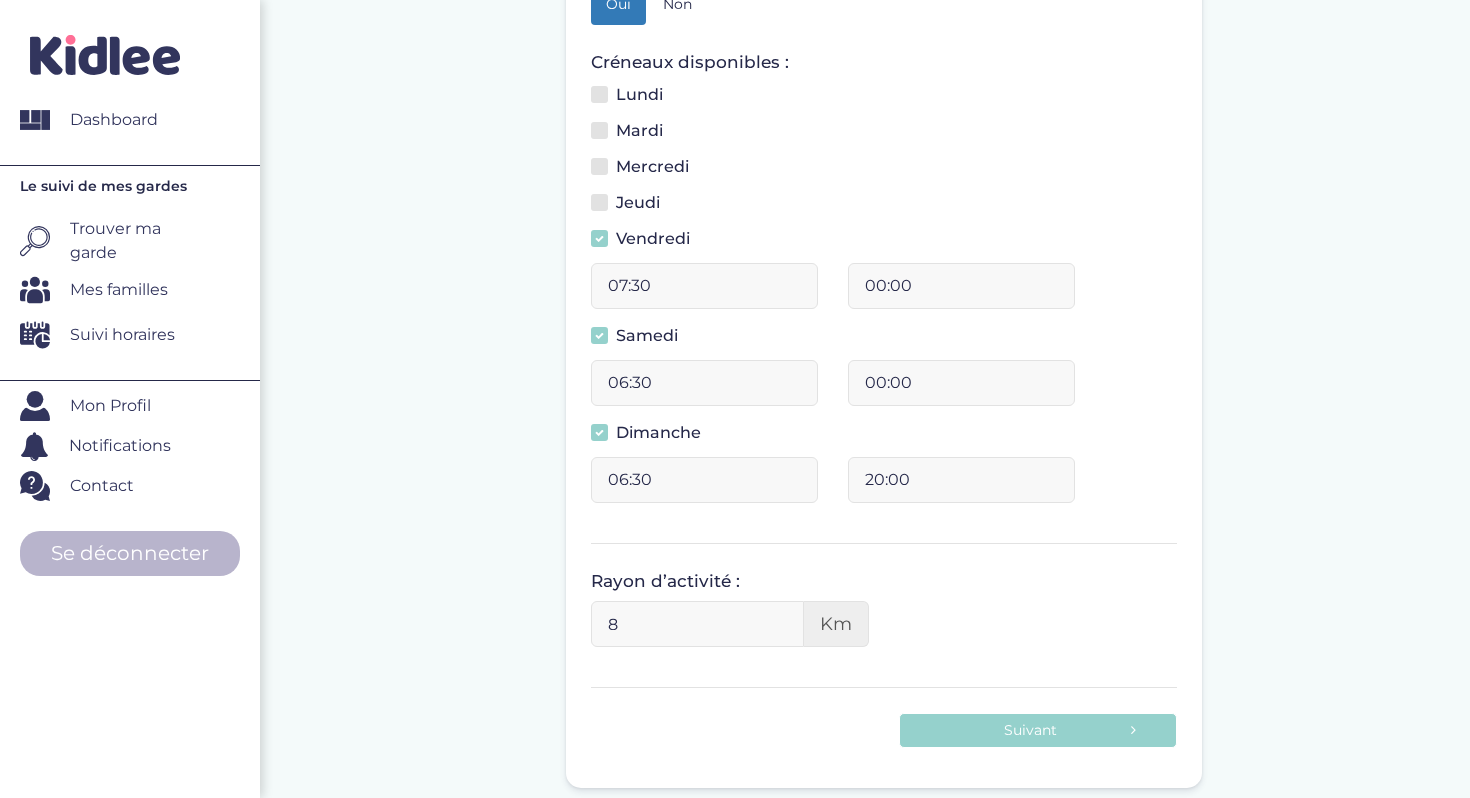 click on "06:30" at bounding box center (704, 383) 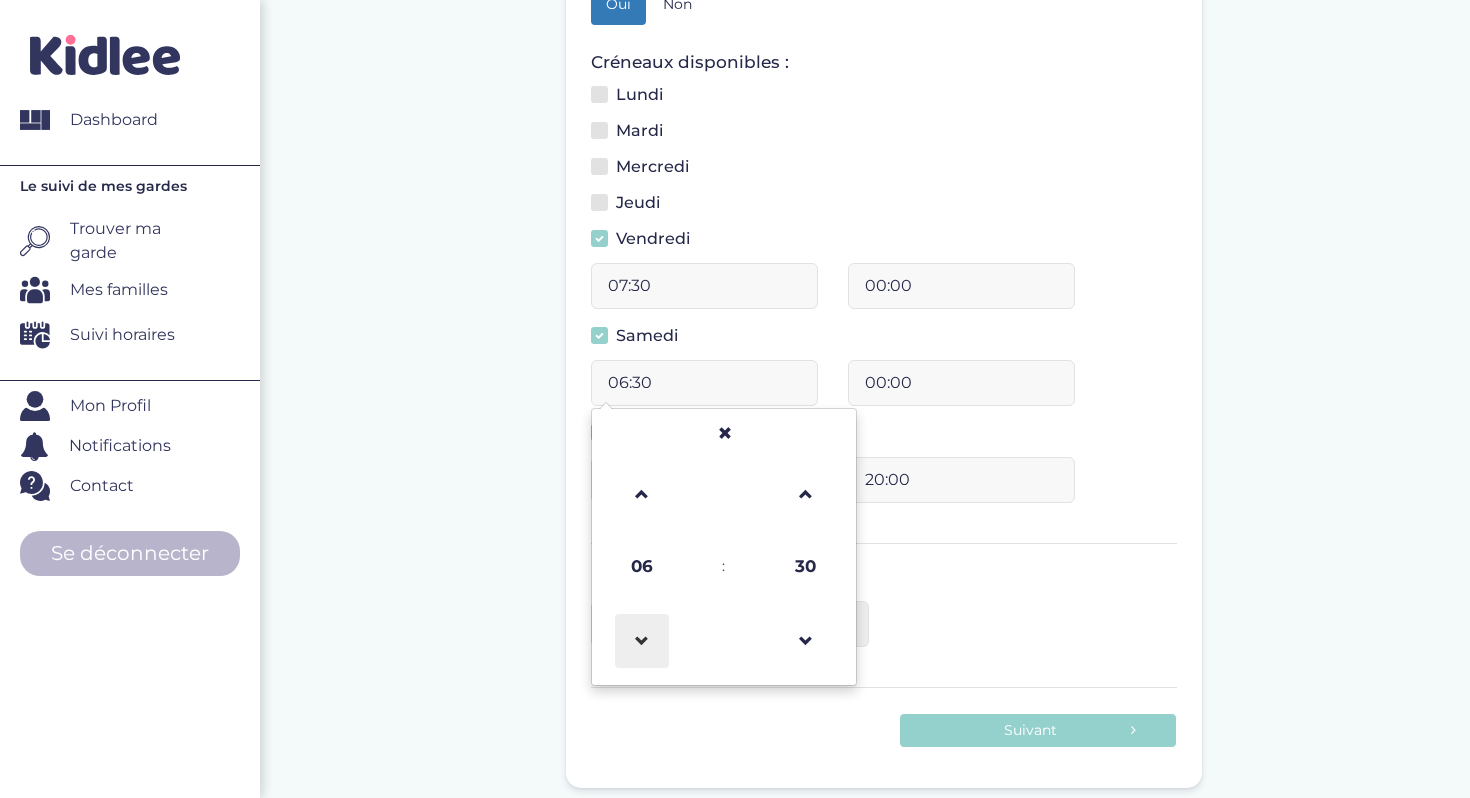 click at bounding box center (642, 641) 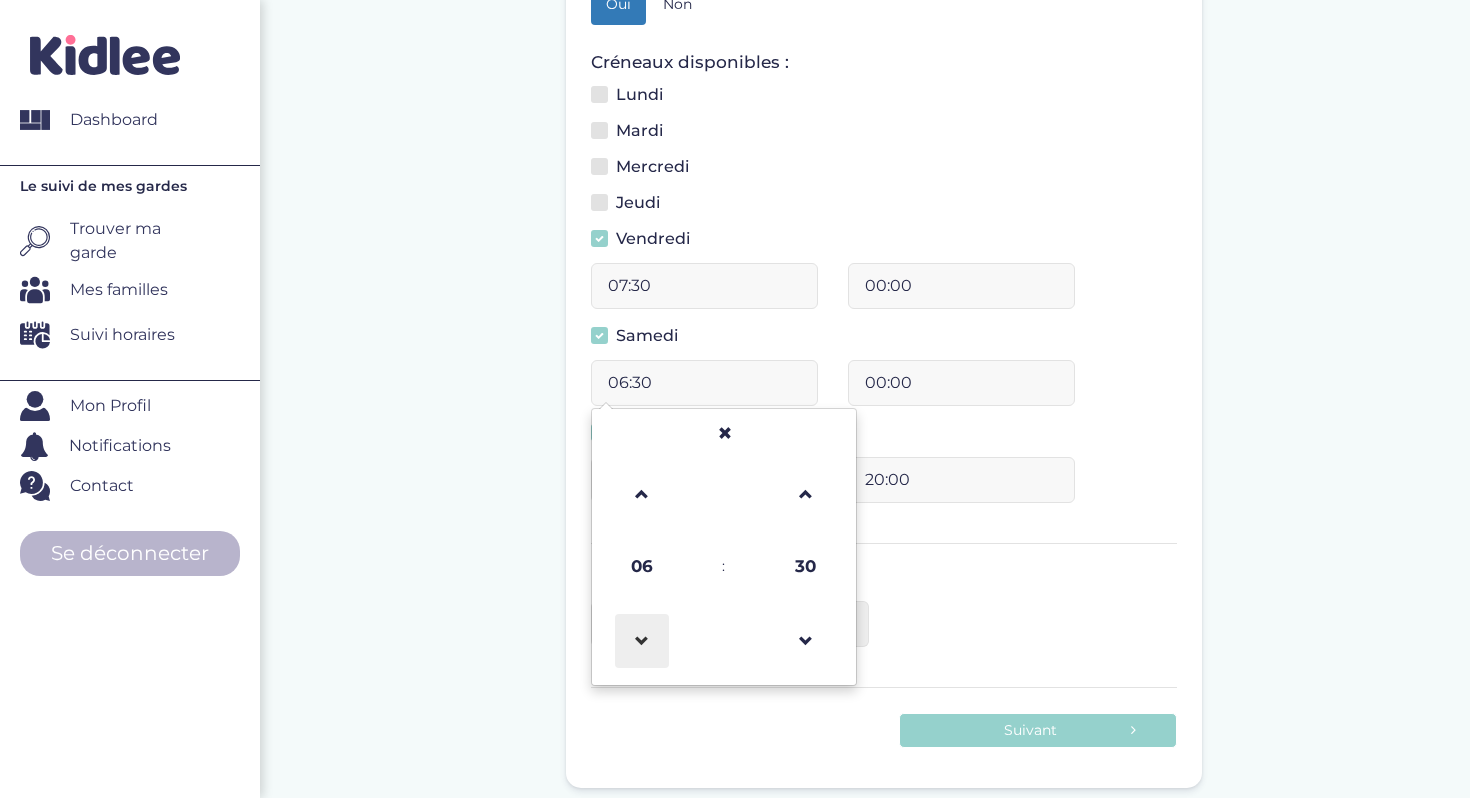 type on "05:30" 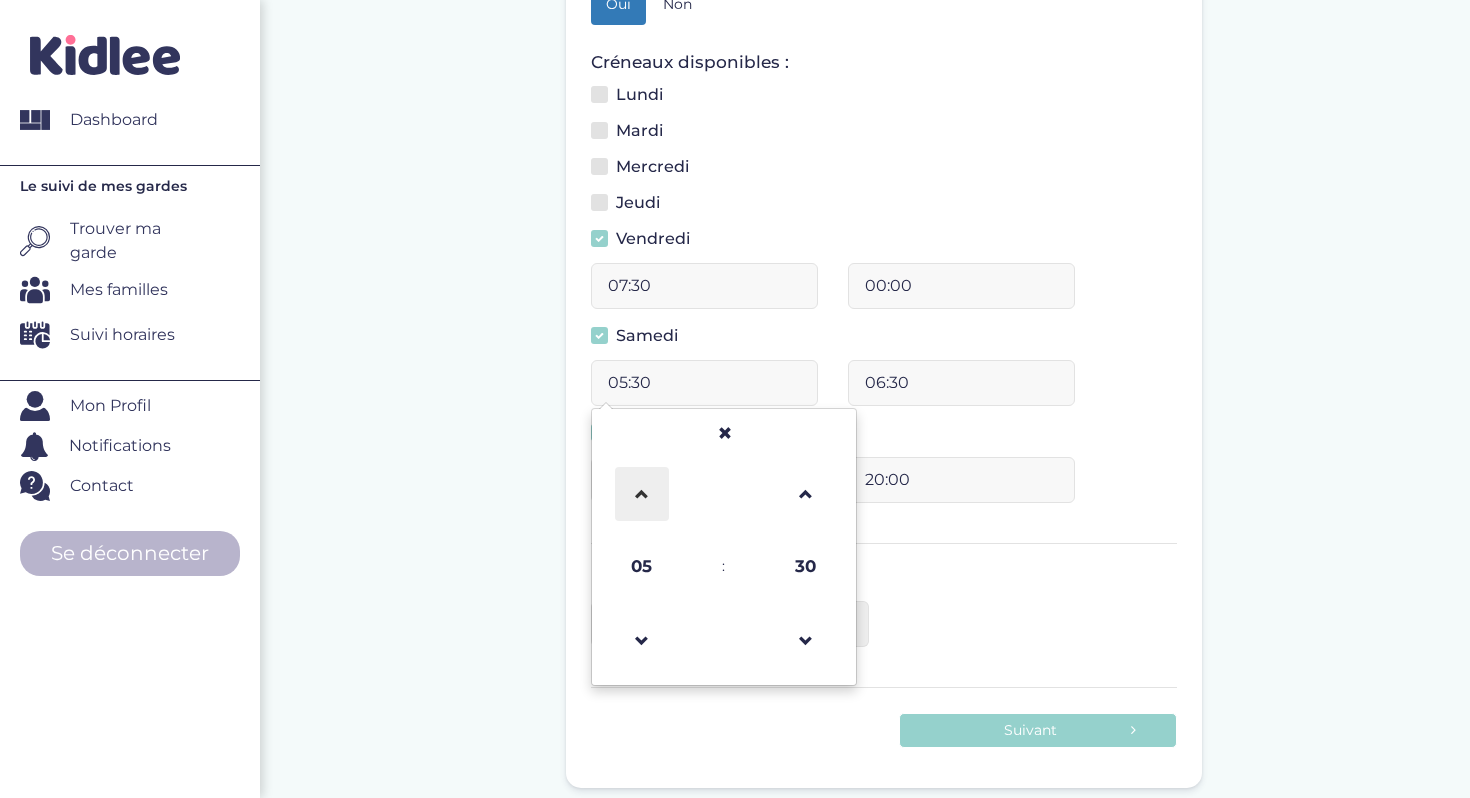 click at bounding box center (642, 494) 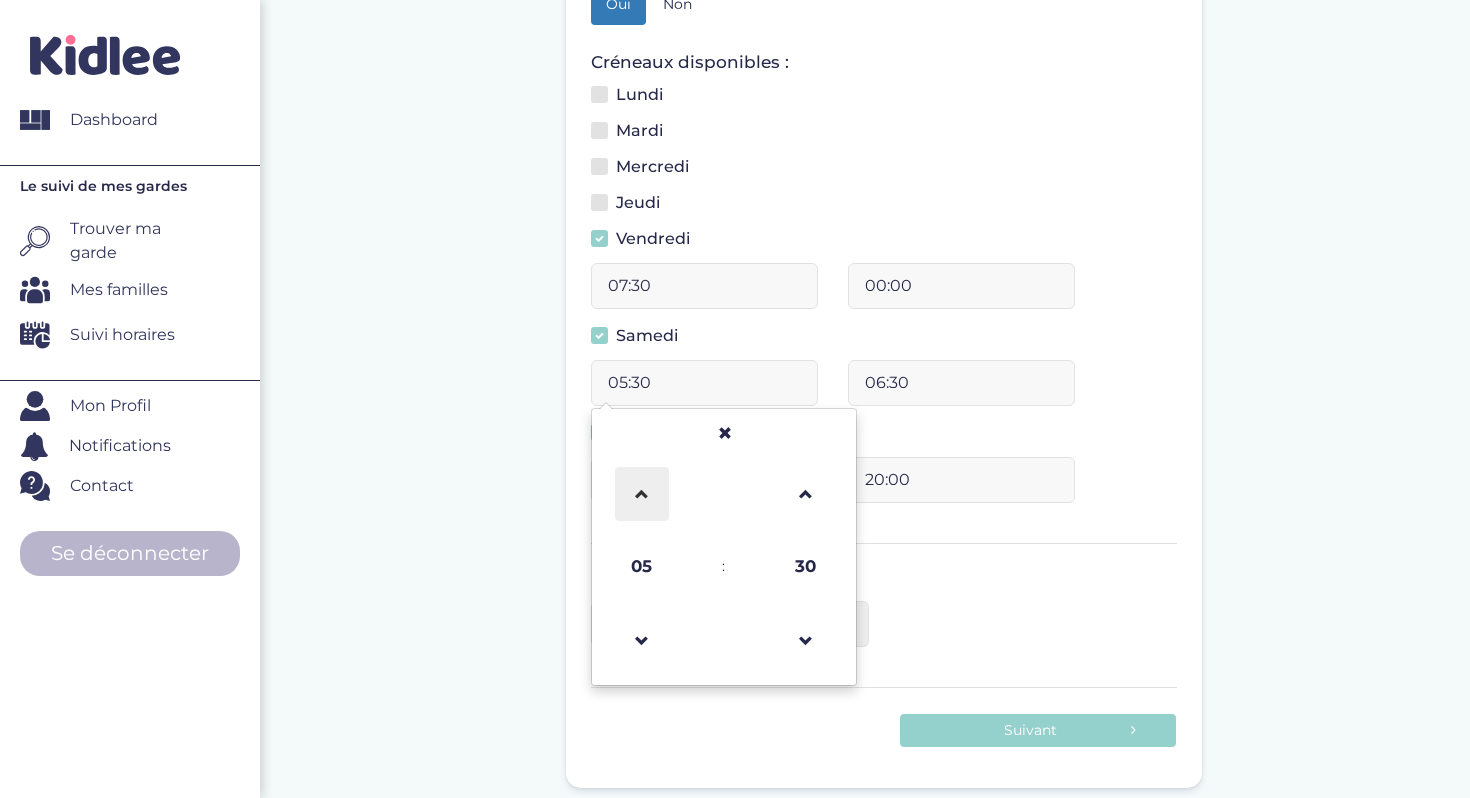 type on "06:30" 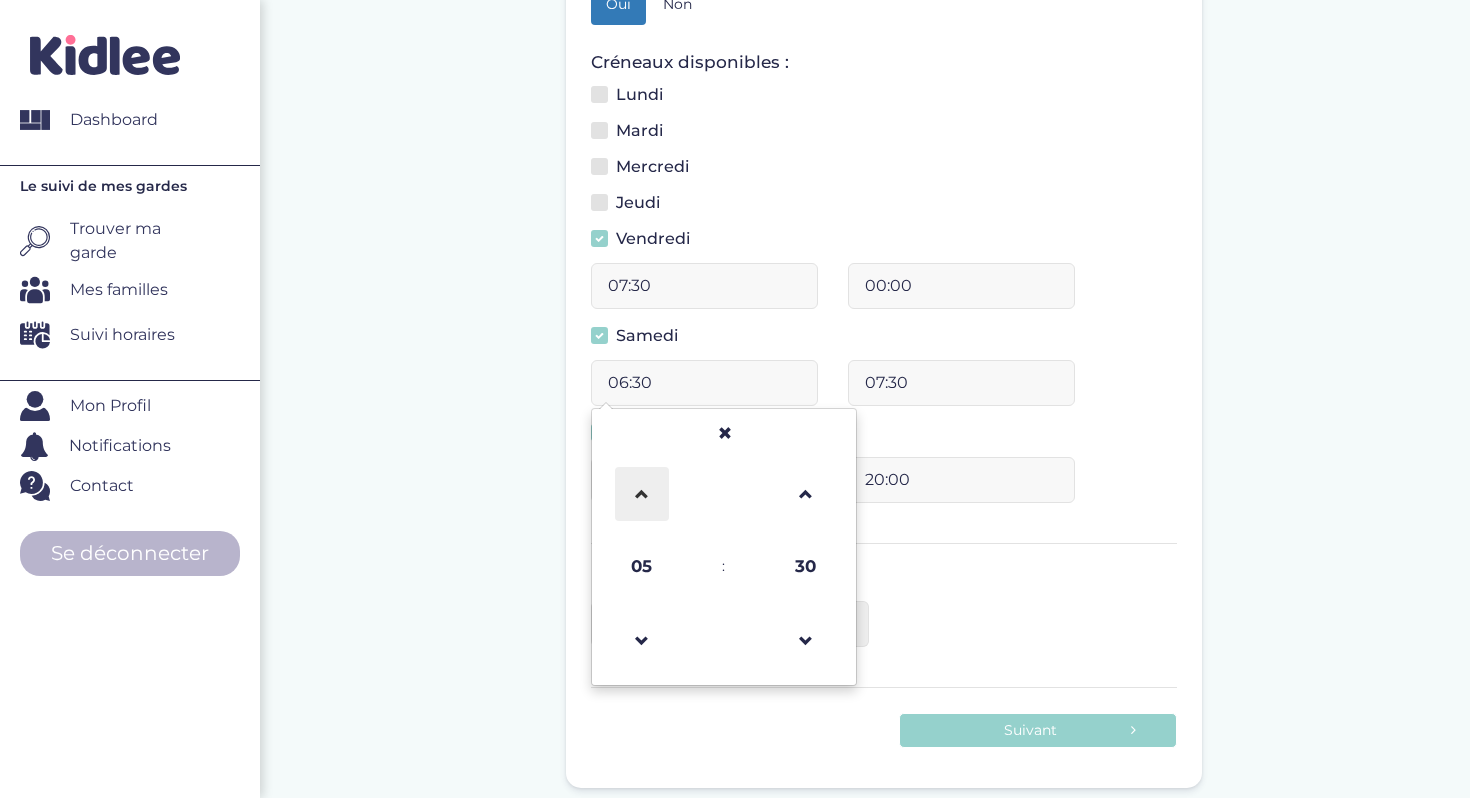 click at bounding box center [642, 494] 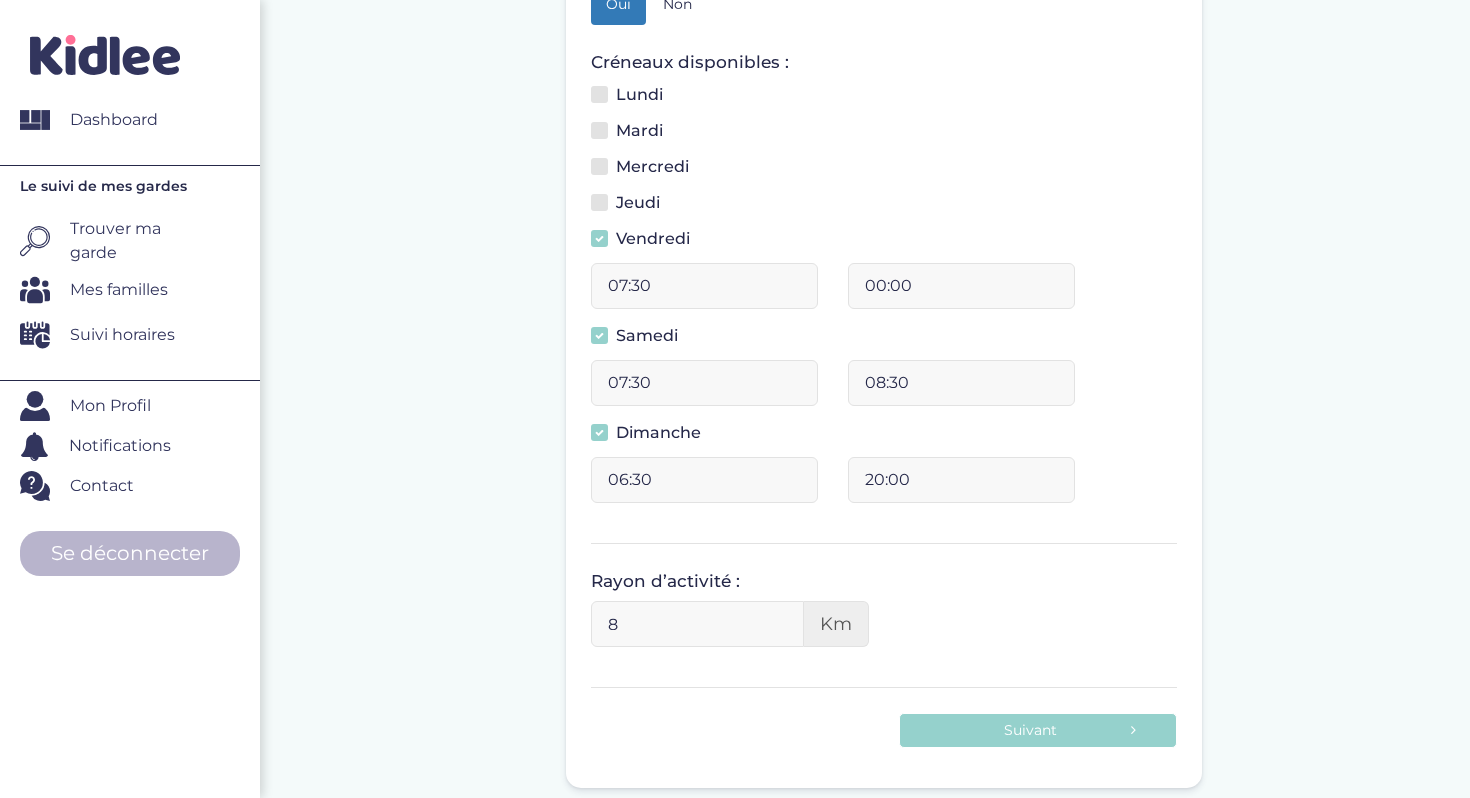 click on "Mardi" at bounding box center [884, 137] 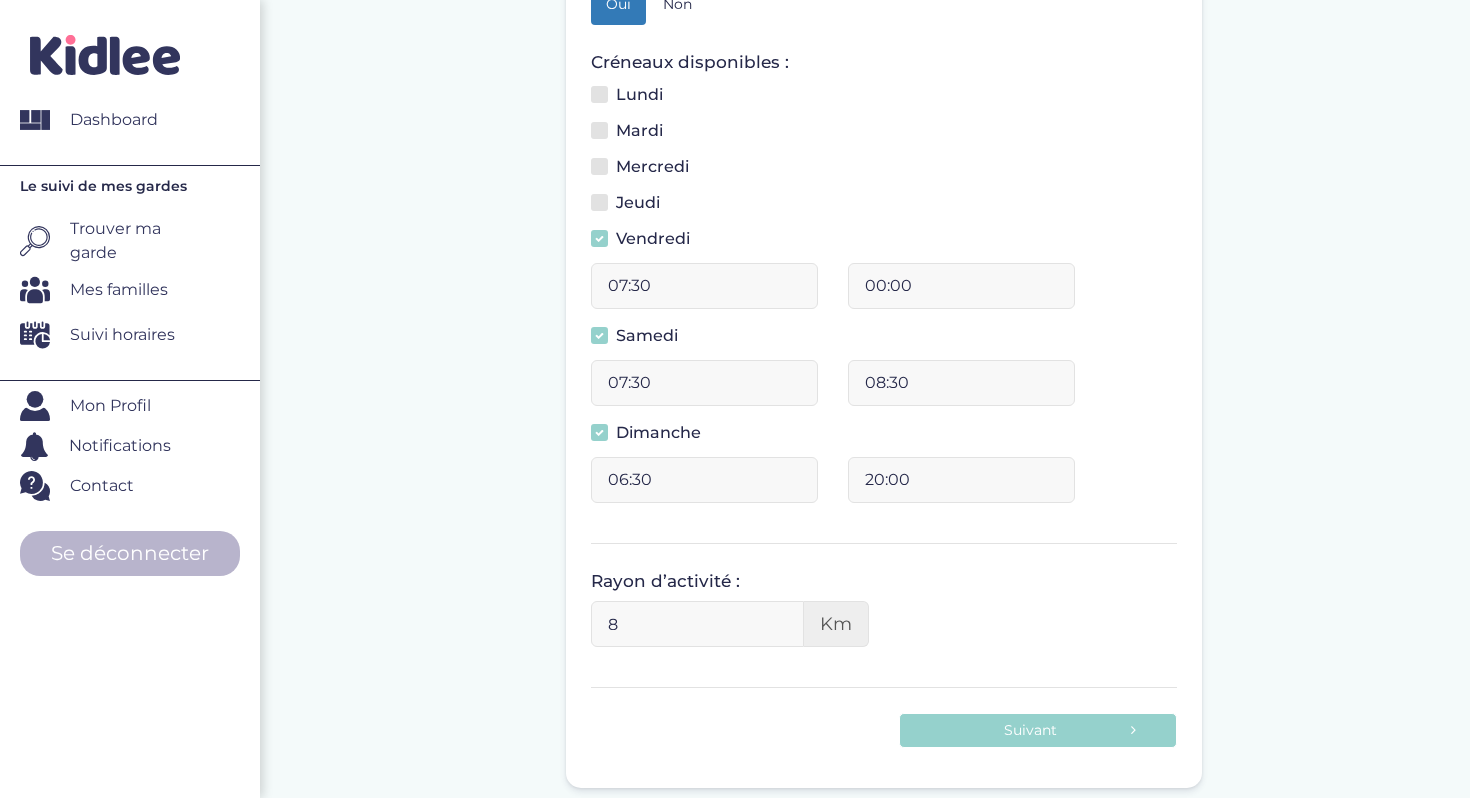 click on "06:30" at bounding box center [704, 480] 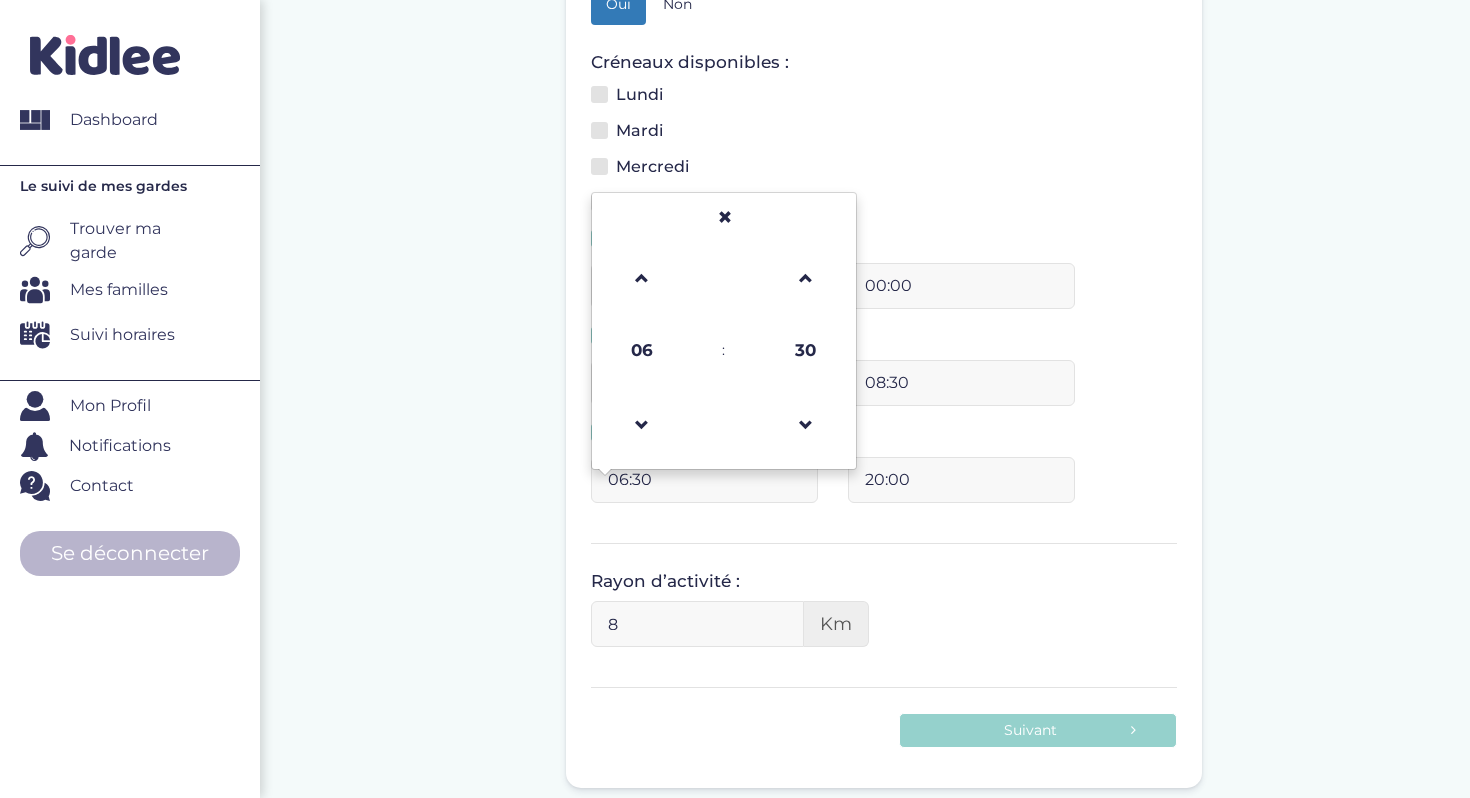 click at bounding box center [642, 277] 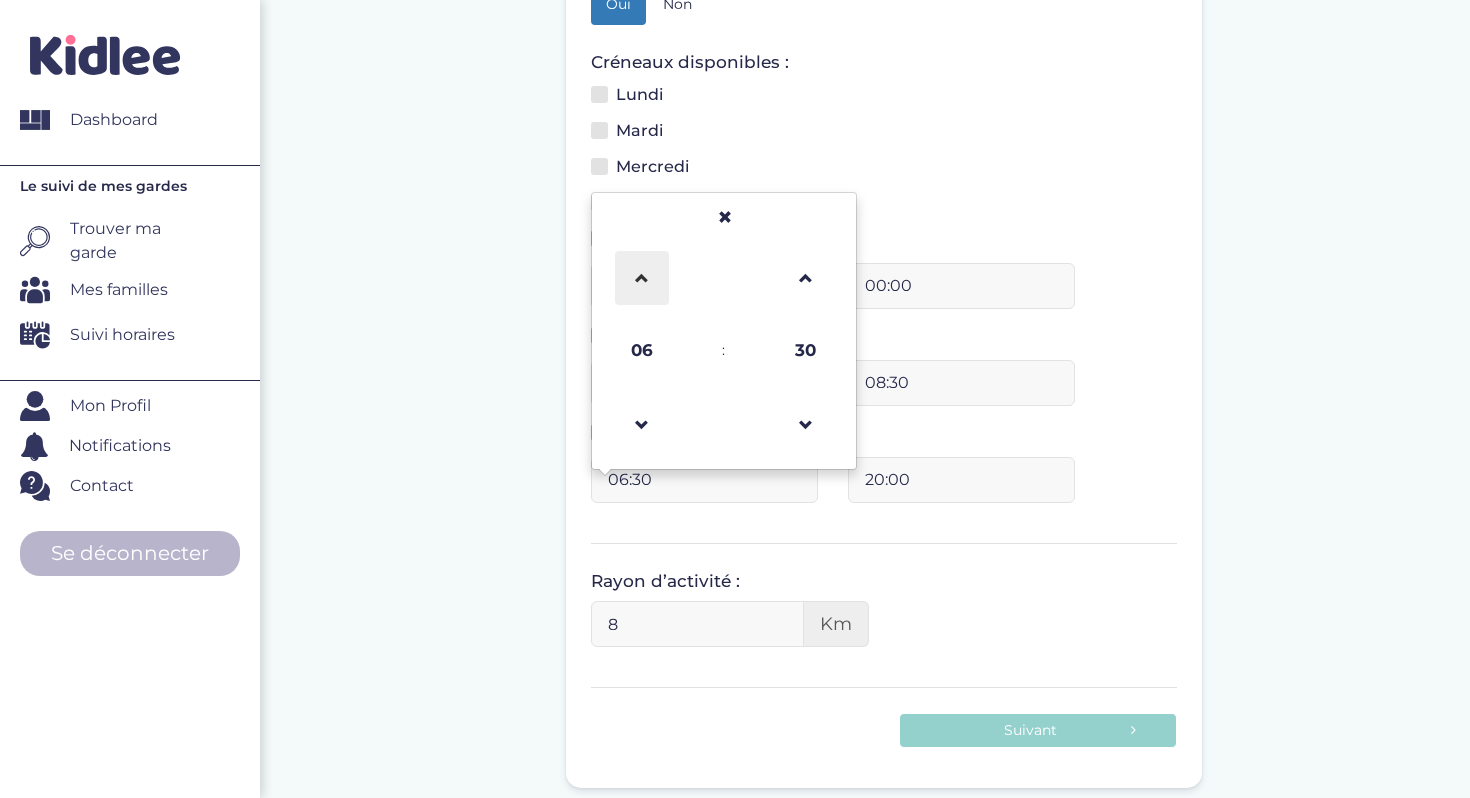 click at bounding box center [642, 278] 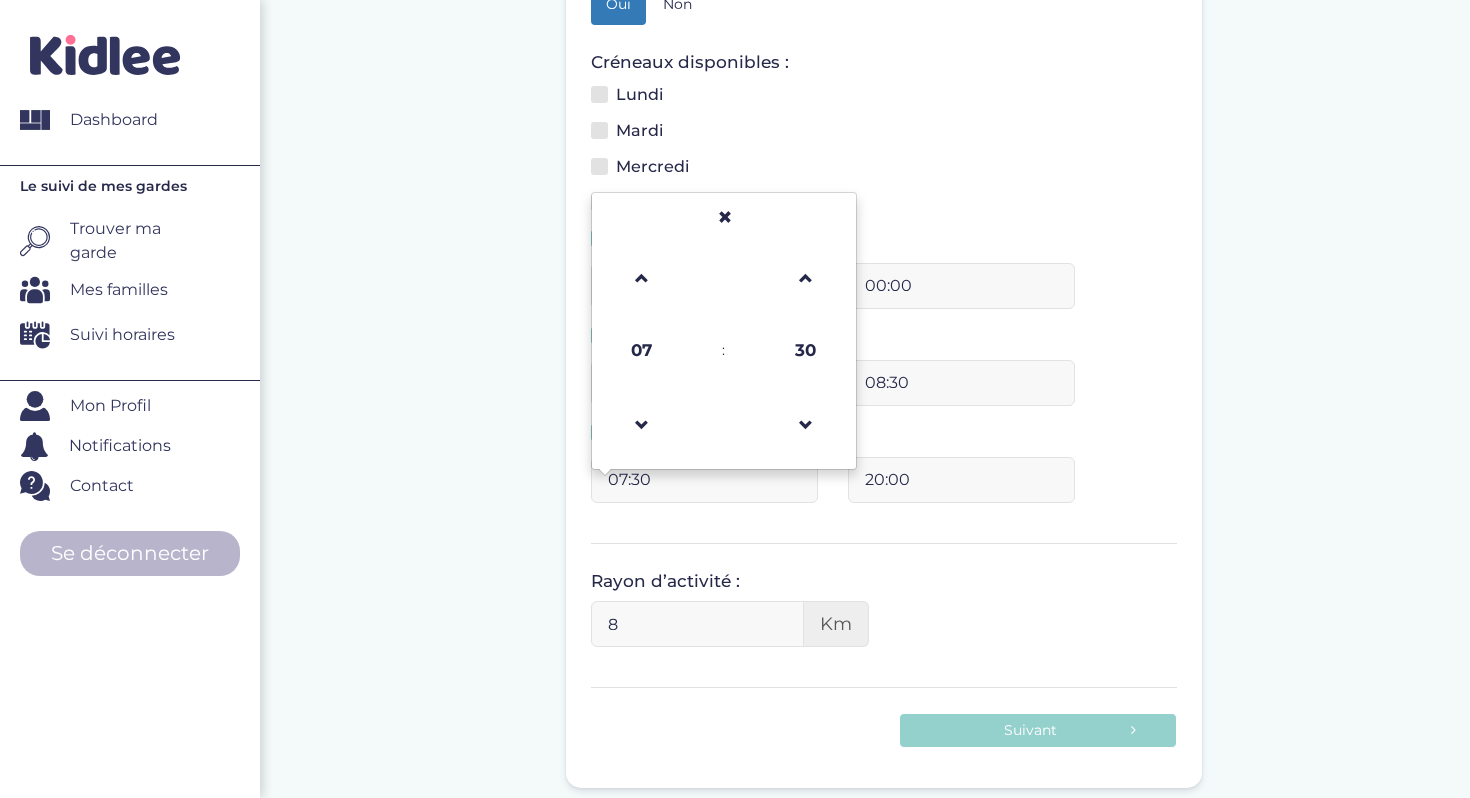 click on "Rayon d’activité :
8   Km" at bounding box center [884, 616] 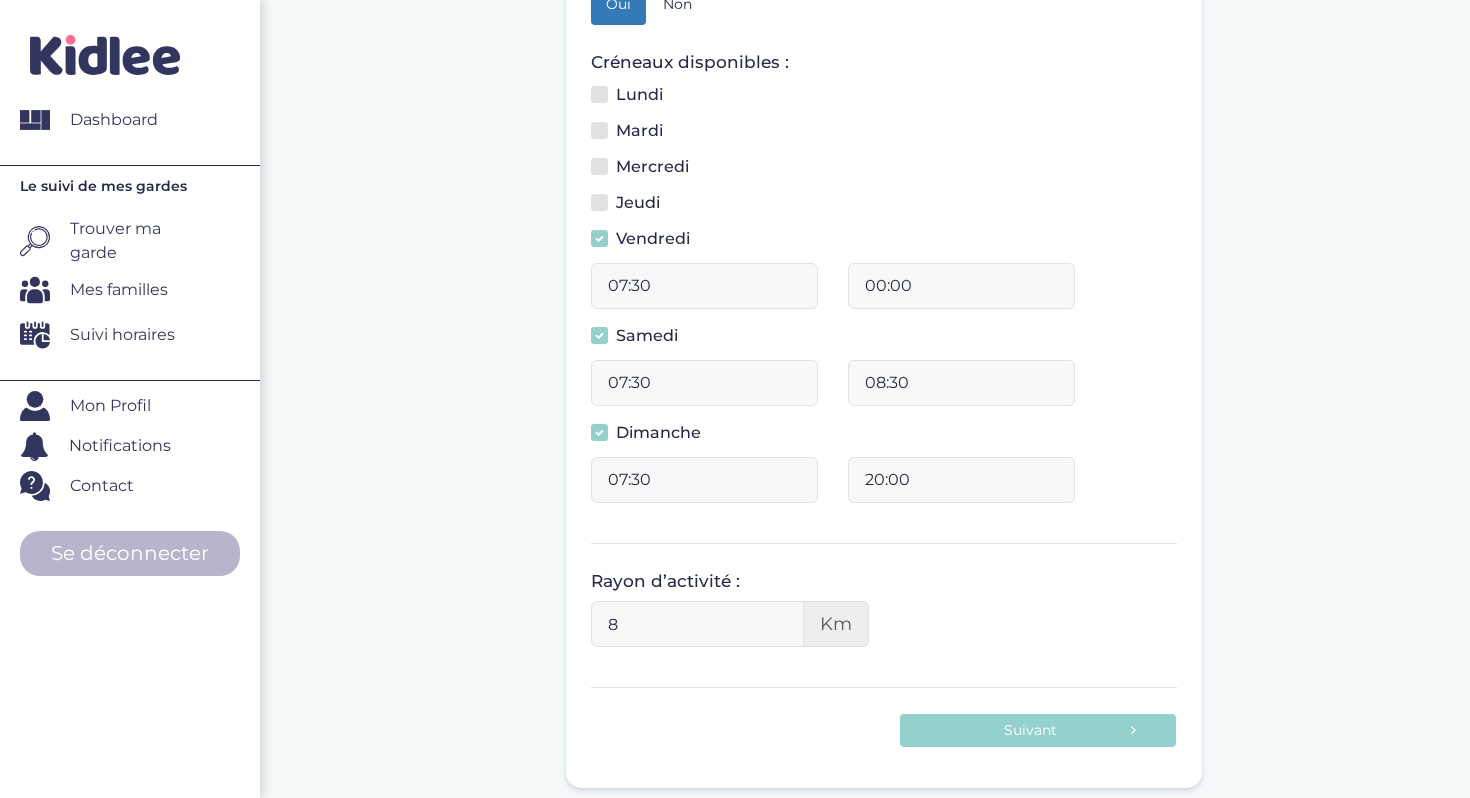 type on "00:00" 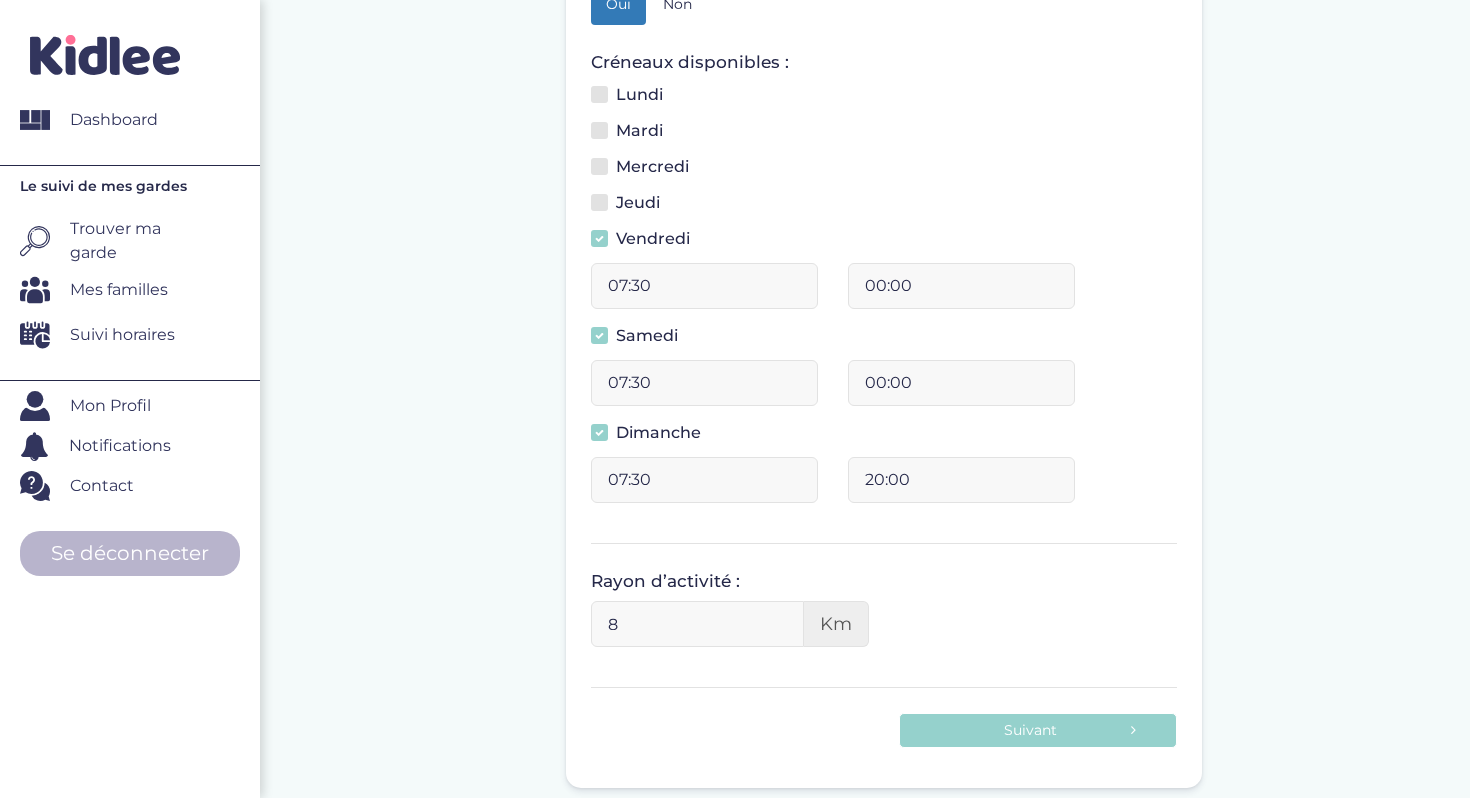 click on "00:00" at bounding box center [961, 383] 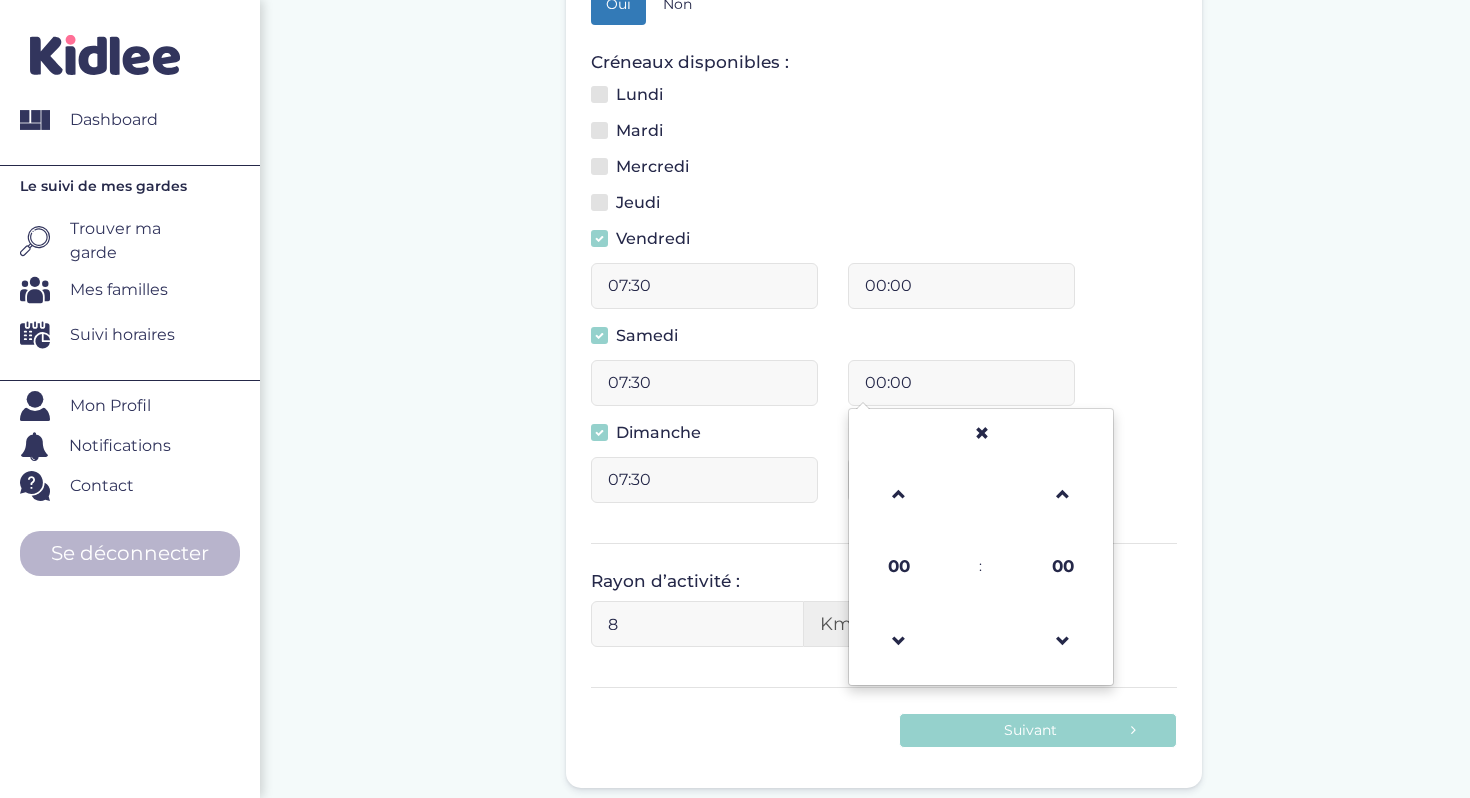 click on "Complete ton profil, même si tu ne dispose pas encore de ton emploi du temps.
Date de début :
01-08-2025     Veuillez préciser une date de début
Avez-vous votre emploi du temps ?
Oui   Non
Créneaux disponibles :
Lundi
16:30   20:00
Mardi
16:30   20:00     09:00   20:00     16:30   20:00     07:30   00:00     07:30   00:00 00 : 00 00 01 02 03 04 05 06 07 08 09" at bounding box center (884, 253) 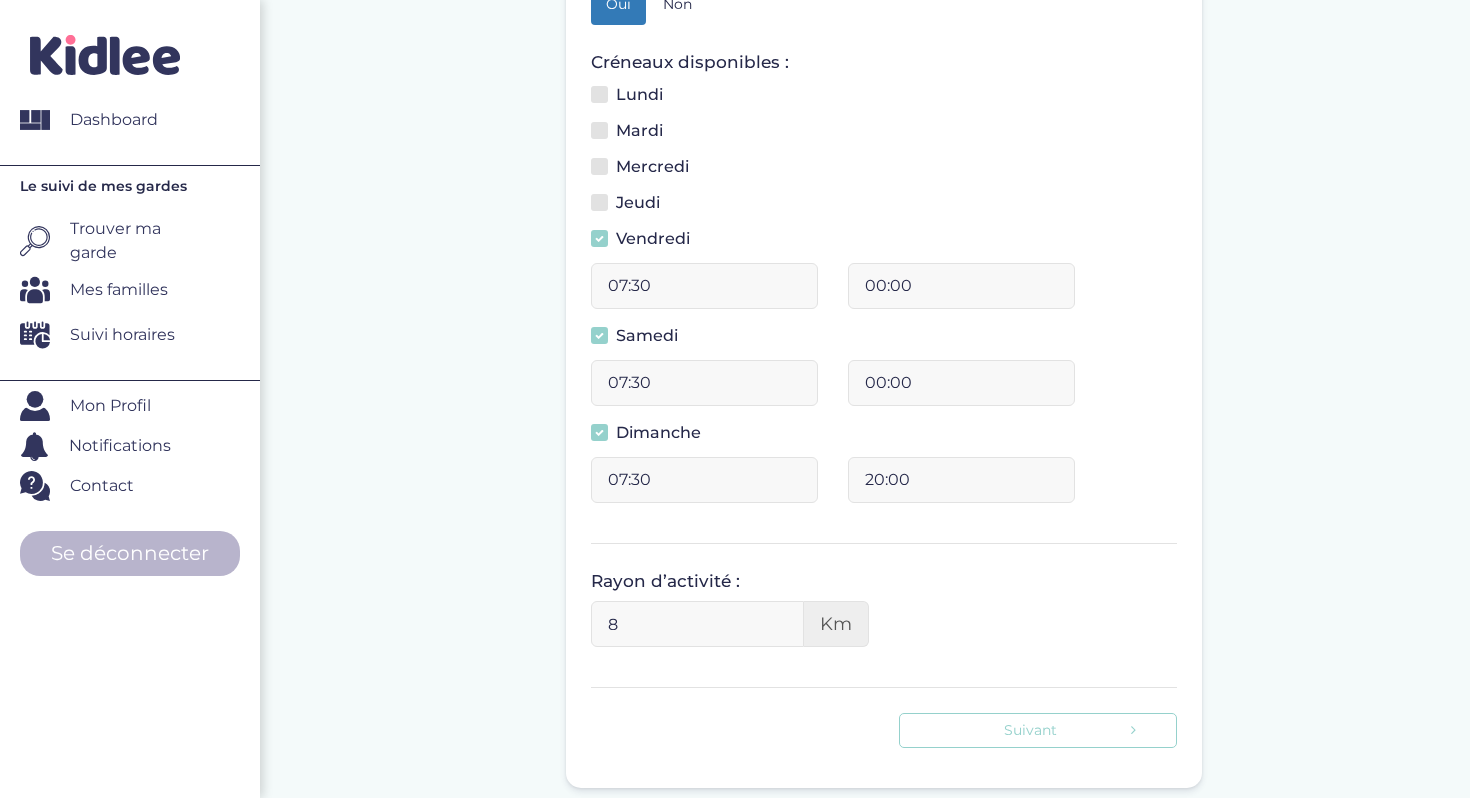click on "Suivant" at bounding box center [1038, 730] 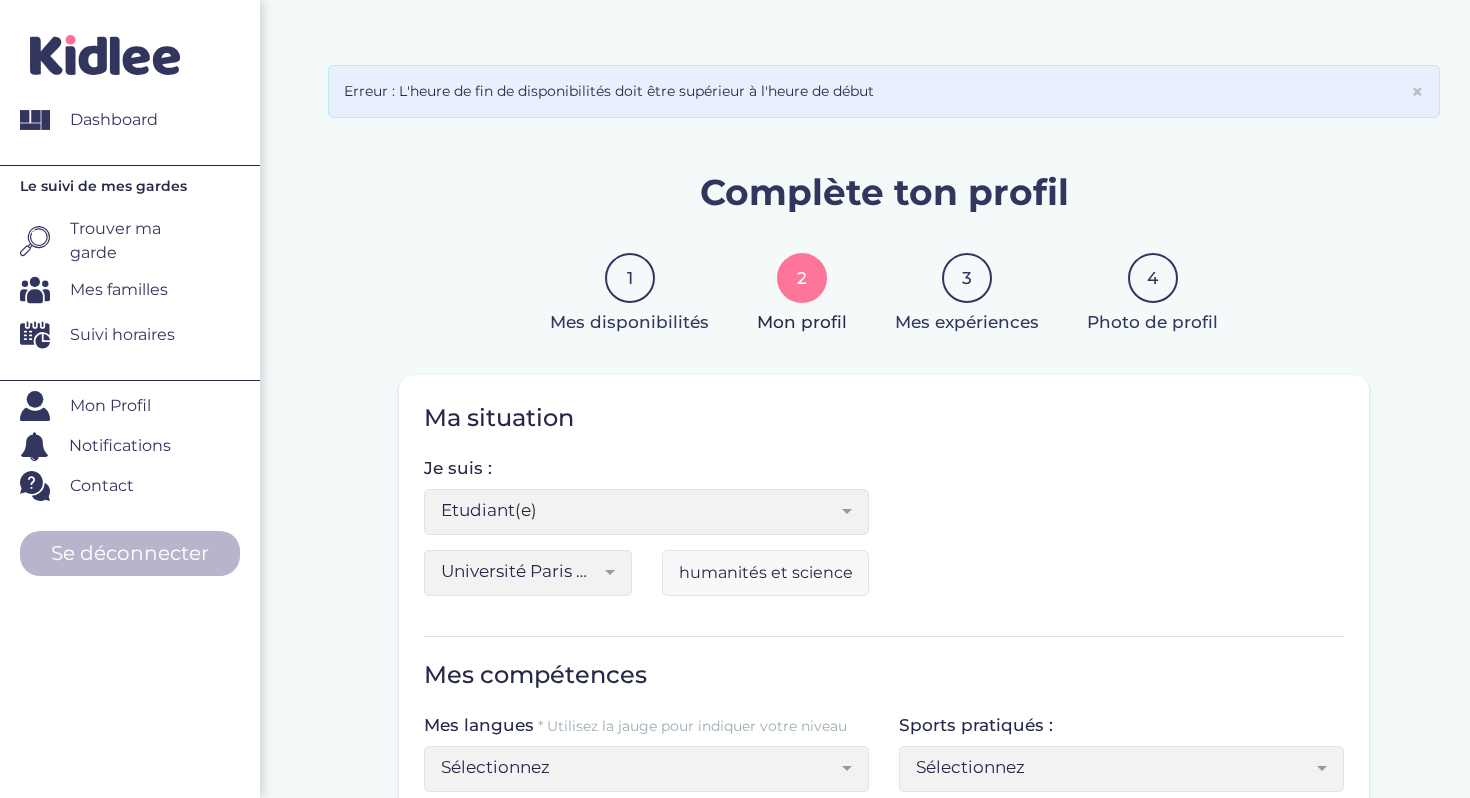 scroll, scrollTop: 1478, scrollLeft: 0, axis: vertical 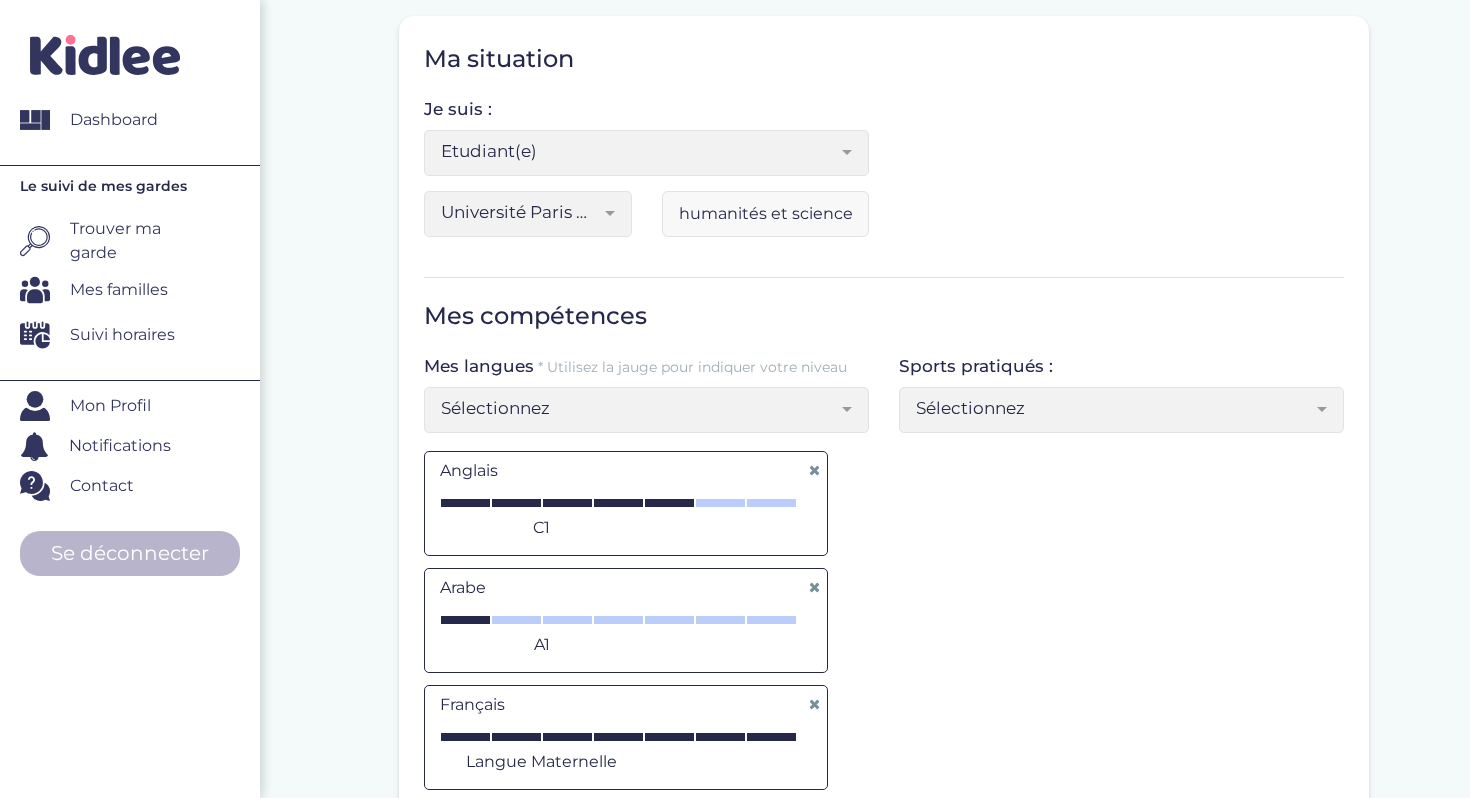 click on "Sélectionnez" at bounding box center (1114, 408) 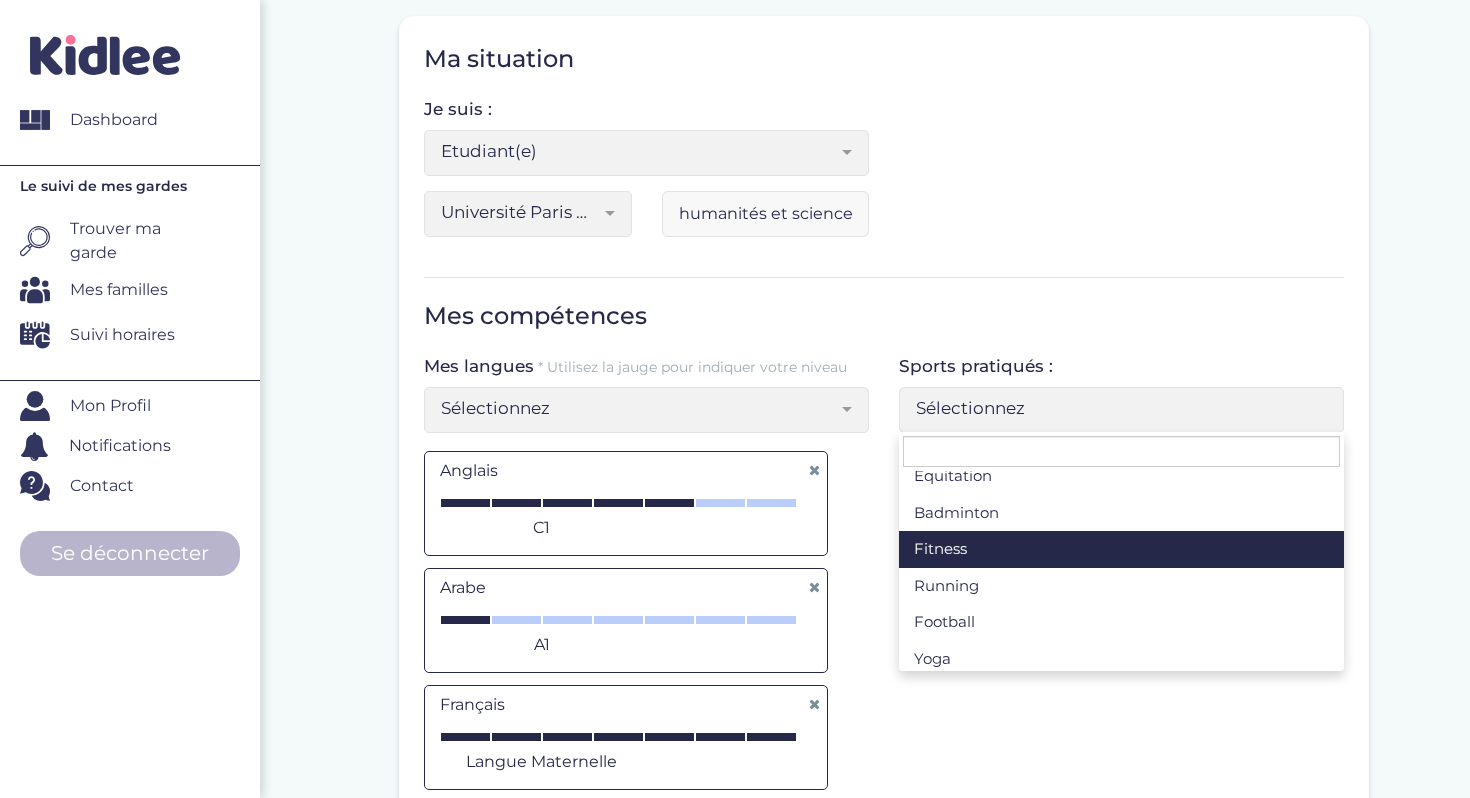 scroll, scrollTop: 436, scrollLeft: 0, axis: vertical 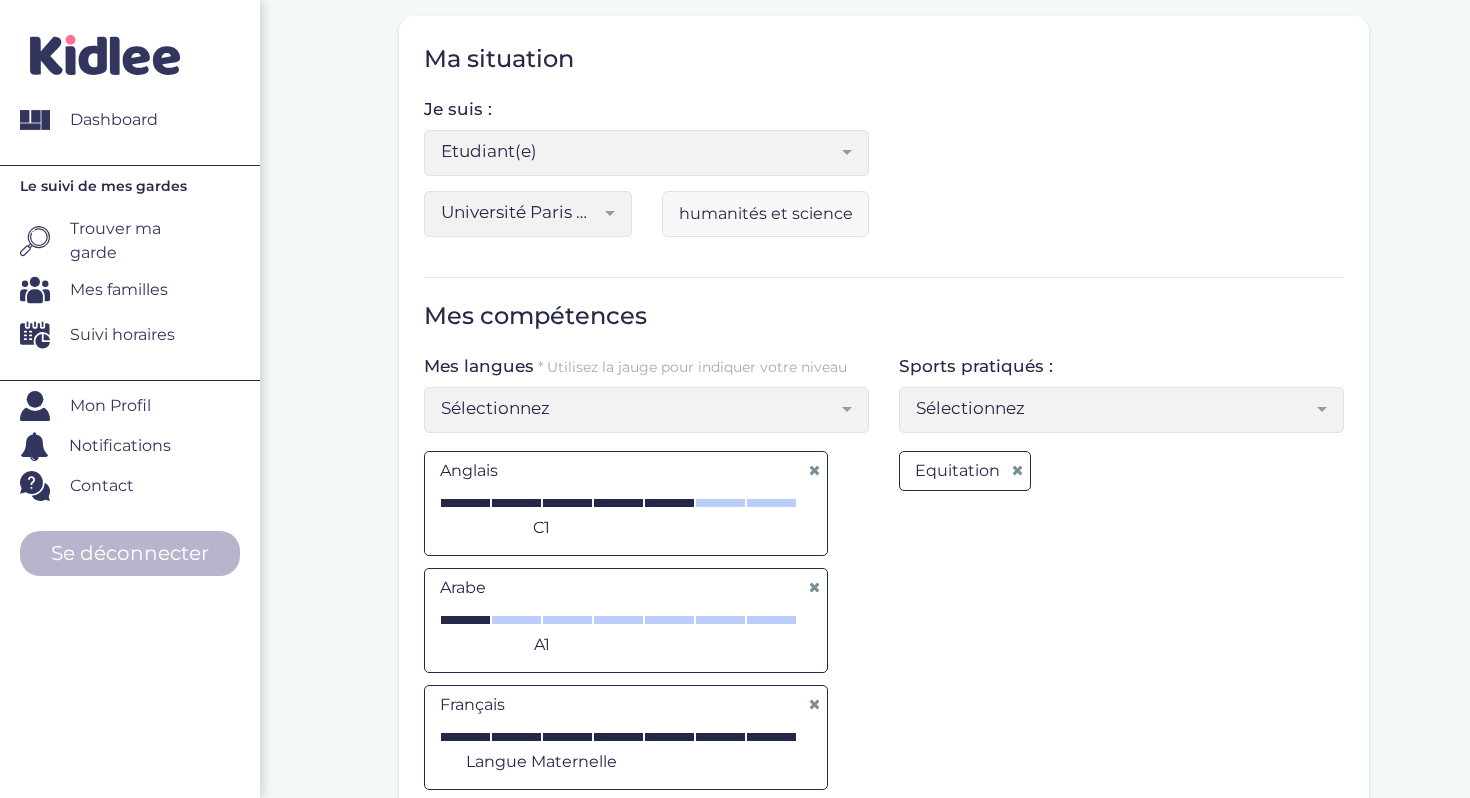 click on "Sélectionnez" at bounding box center [1114, 408] 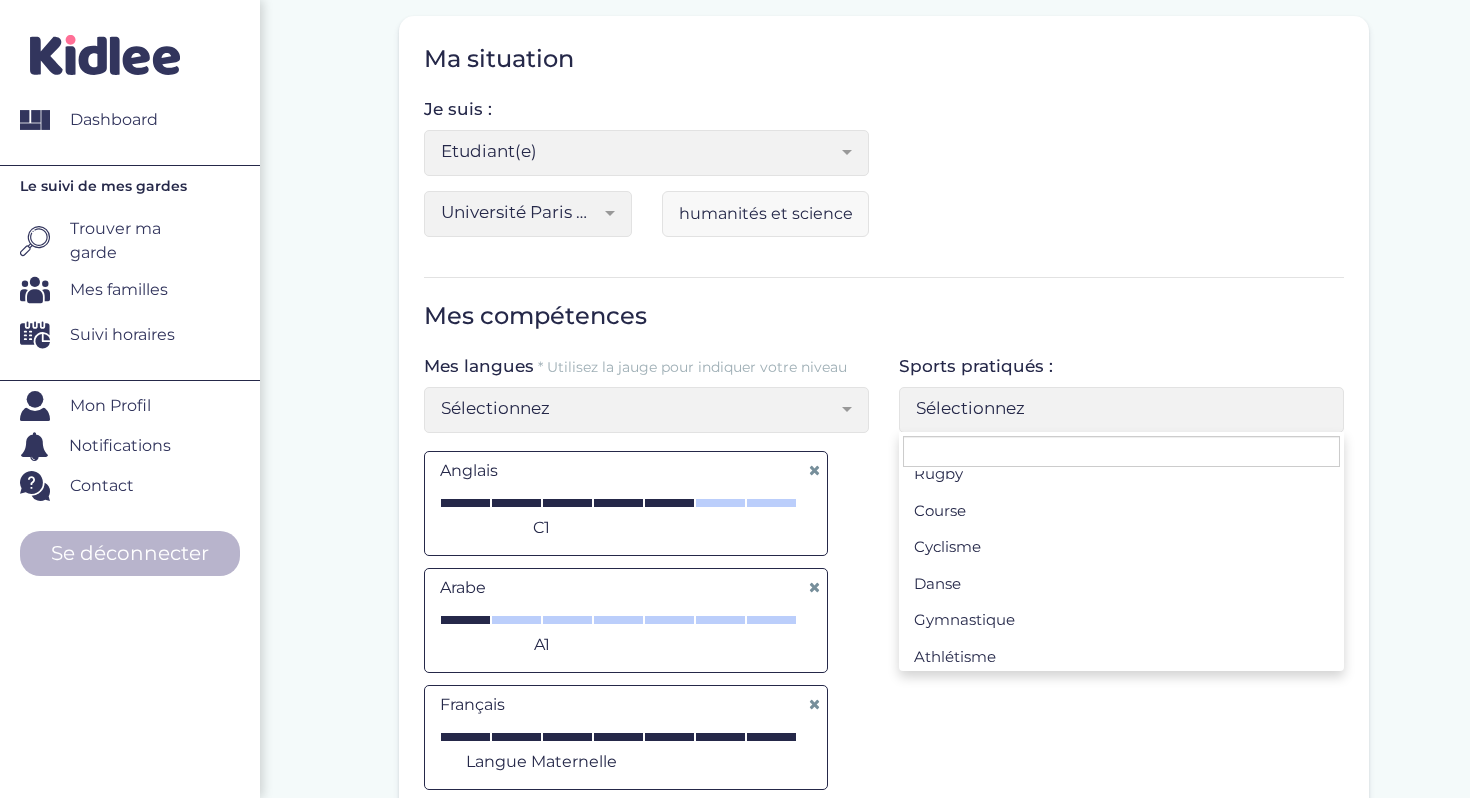scroll, scrollTop: 341, scrollLeft: 0, axis: vertical 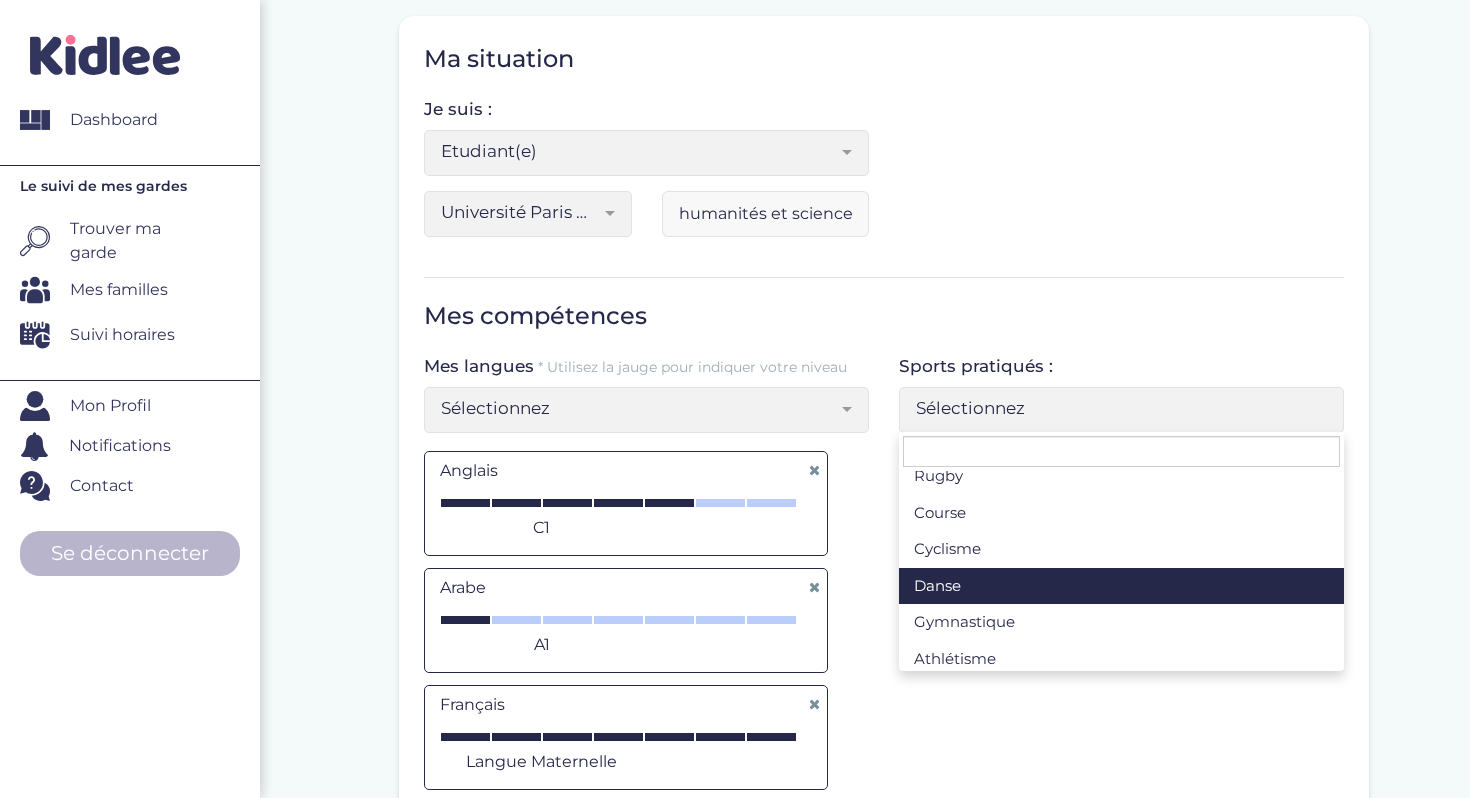select on "Sélectionnez" 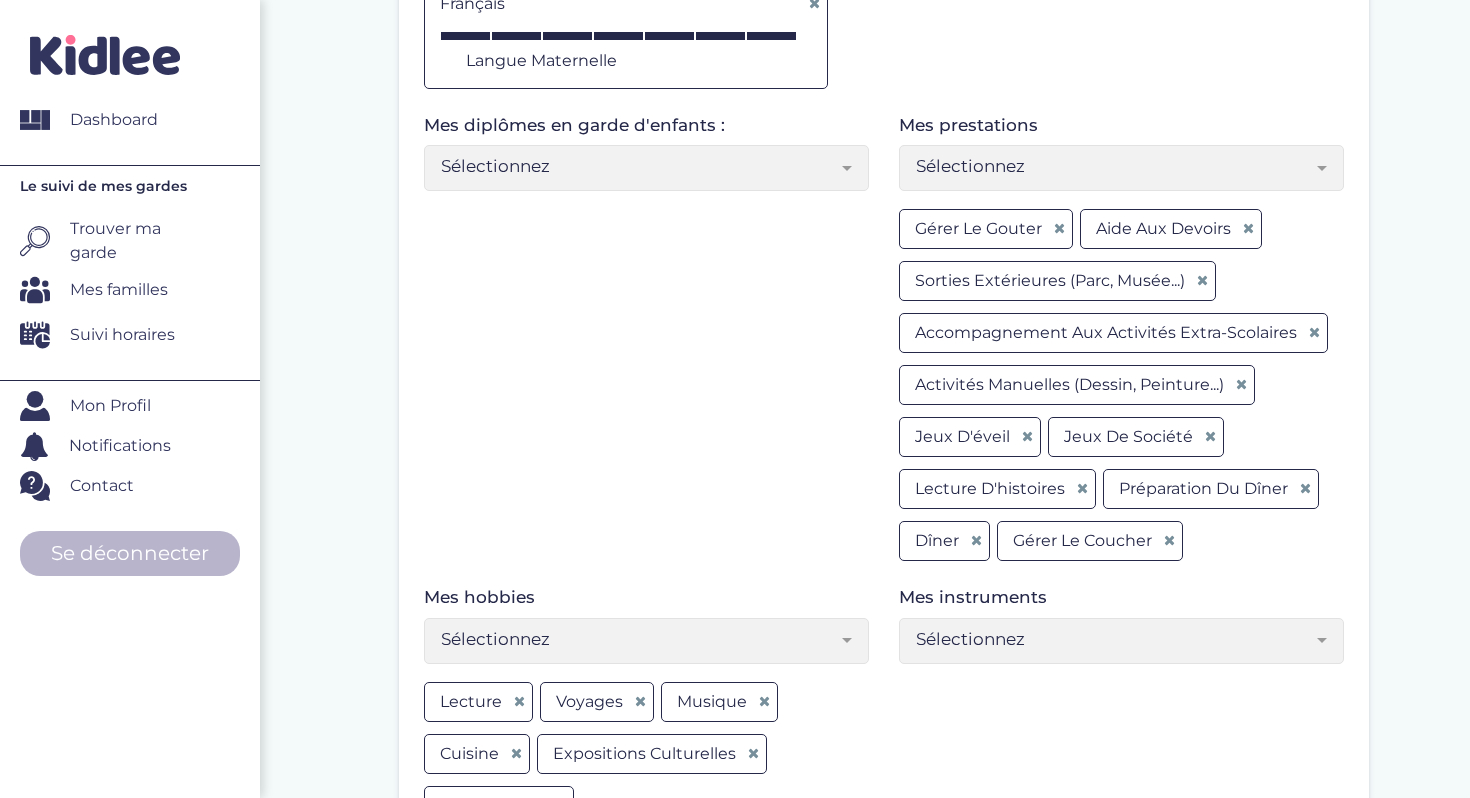 scroll, scrollTop: 1370, scrollLeft: 0, axis: vertical 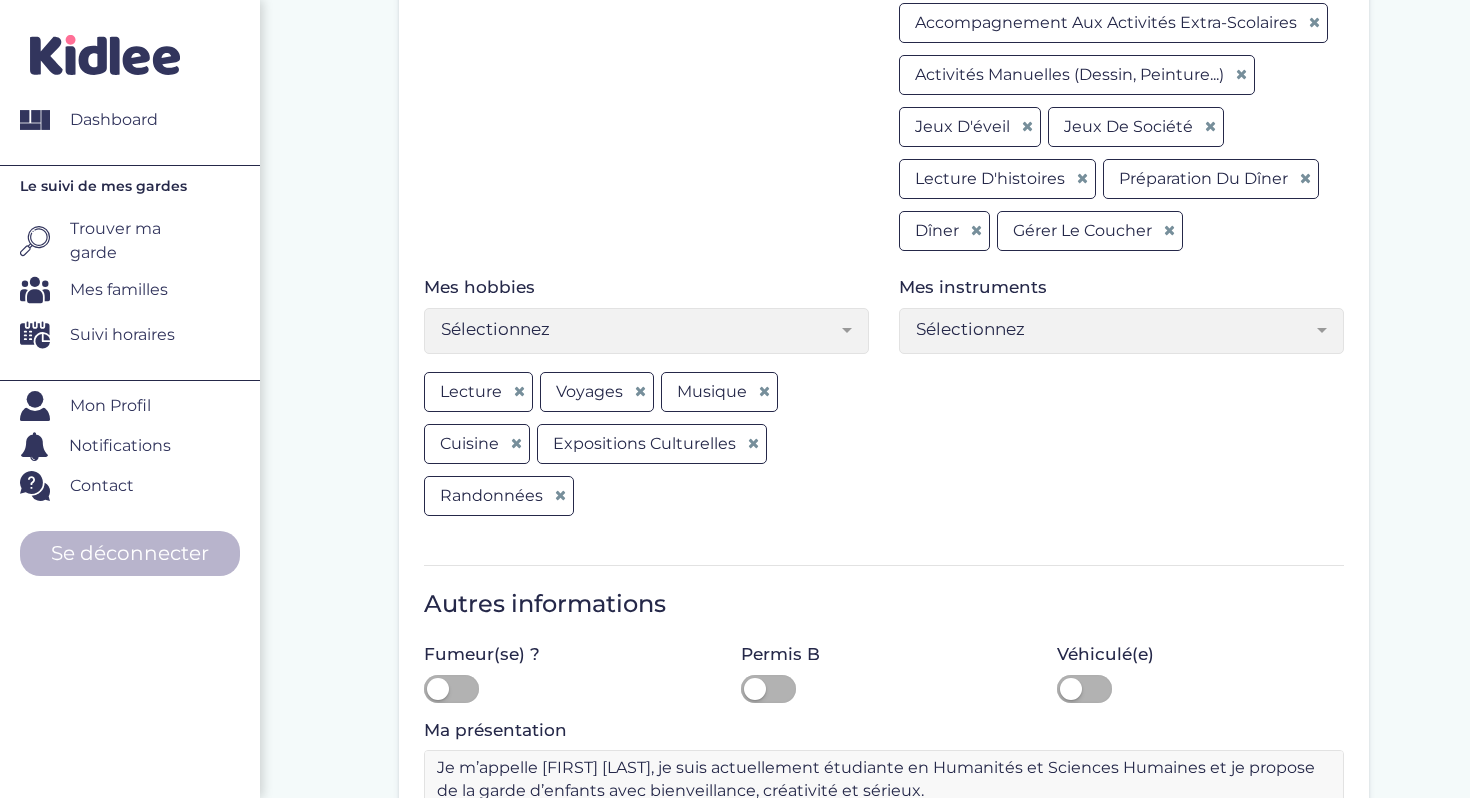 click on "Sélectionnez" at bounding box center (1114, 329) 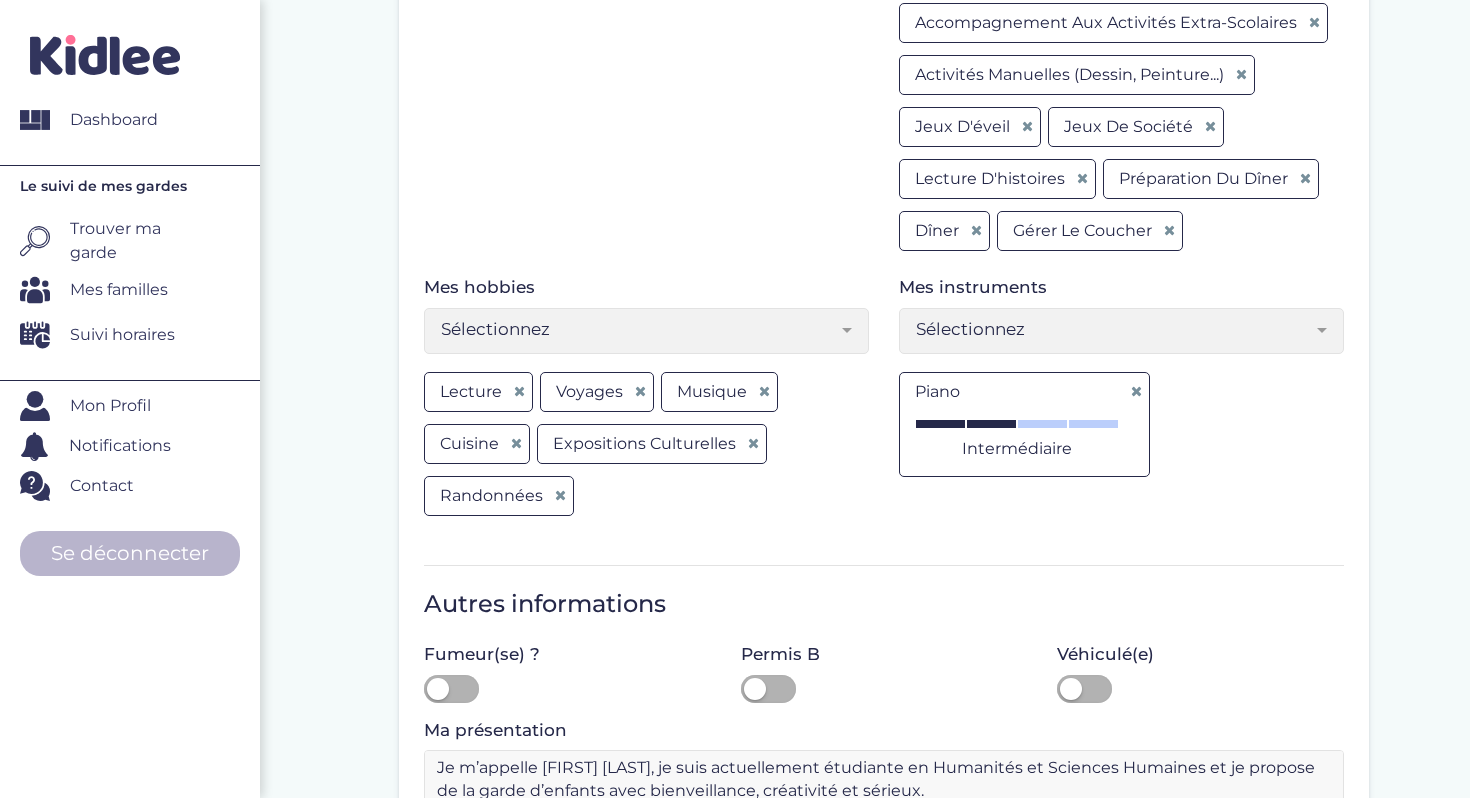 click at bounding box center (991, 424) 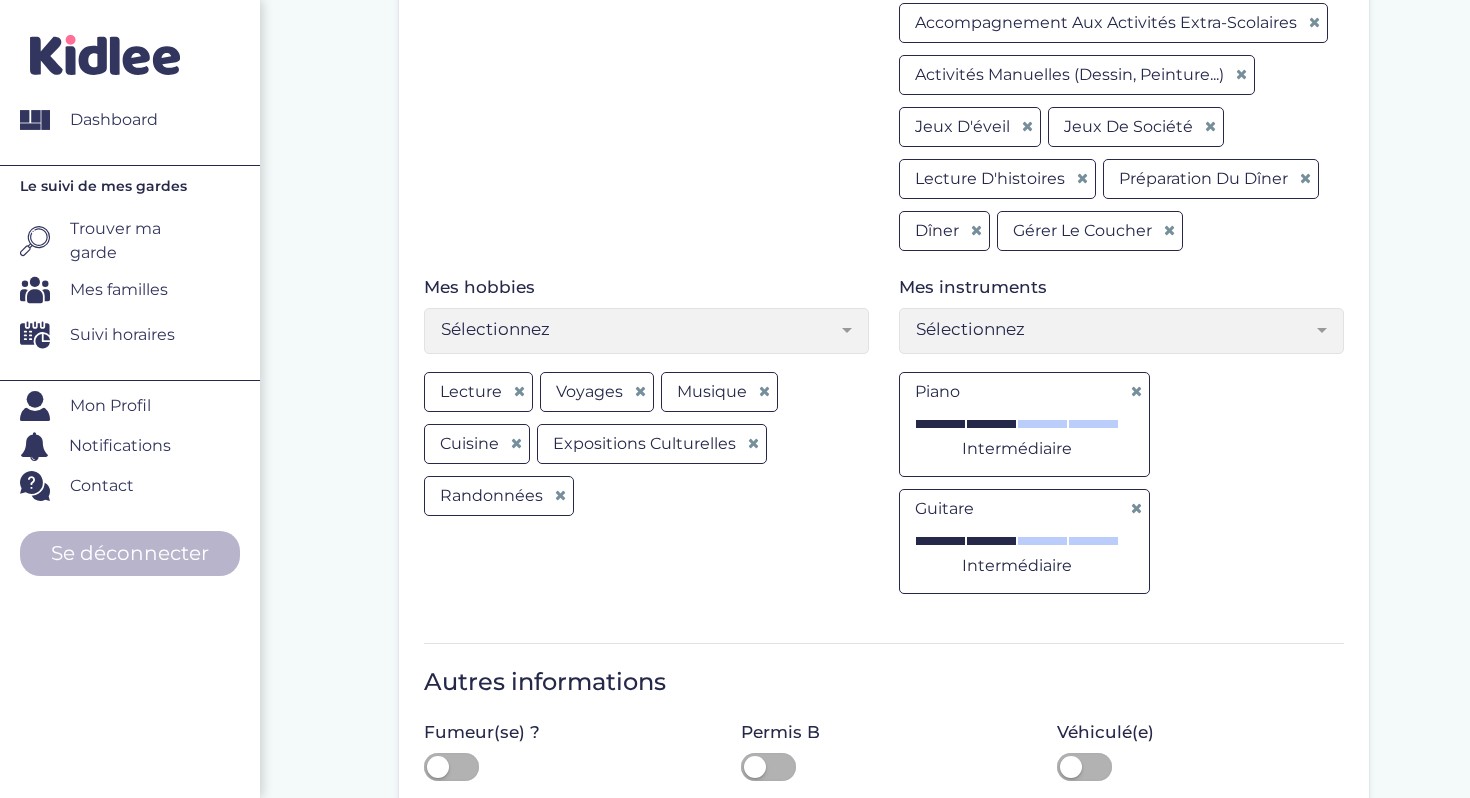 click at bounding box center (991, 541) 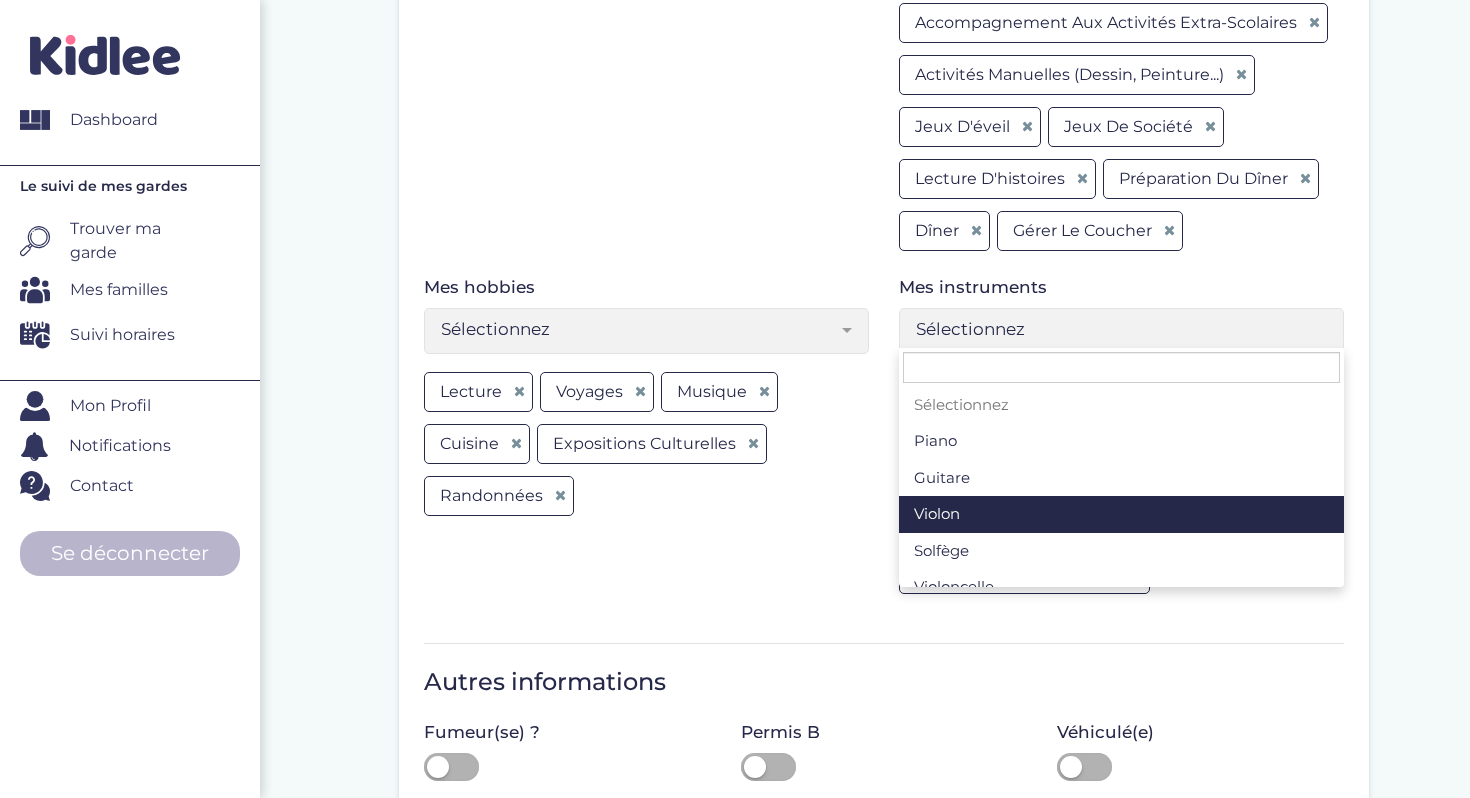 scroll, scrollTop: 86, scrollLeft: 0, axis: vertical 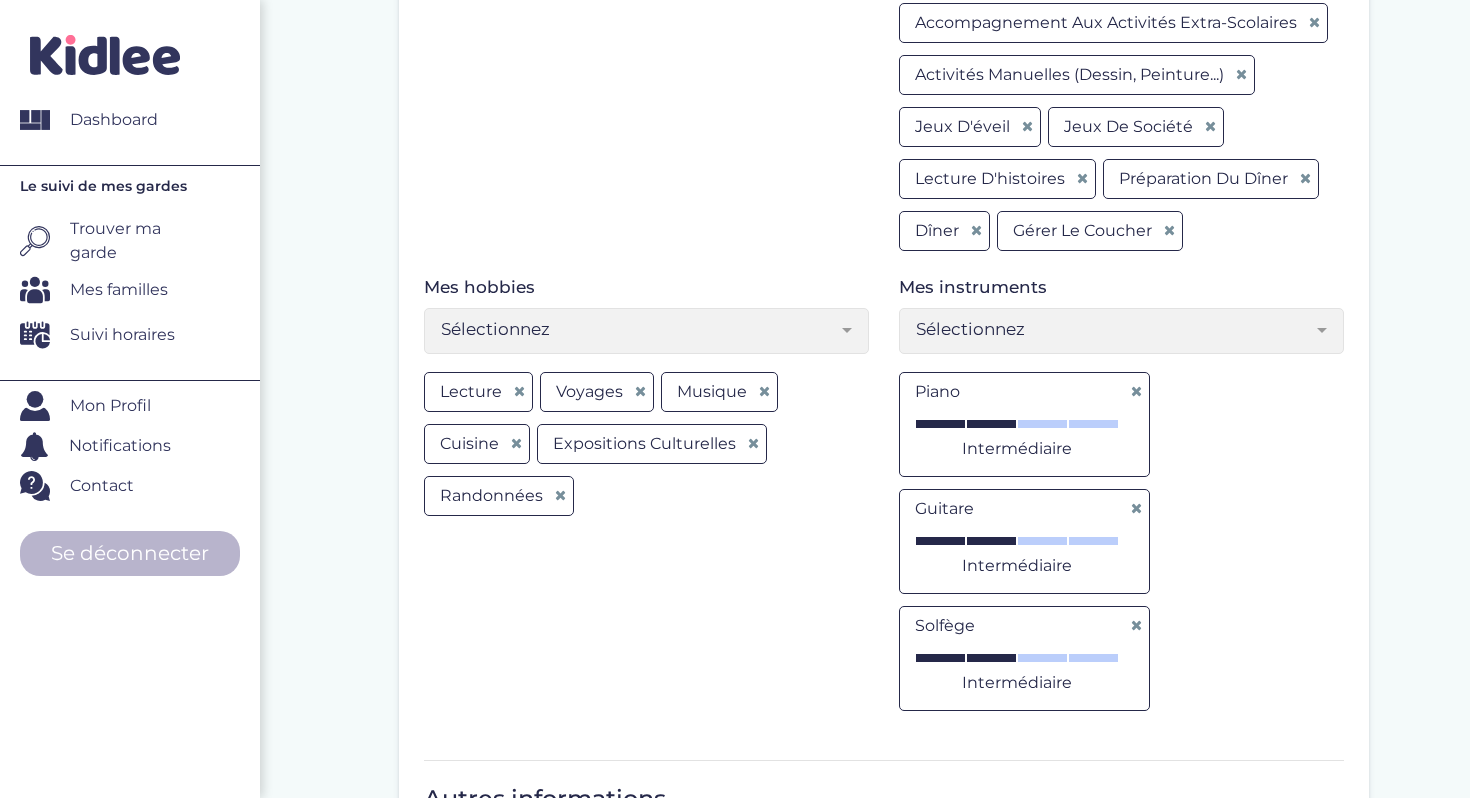 click at bounding box center (991, 658) 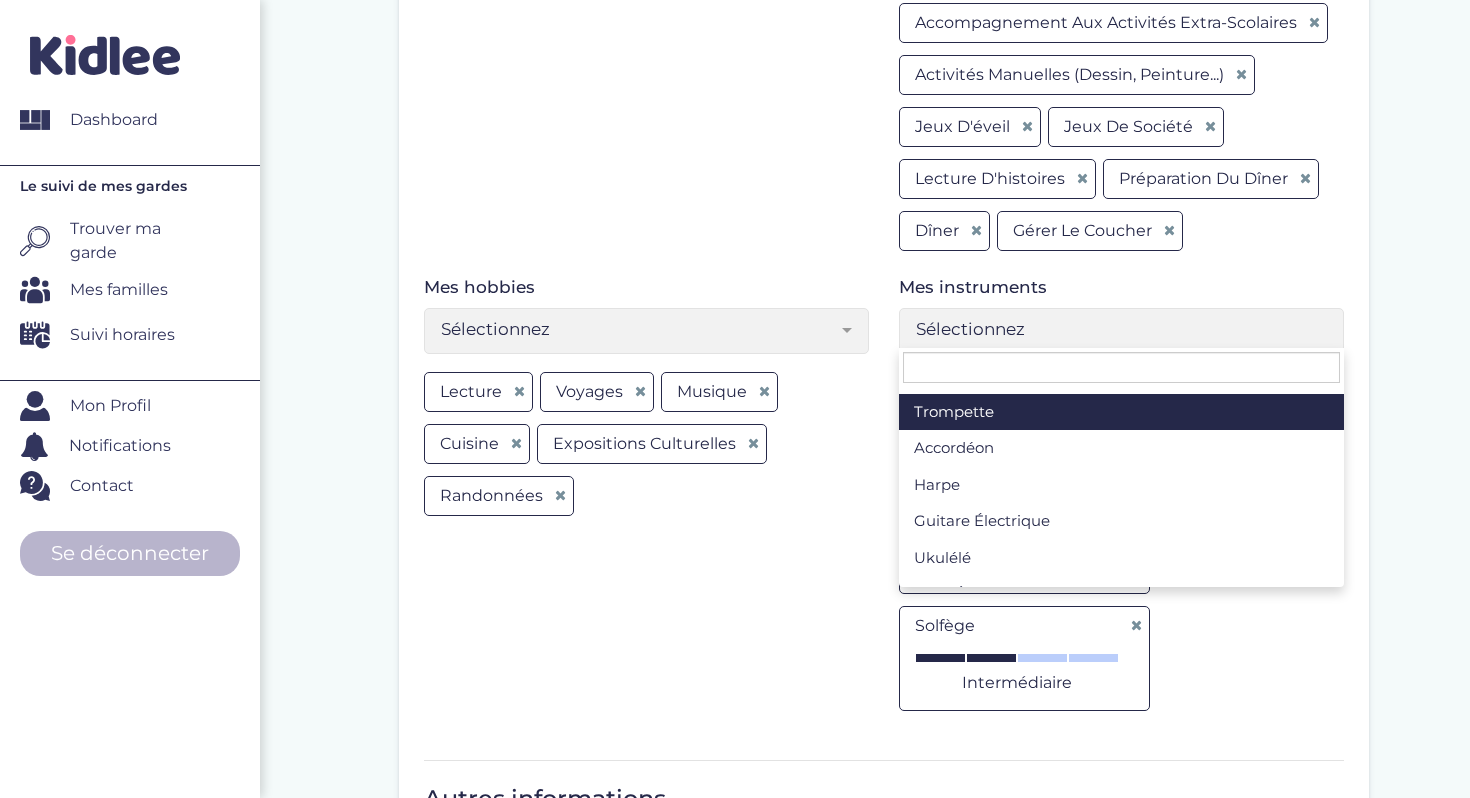 scroll, scrollTop: 384, scrollLeft: 0, axis: vertical 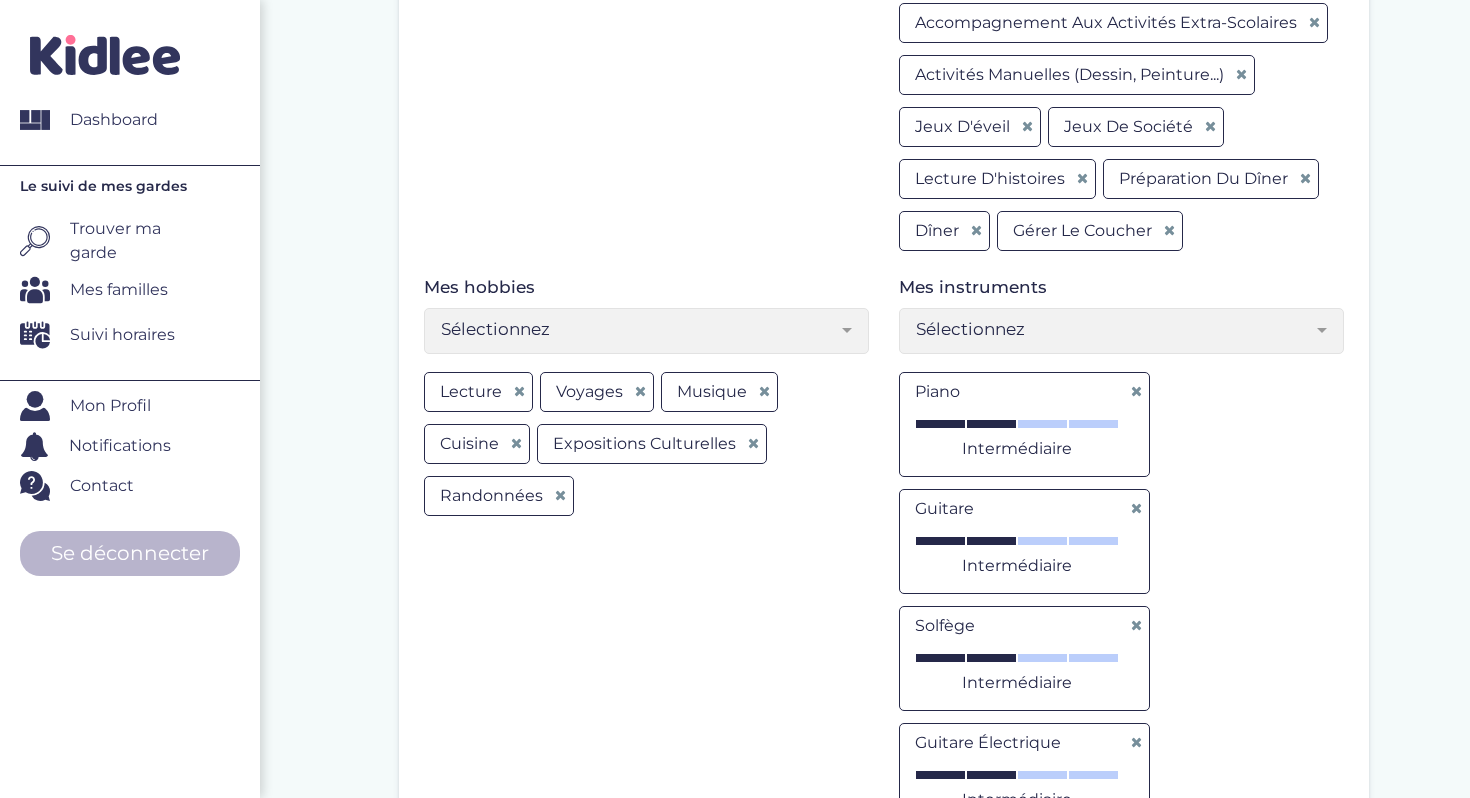 click at bounding box center (991, 775) 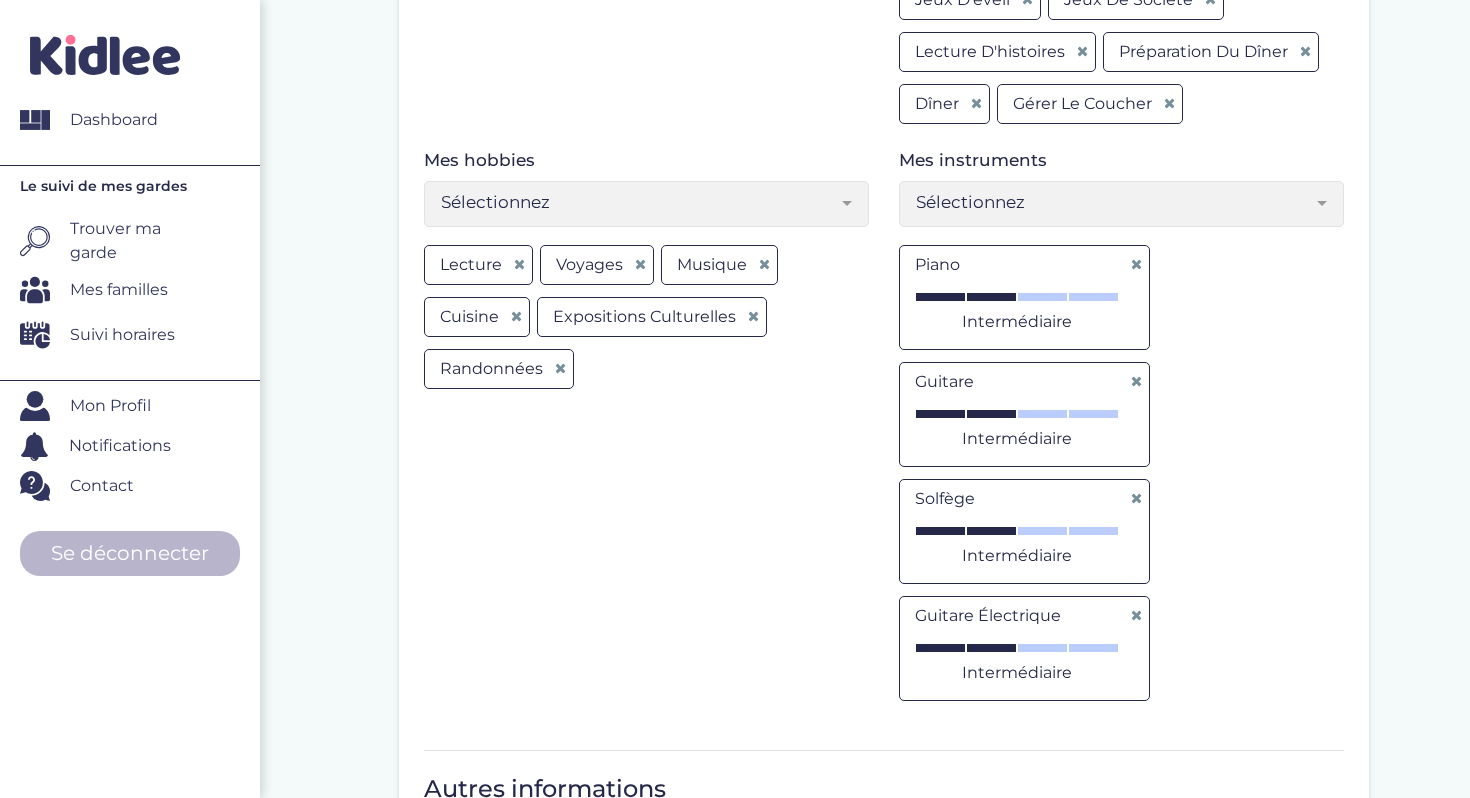 scroll, scrollTop: 1498, scrollLeft: 0, axis: vertical 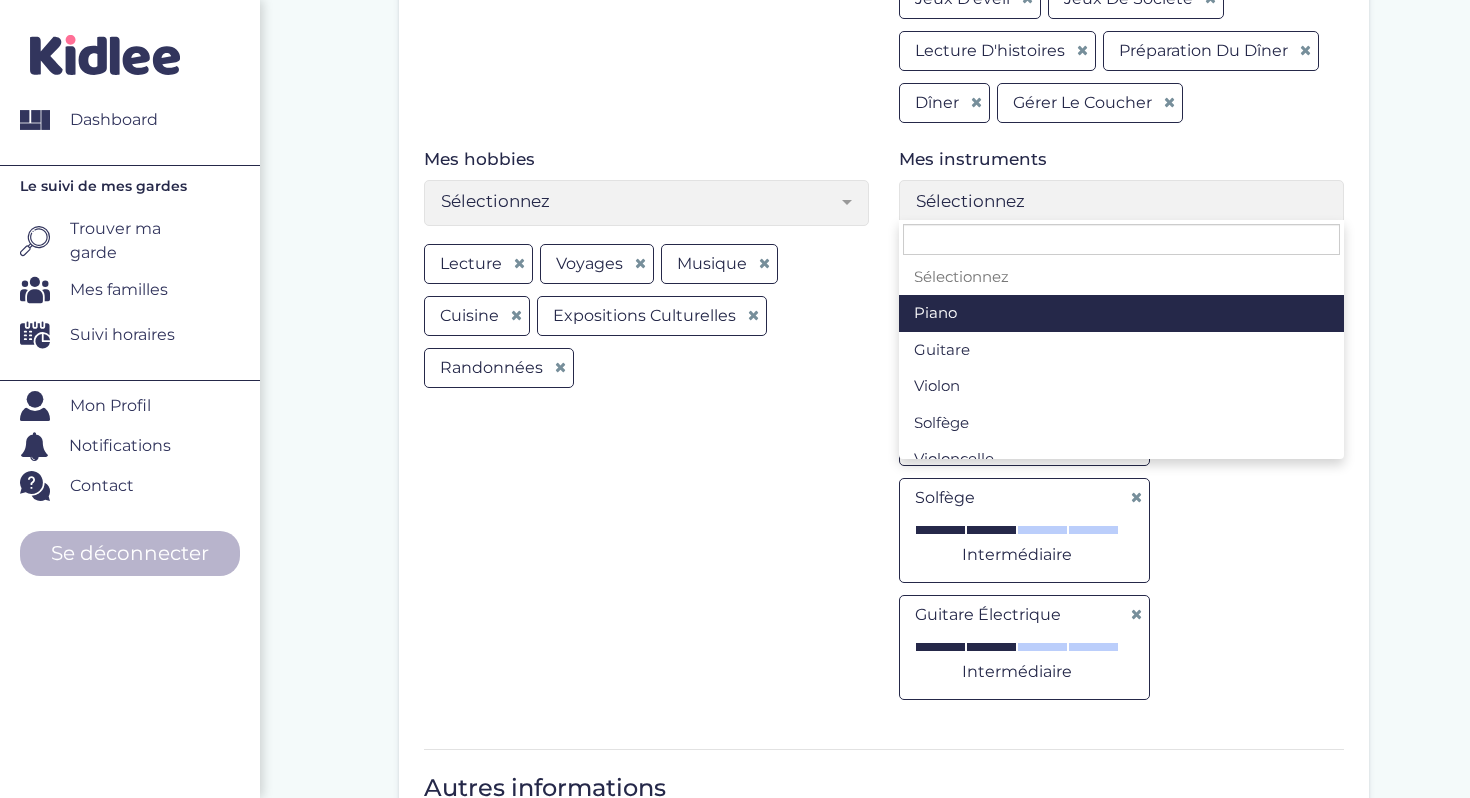 click on "Sélectionnez" at bounding box center [1114, 201] 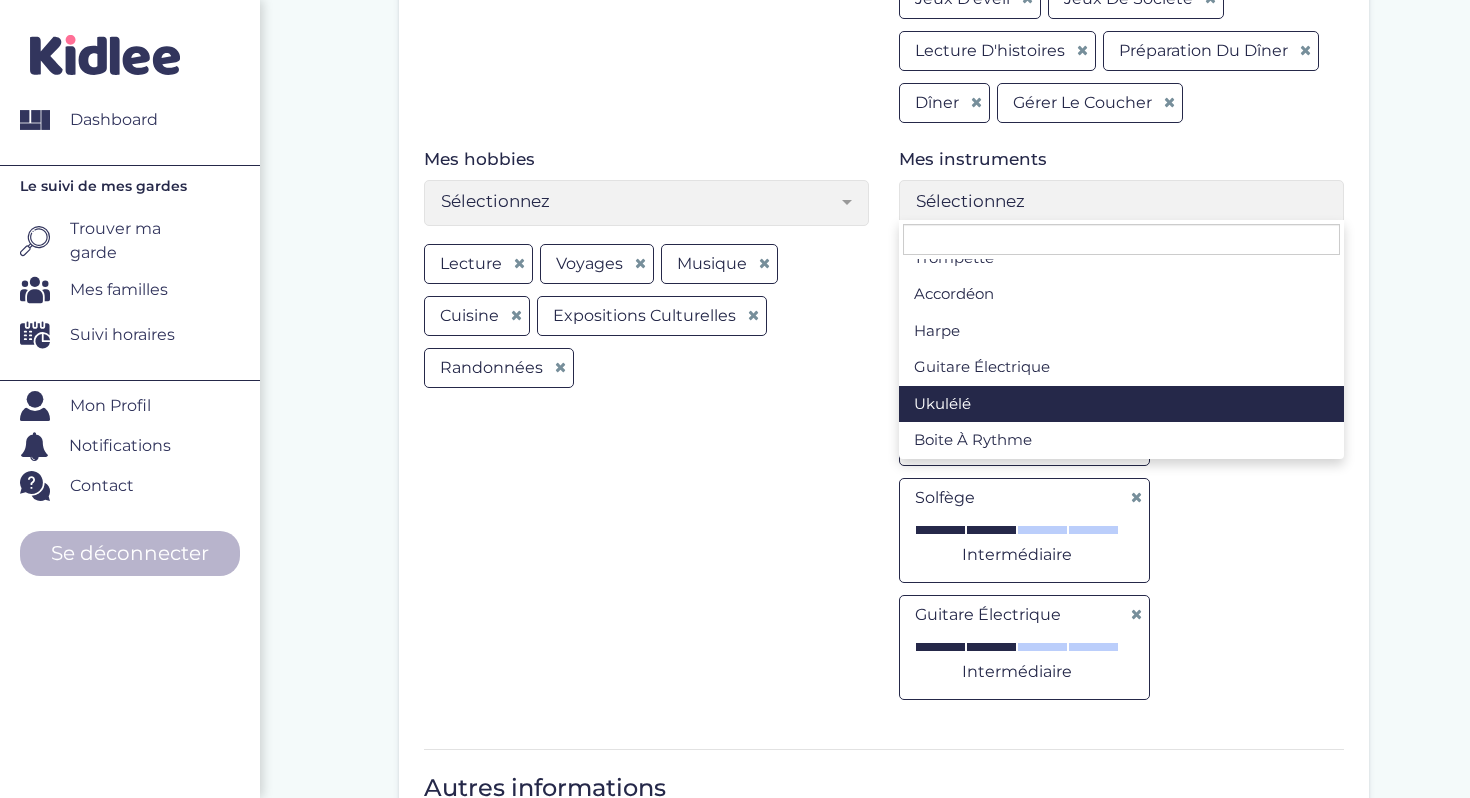 select on "Sélectionnez" 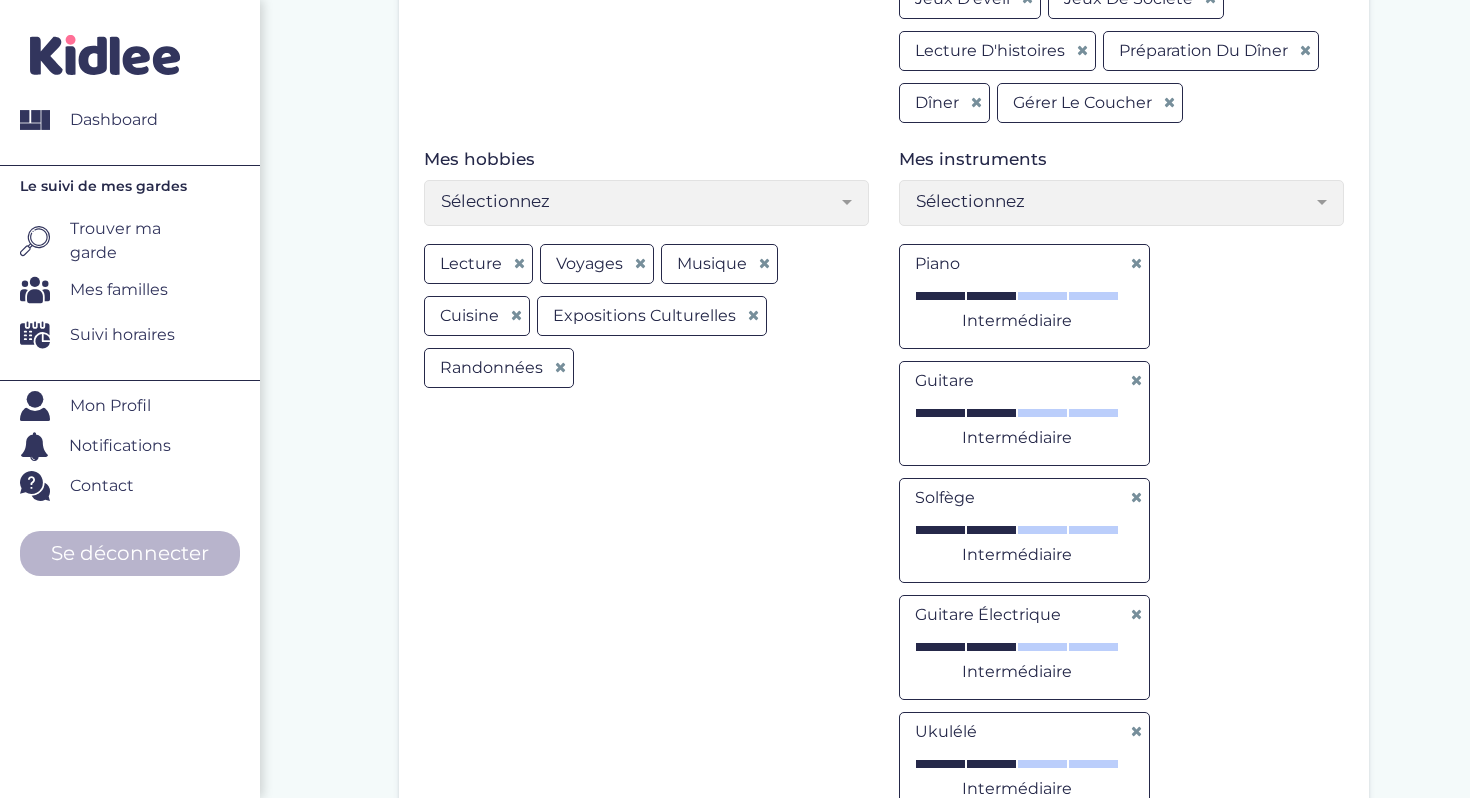 click at bounding box center (991, 764) 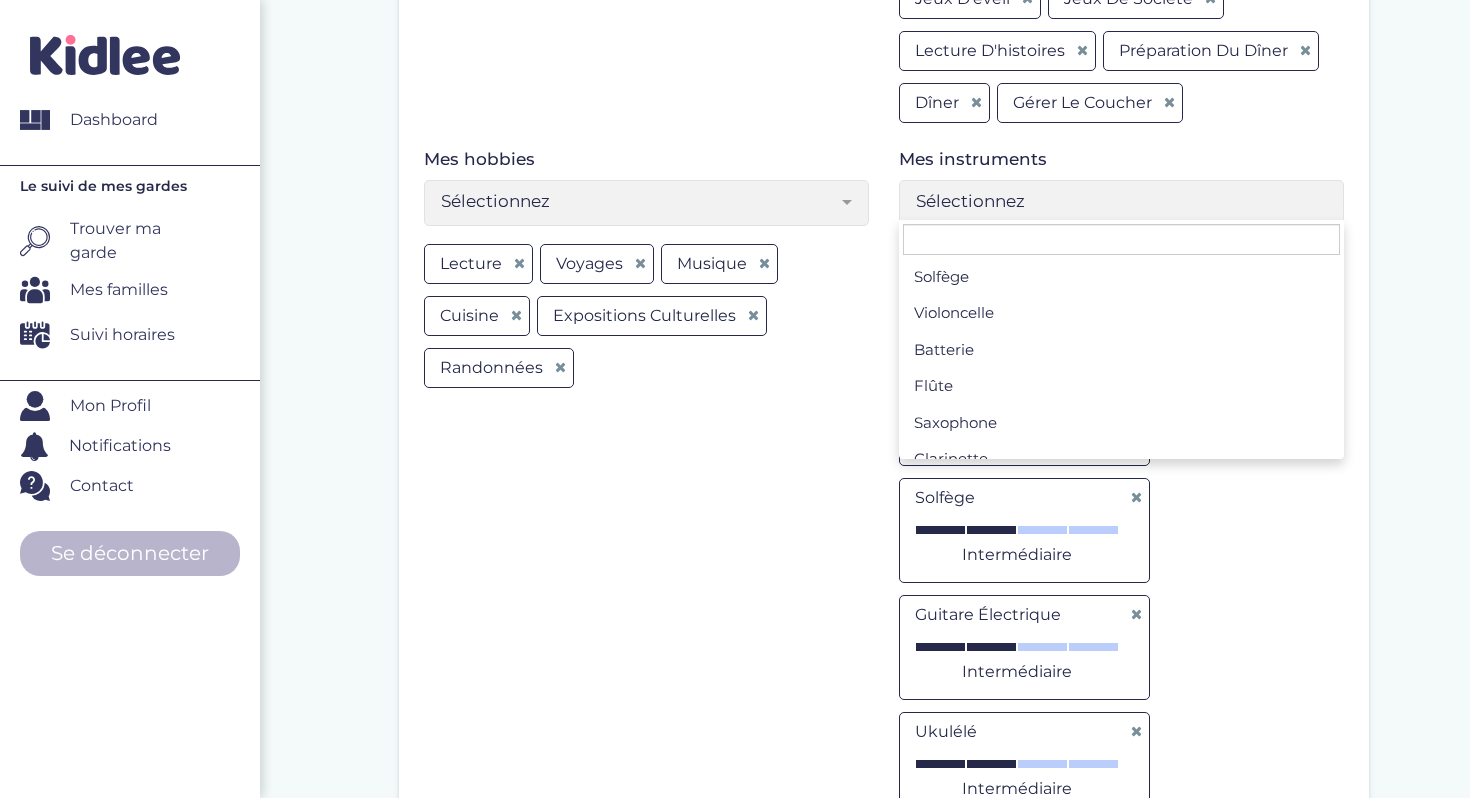 scroll, scrollTop: 0, scrollLeft: 0, axis: both 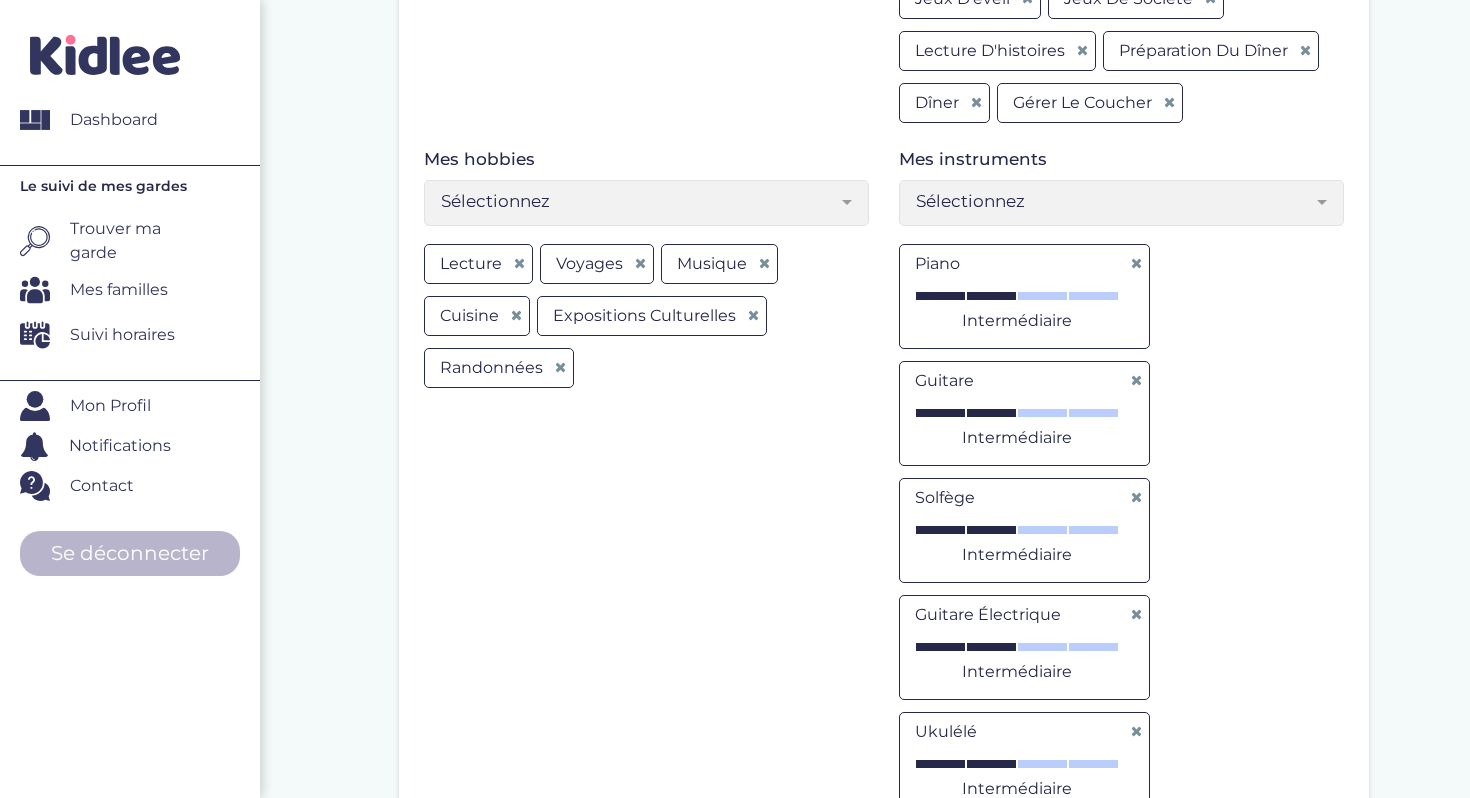 click on "Piano Débutant(e) Intermédiaire Professionnel(le) Expert(e) Intermédiaire Guitare Débutant(e) Intermédiaire Professionnel(le) Expert(e) Intermédiaire Solfège Débutant(e) Intermédiaire Professionnel(le) Expert(e) Intermédiaire Guitare électrique Débutant(e) Intermédiaire Professionnel(le) Expert(e) Intermédiaire Ukulélé Débutant(e) Intermédiaire Professionnel(le) Expert(e) Intermédiaire" at bounding box center (1121, 533) 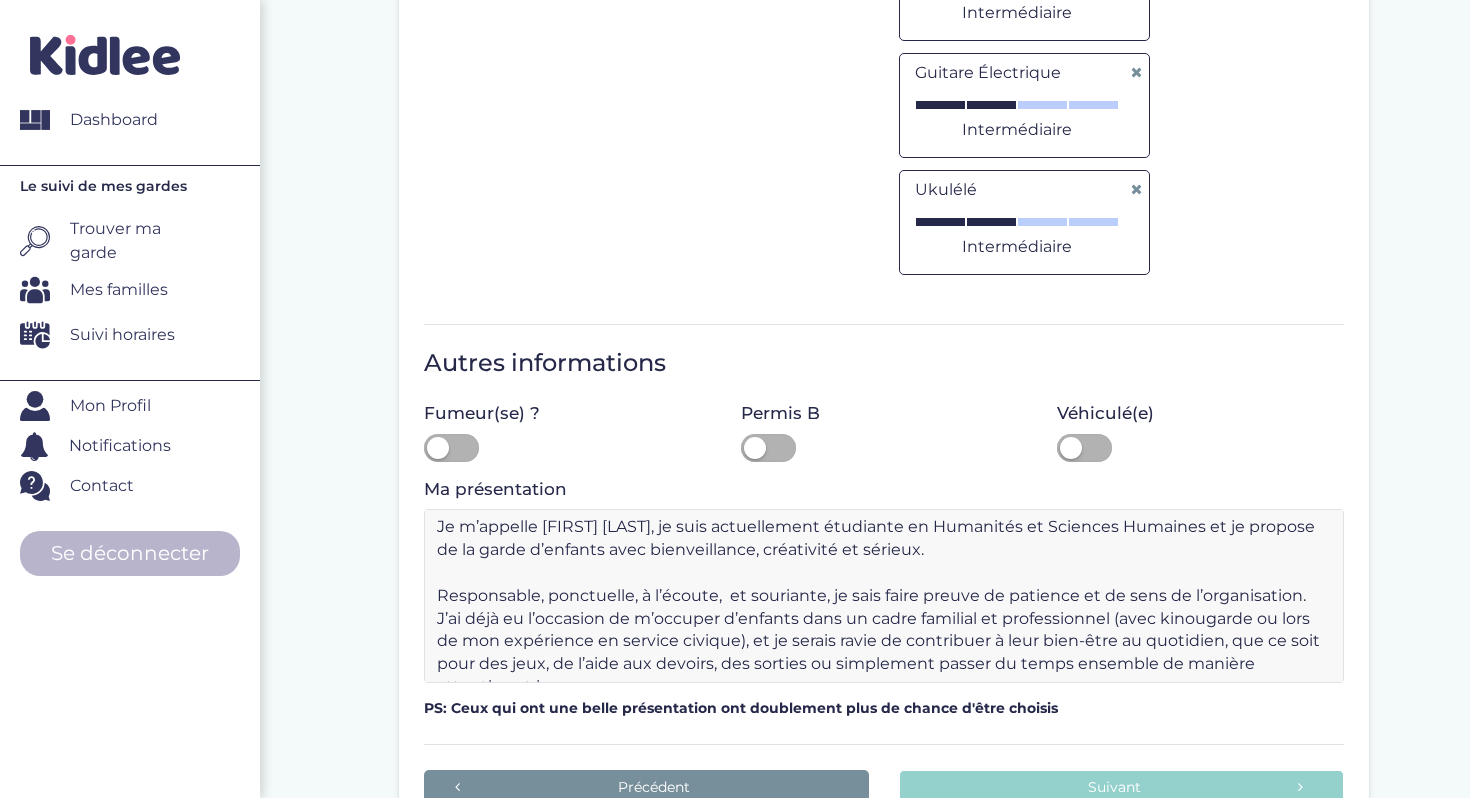scroll, scrollTop: 2084, scrollLeft: 0, axis: vertical 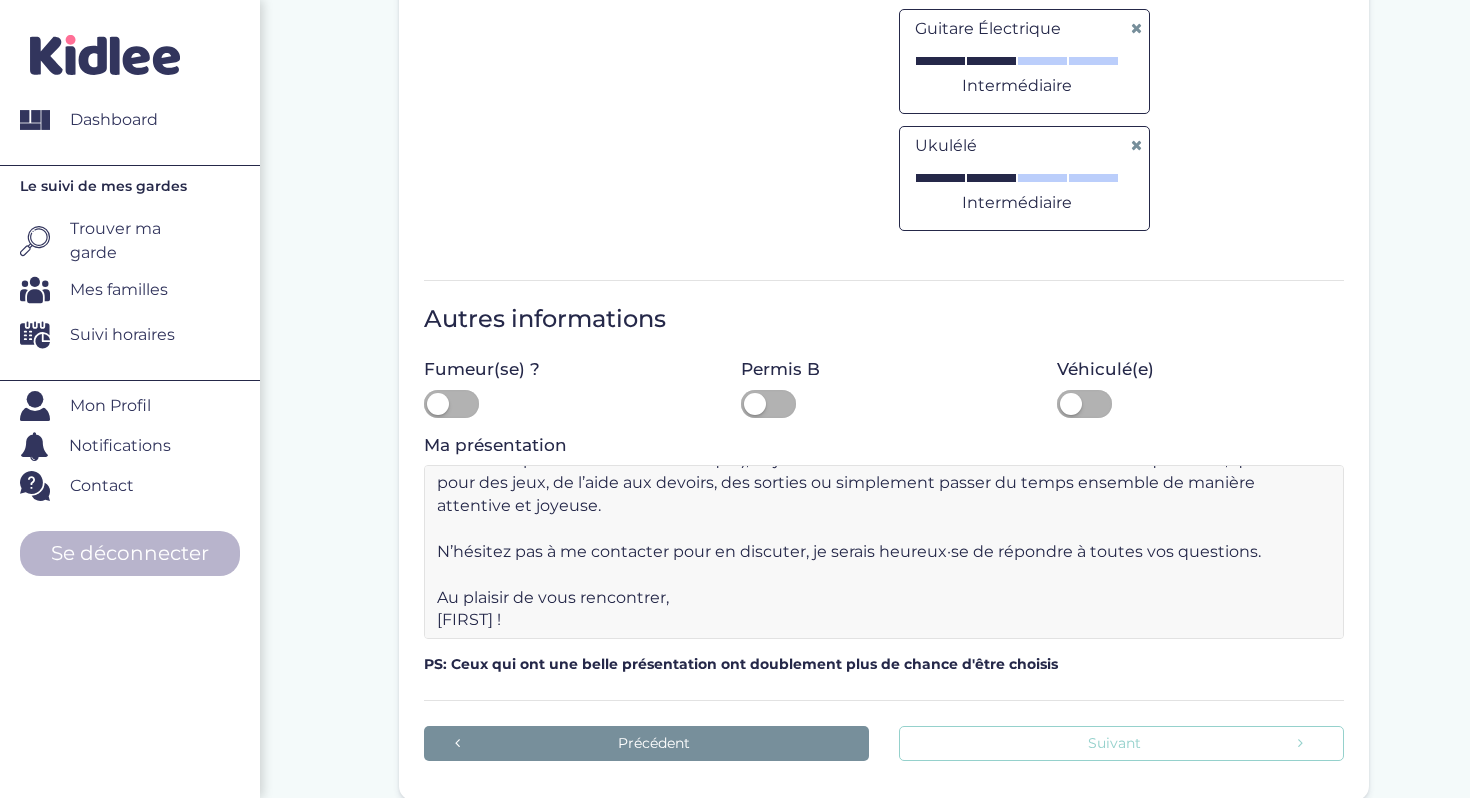 click on "Suivant" at bounding box center [1121, 743] 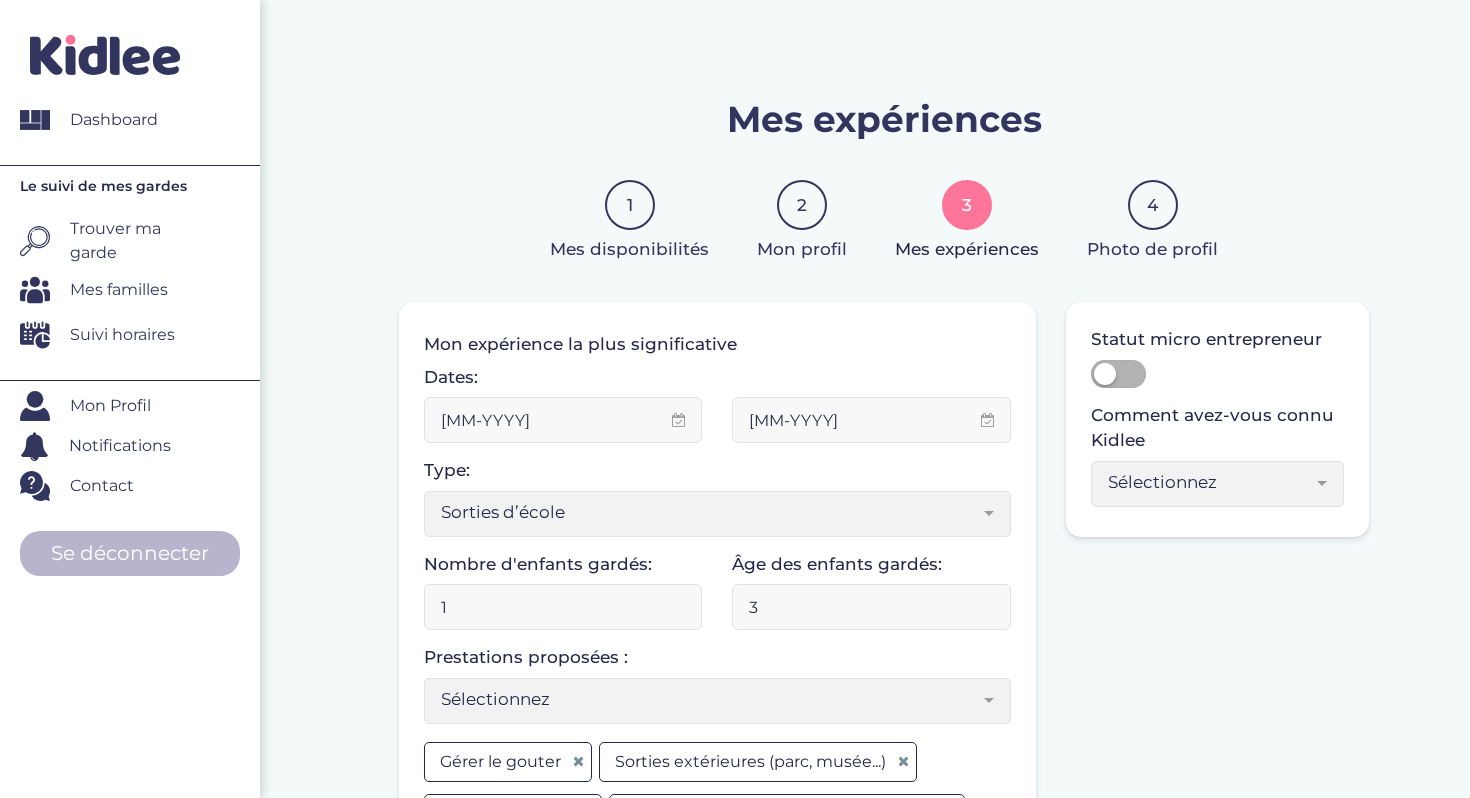 scroll, scrollTop: 0, scrollLeft: 0, axis: both 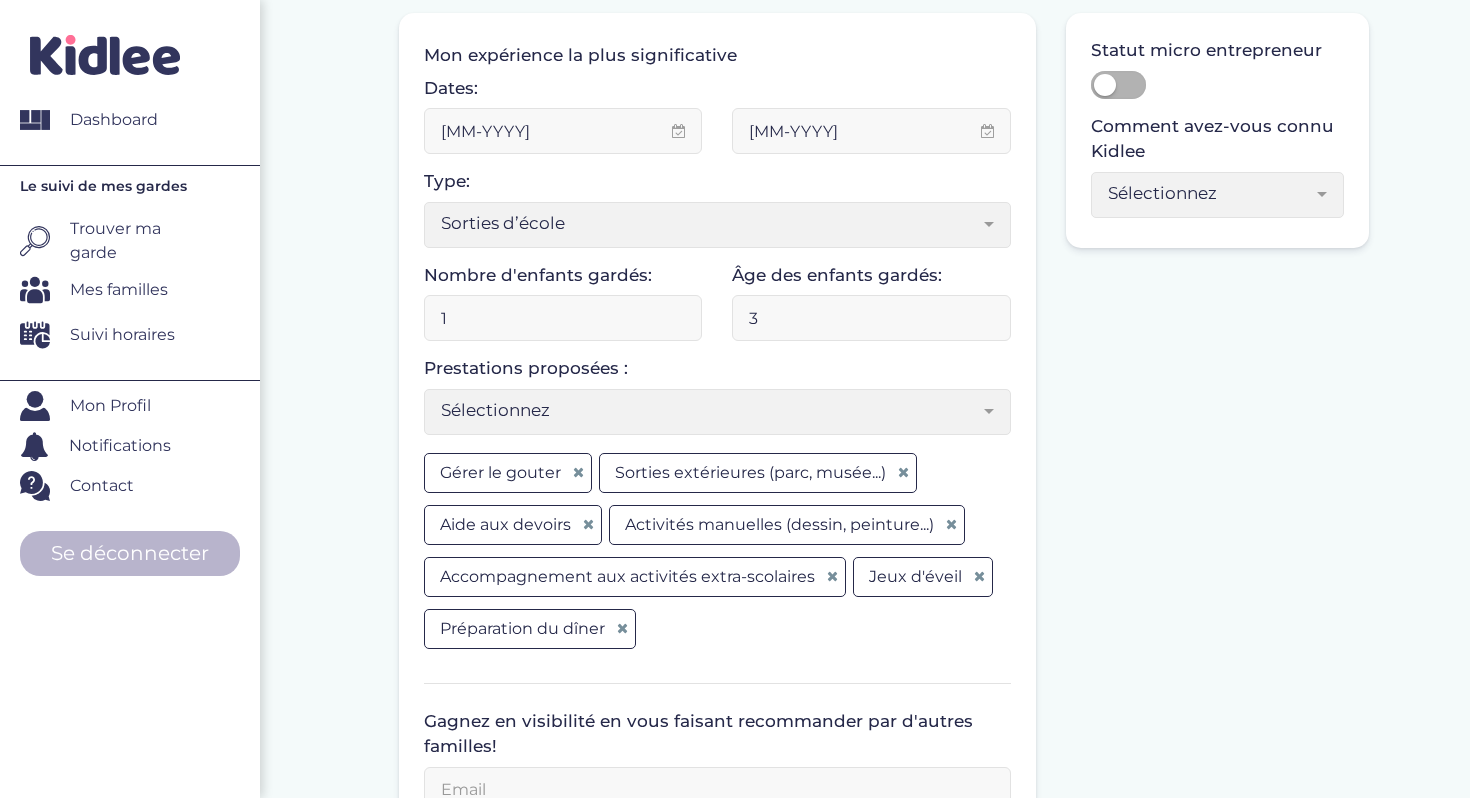 click on "3" at bounding box center (871, 318) 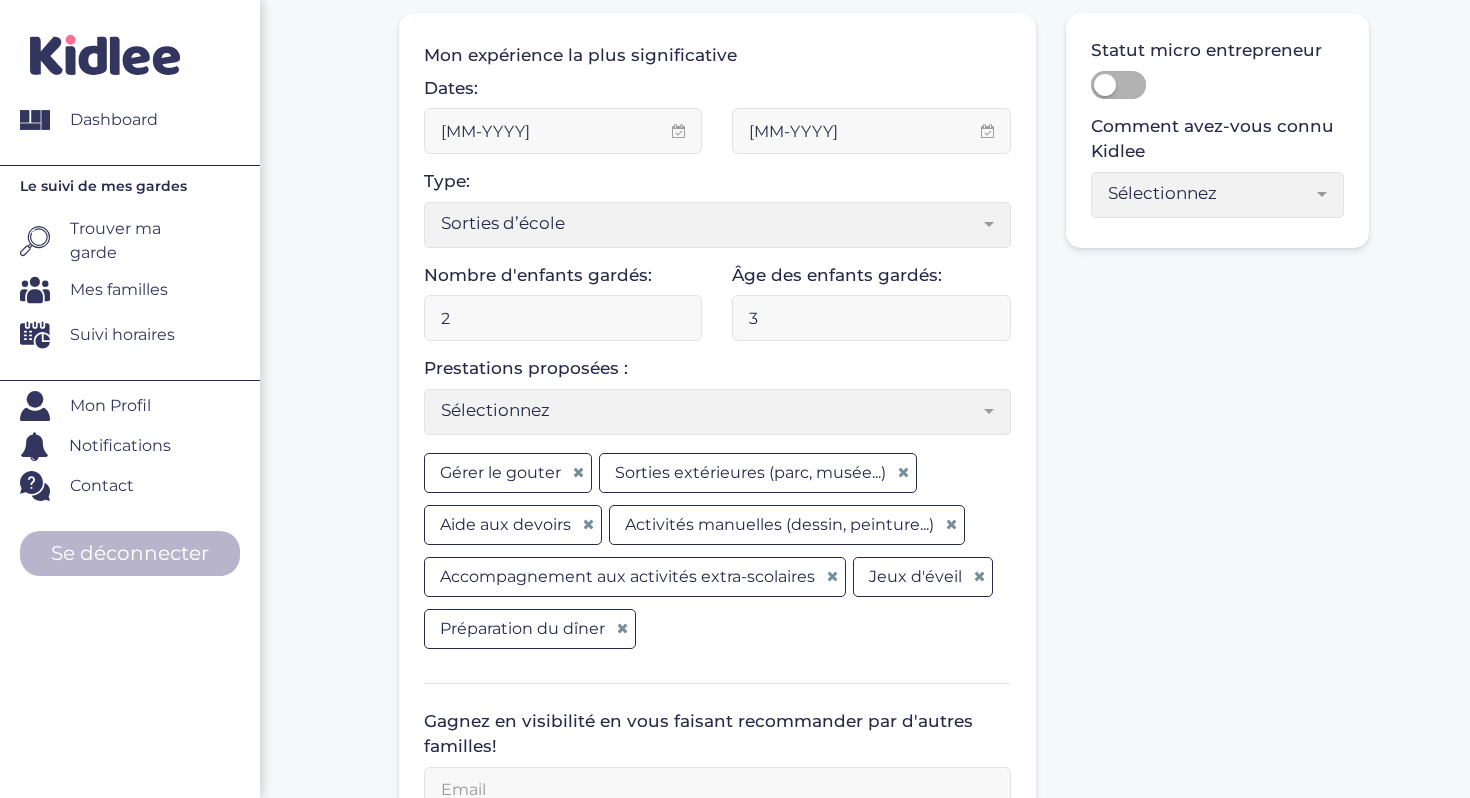 click on "2" at bounding box center (563, 318) 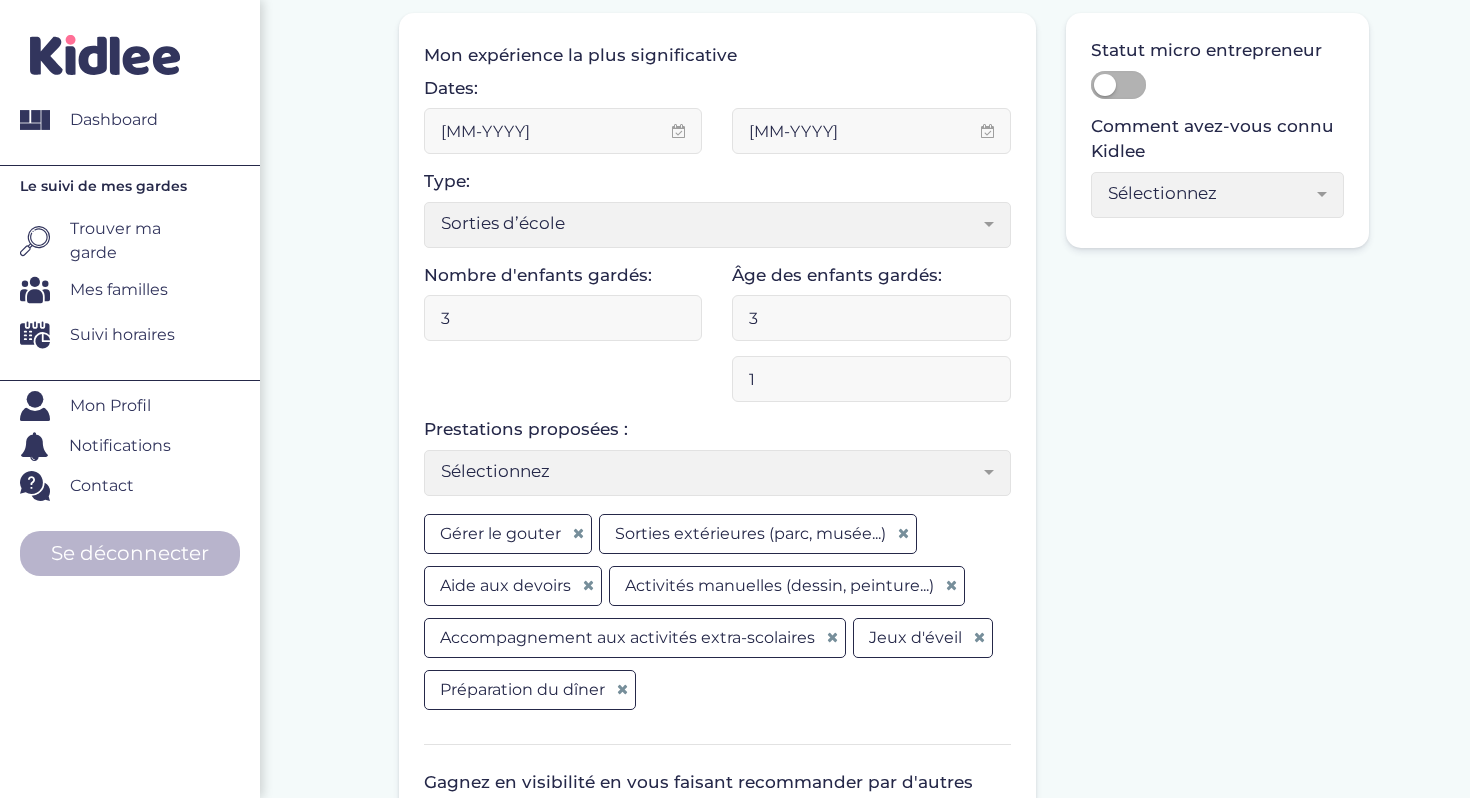 click on "3" at bounding box center (563, 318) 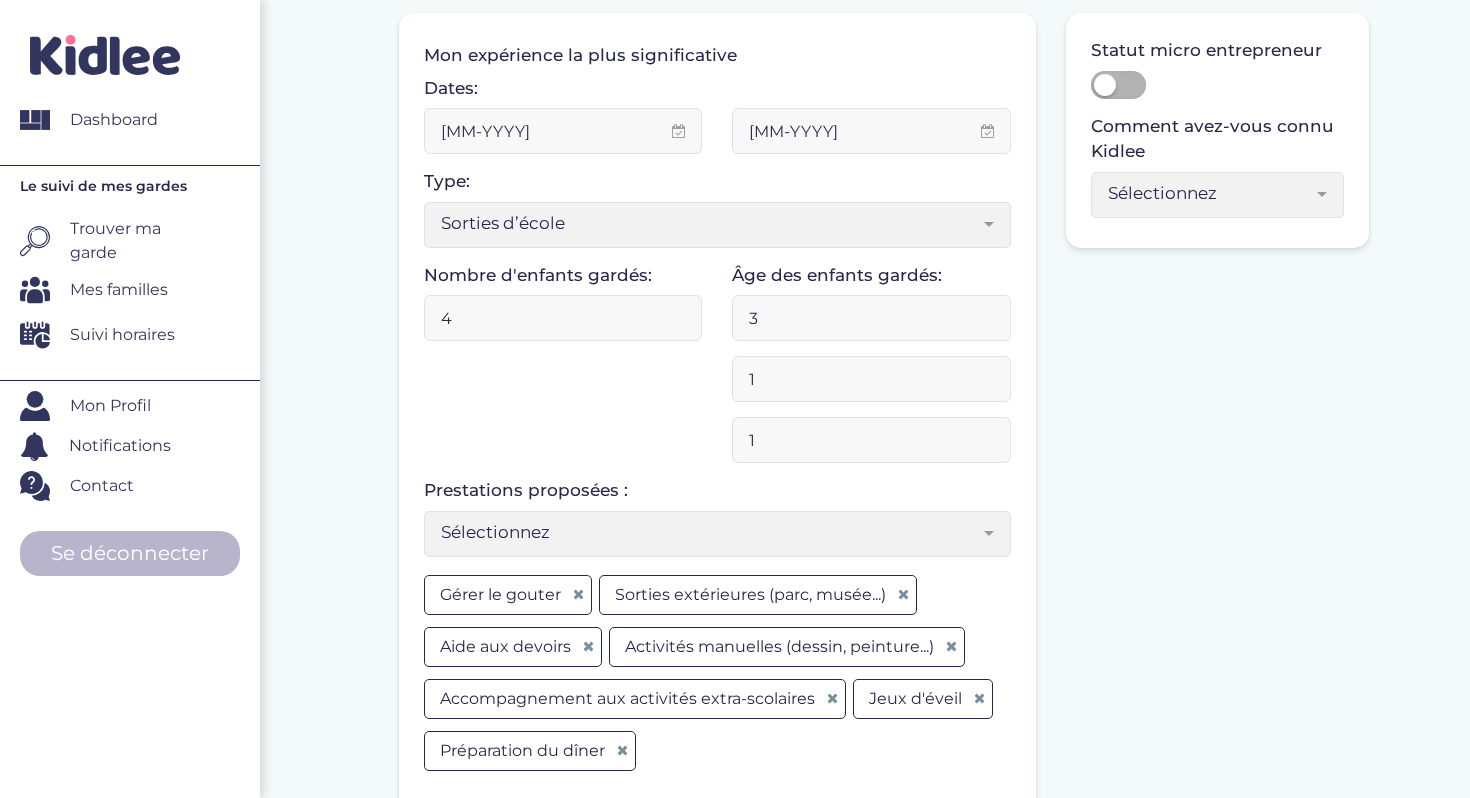 type on "4" 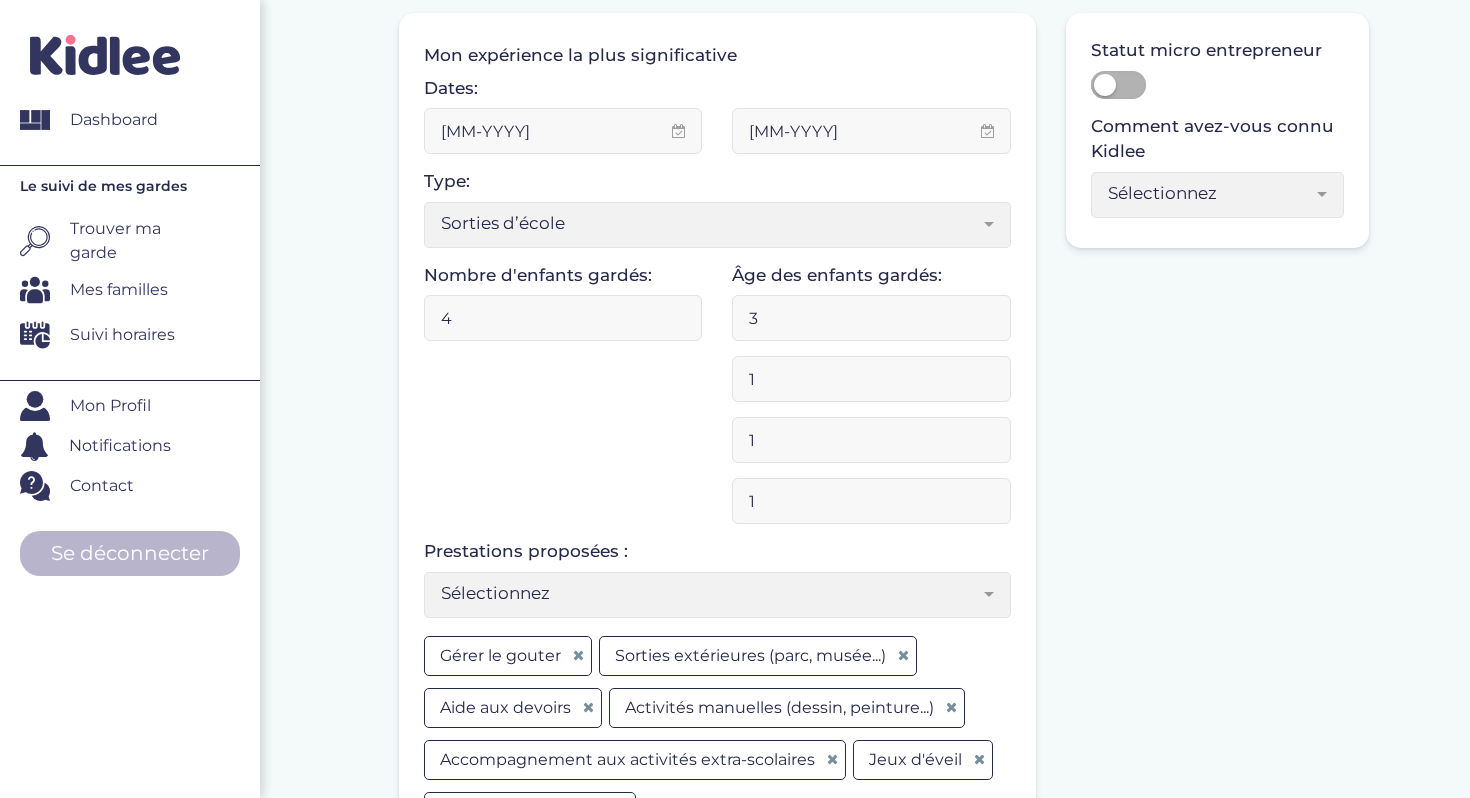 click on "4" at bounding box center [563, 318] 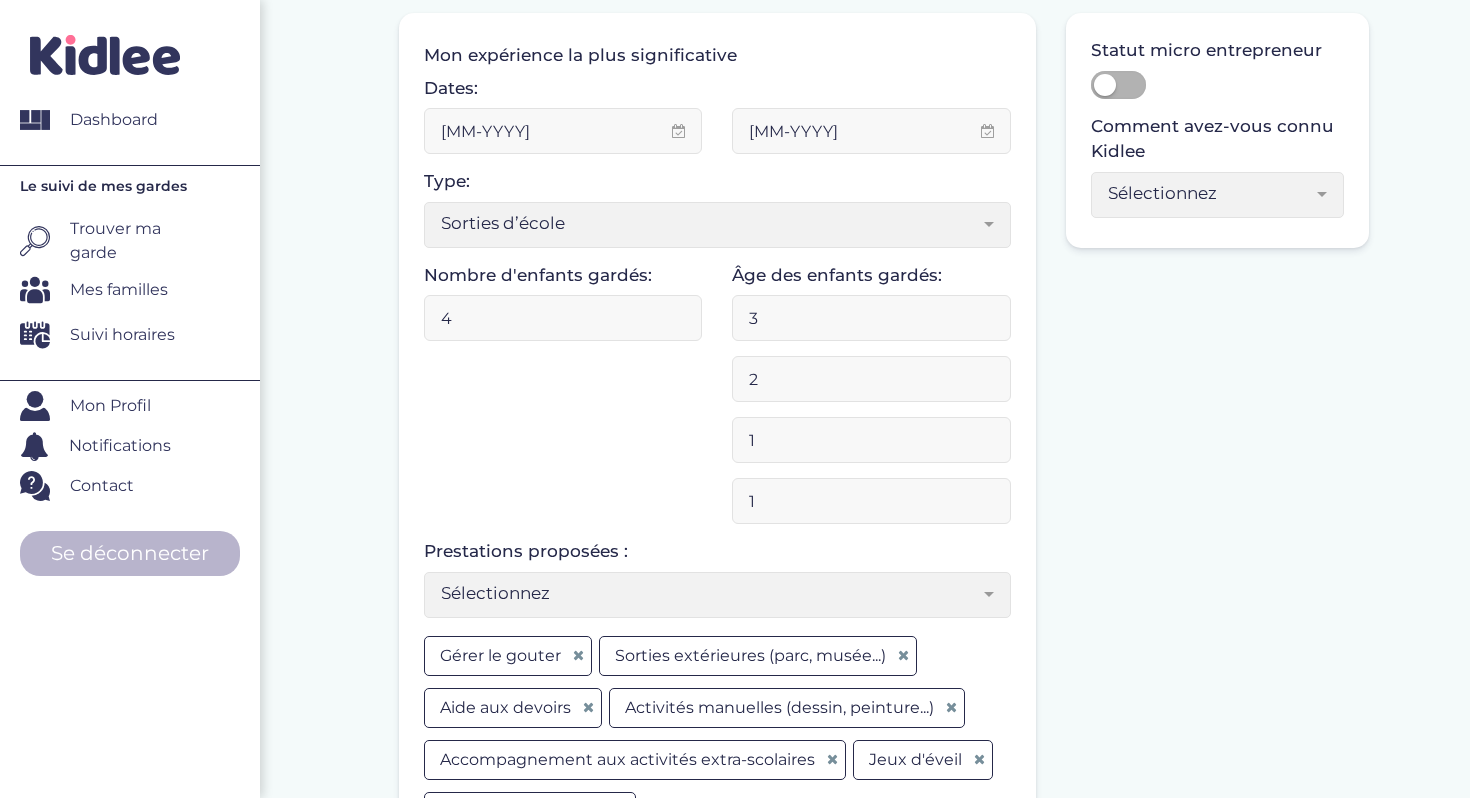 click on "2" at bounding box center (871, 379) 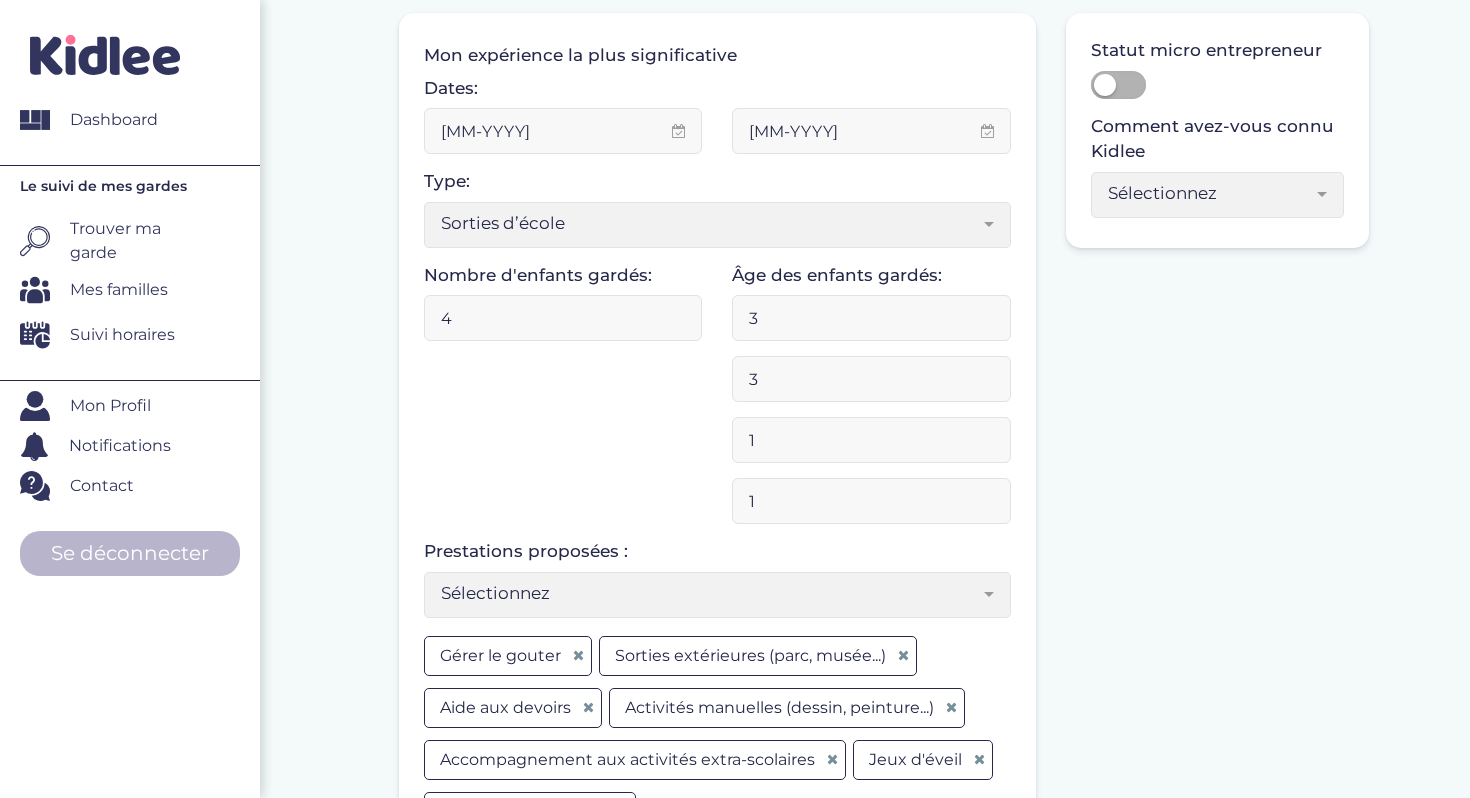 click on "3" at bounding box center [871, 379] 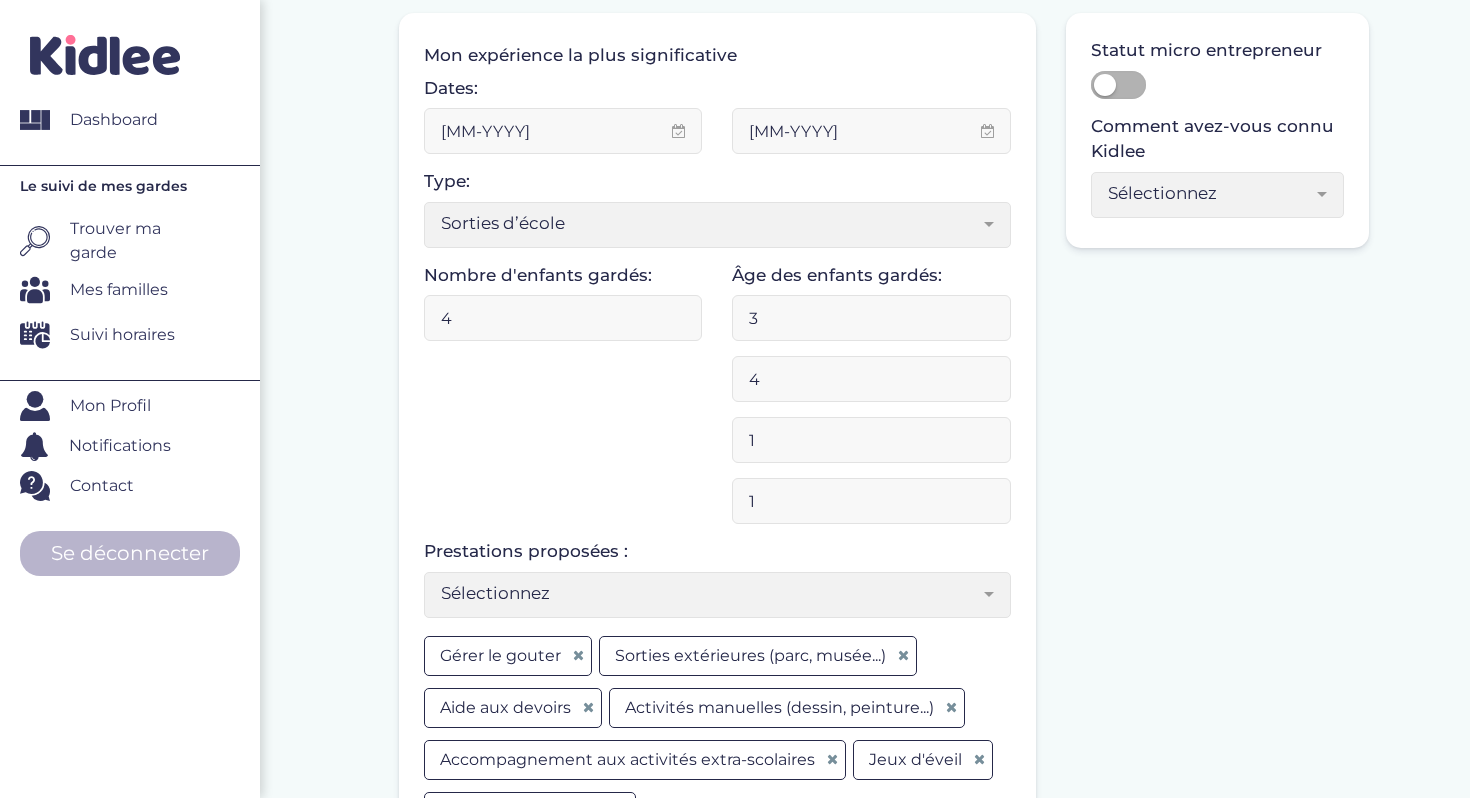 click on "4" at bounding box center (871, 379) 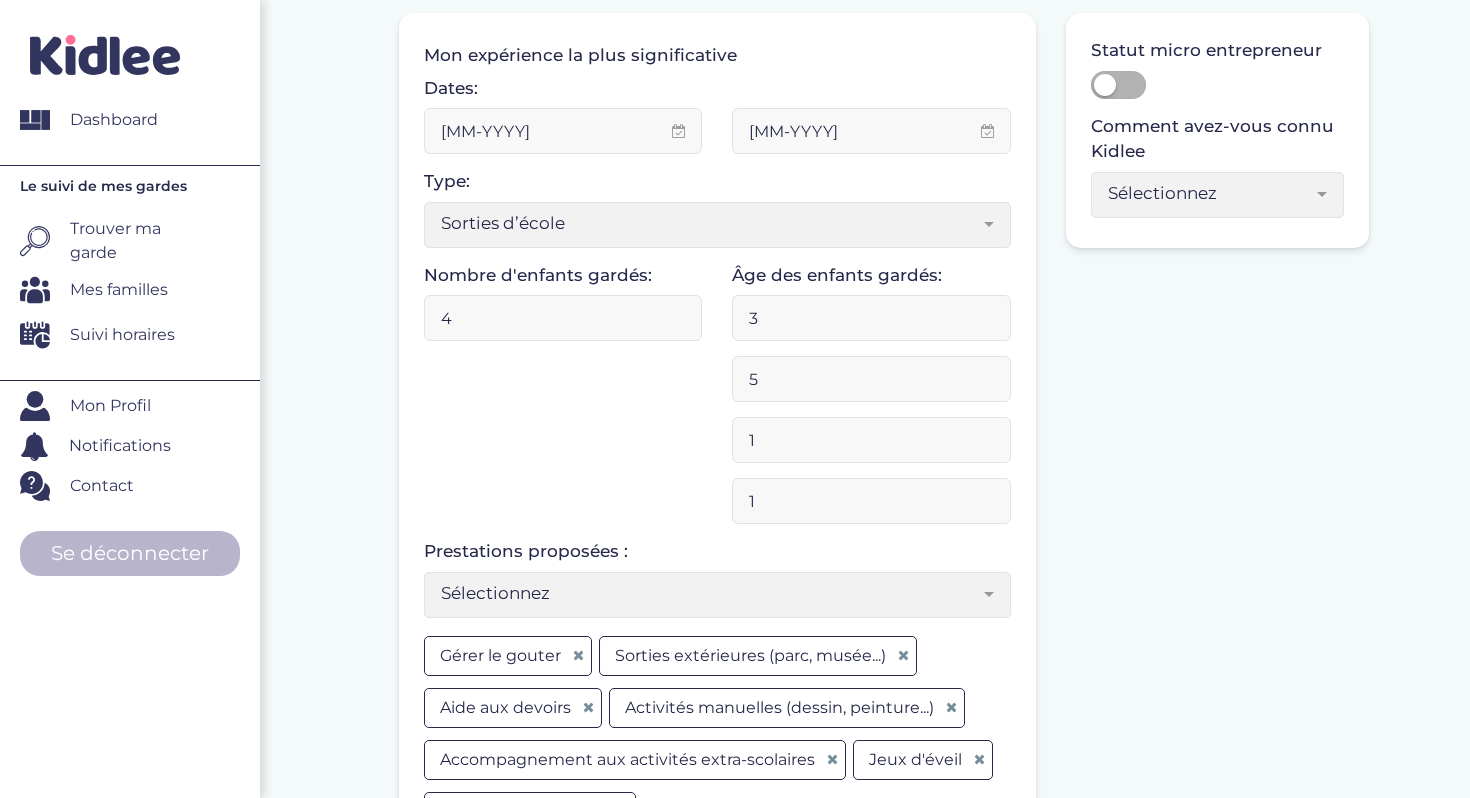type on "5" 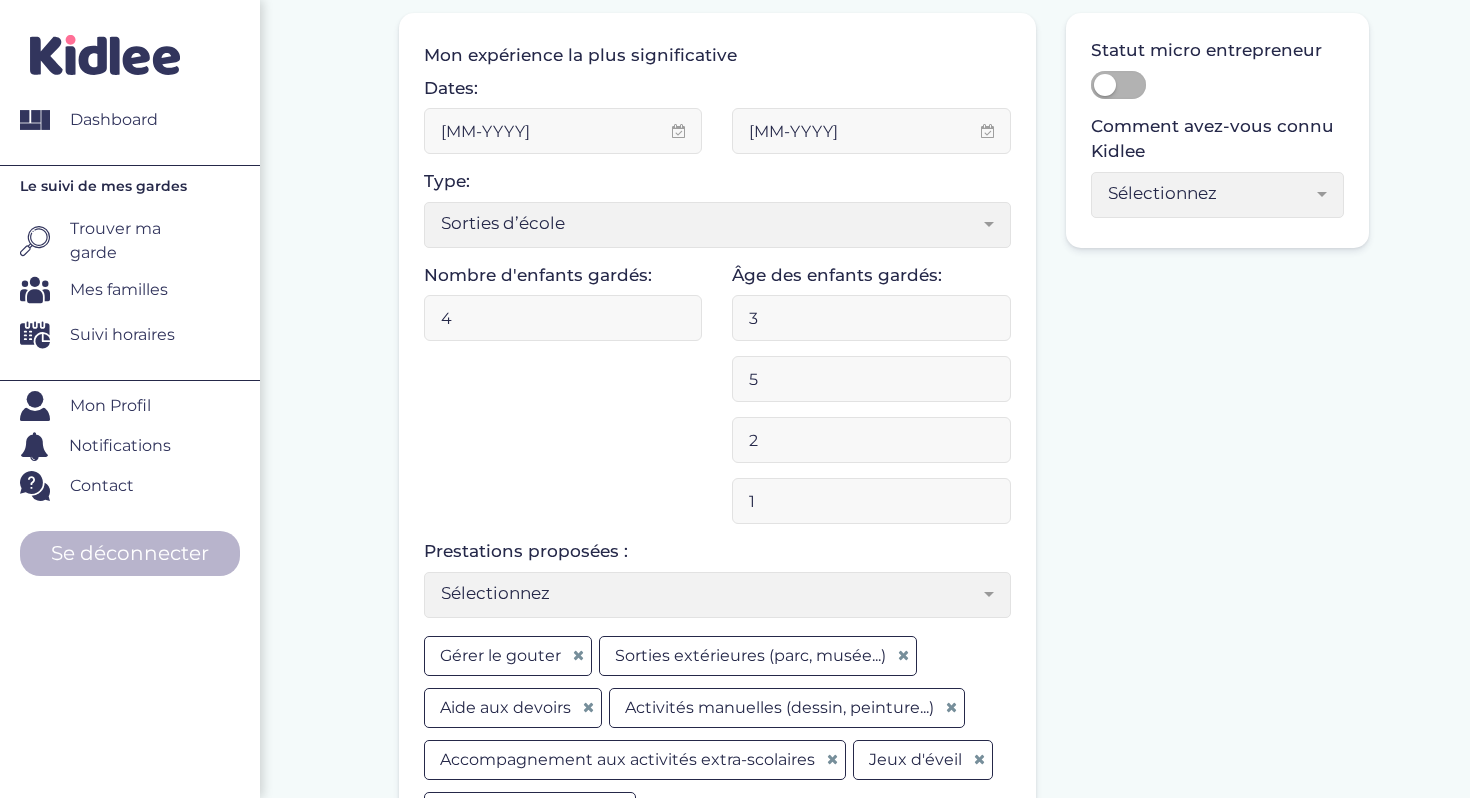 click on "2" at bounding box center (871, 440) 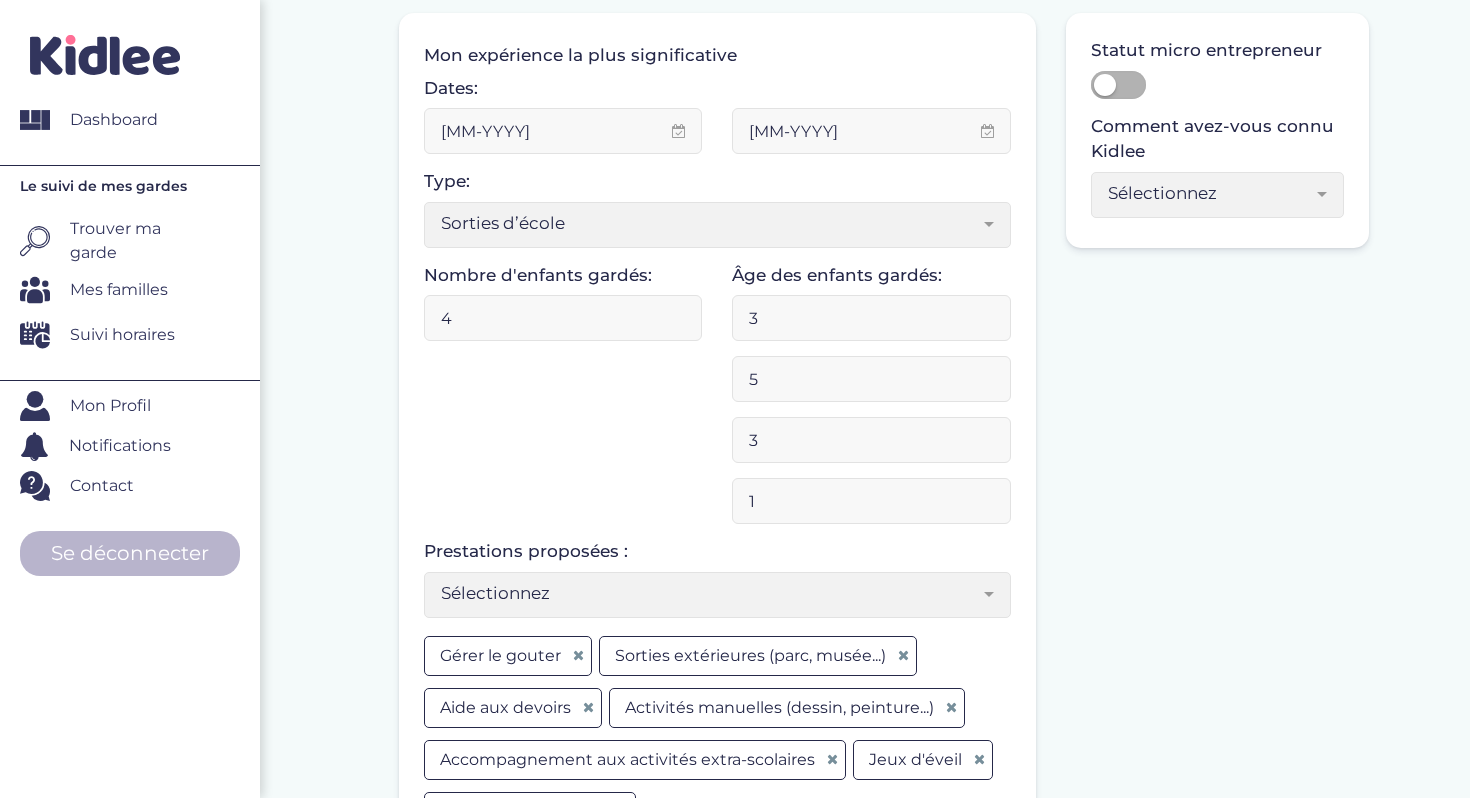 click on "3" at bounding box center [871, 440] 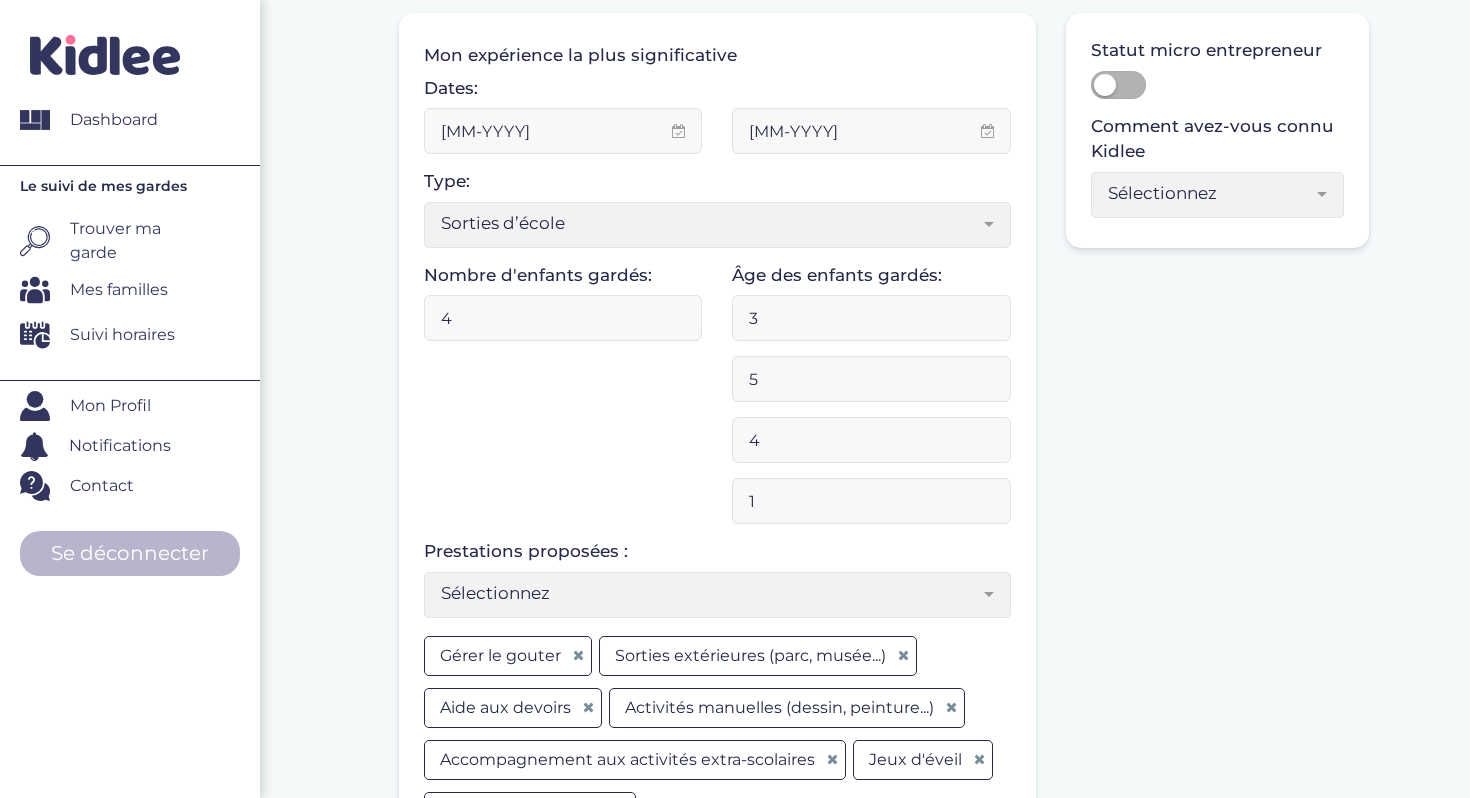 click on "4" at bounding box center [871, 440] 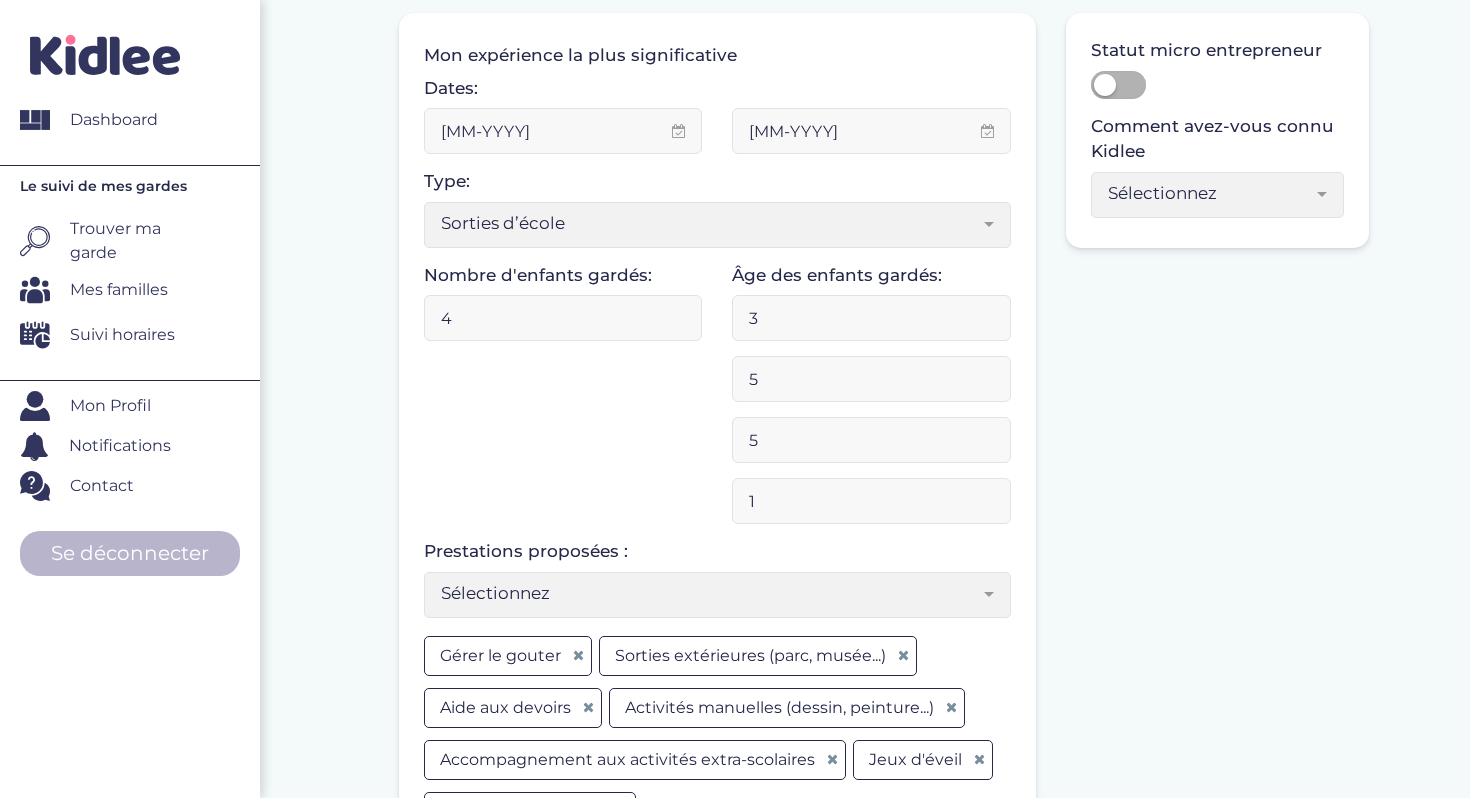 click on "5" at bounding box center (871, 440) 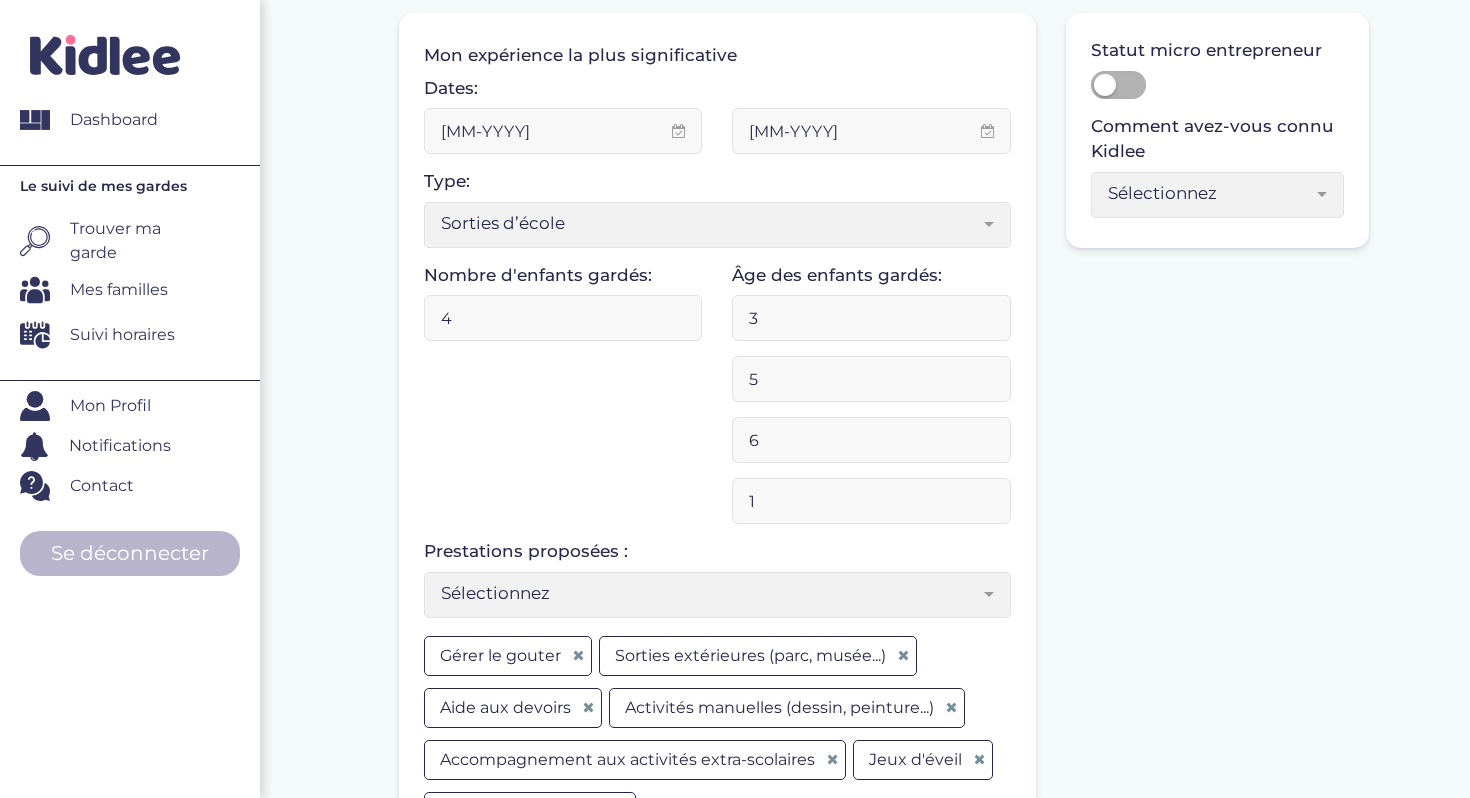 type on "6" 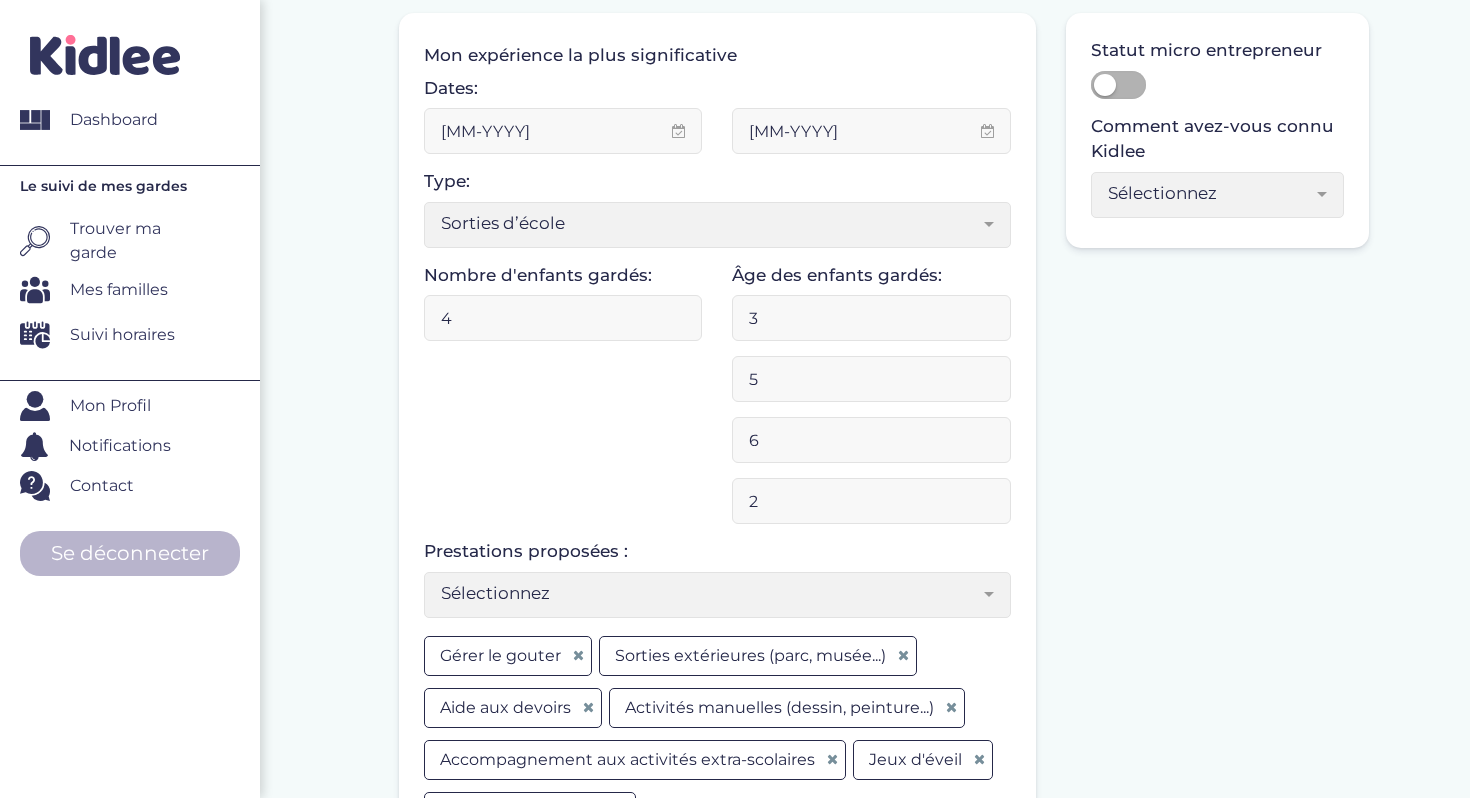 click on "2" at bounding box center (871, 501) 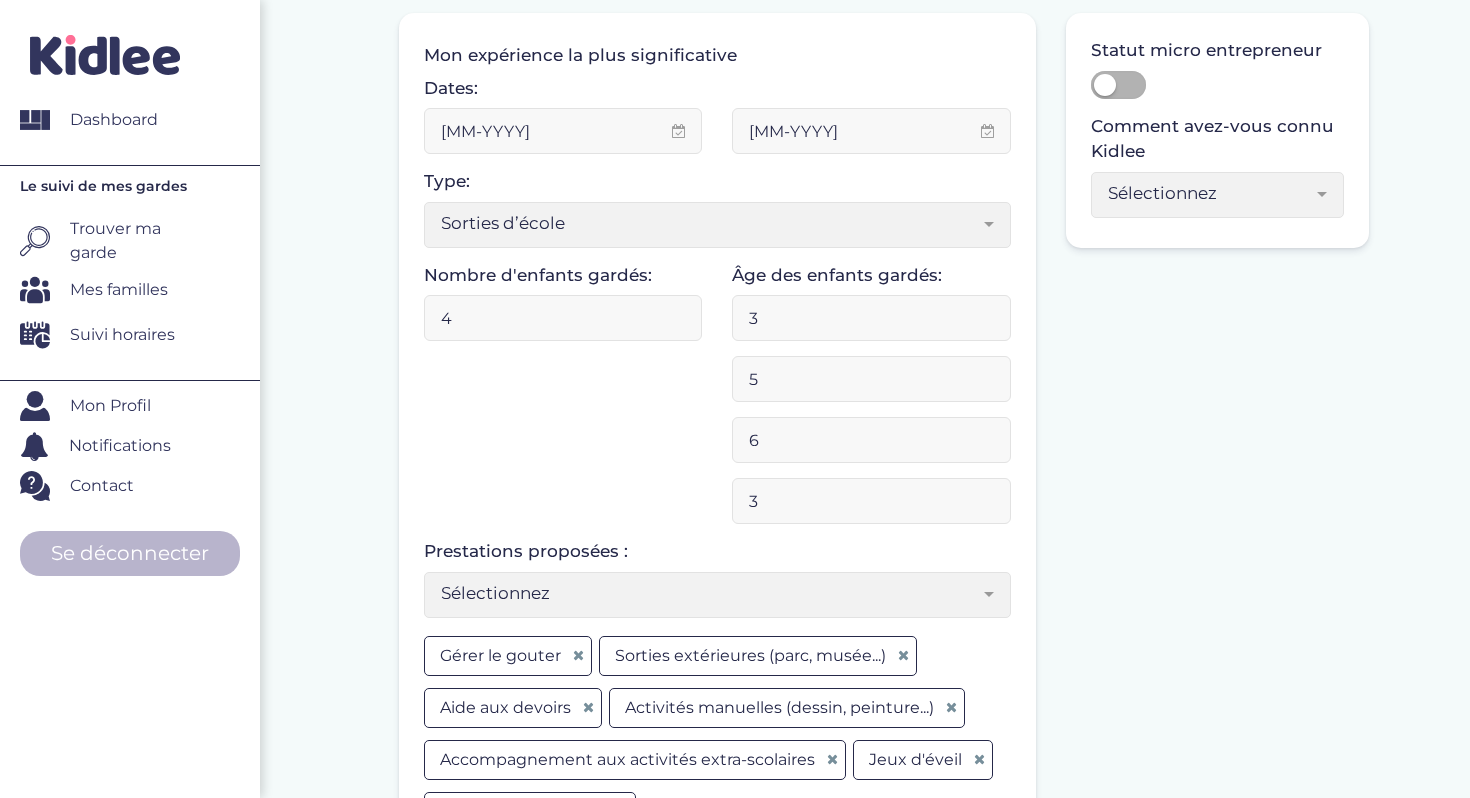 click on "3" at bounding box center [871, 501] 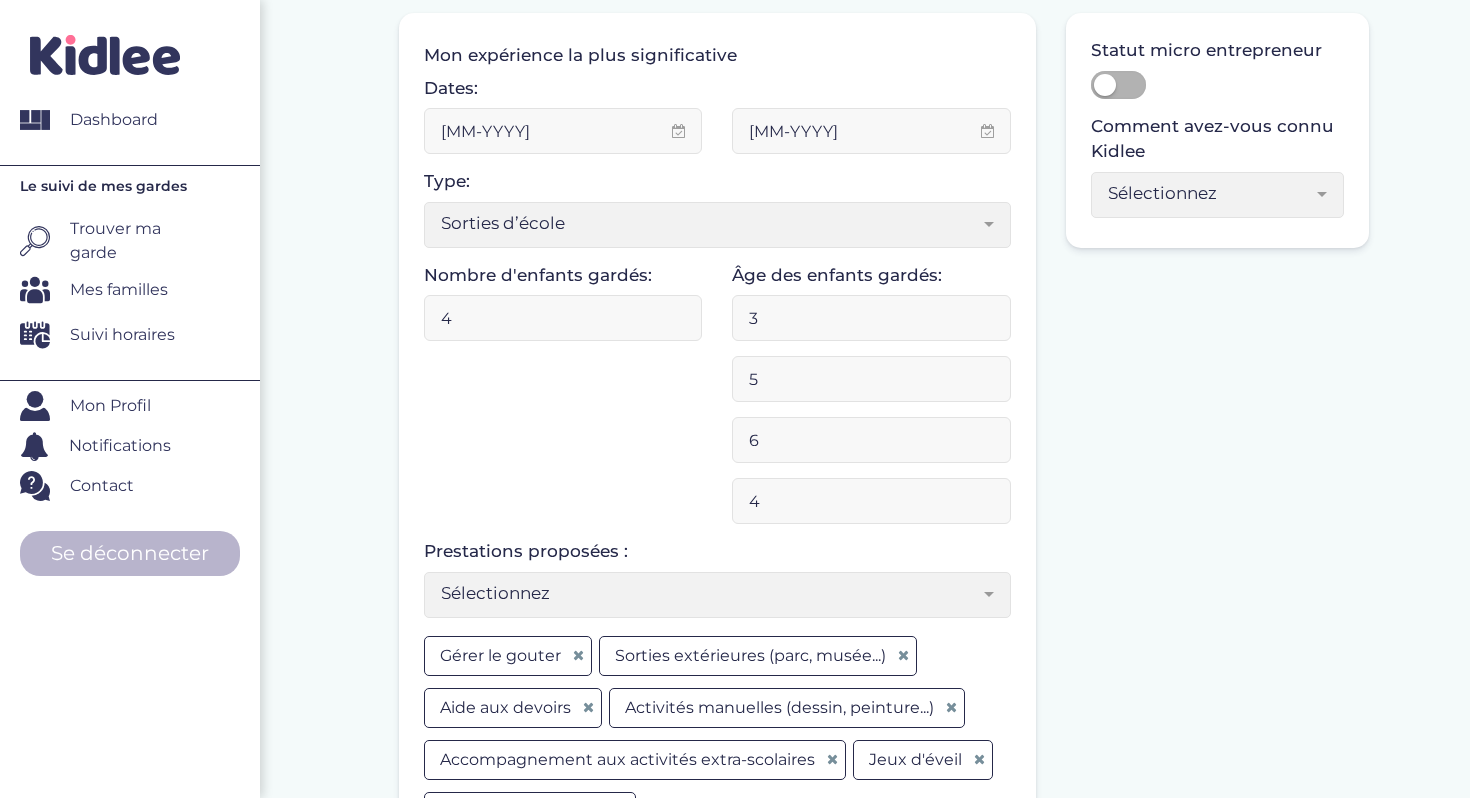click on "4" at bounding box center [871, 501] 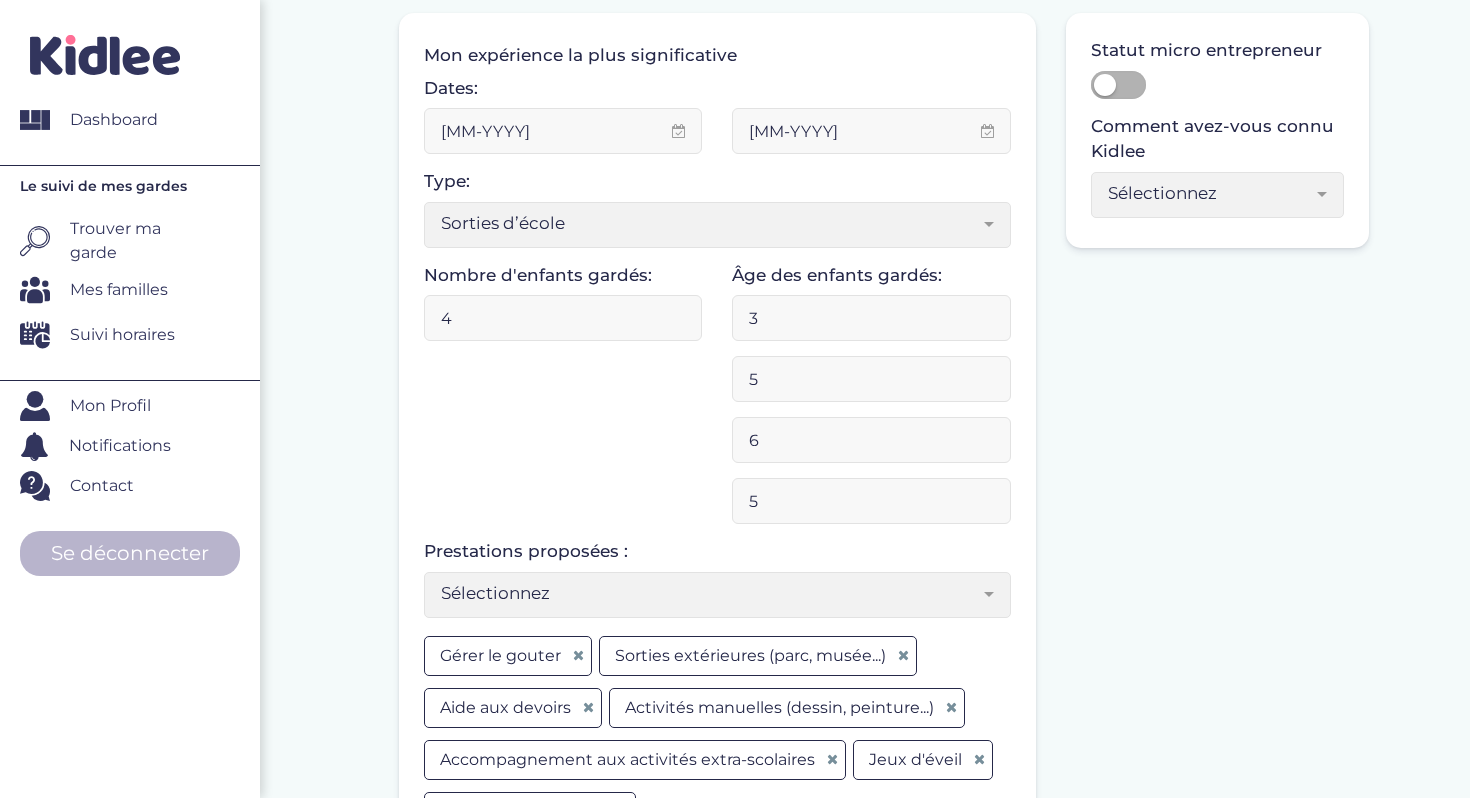 click on "5" at bounding box center [871, 501] 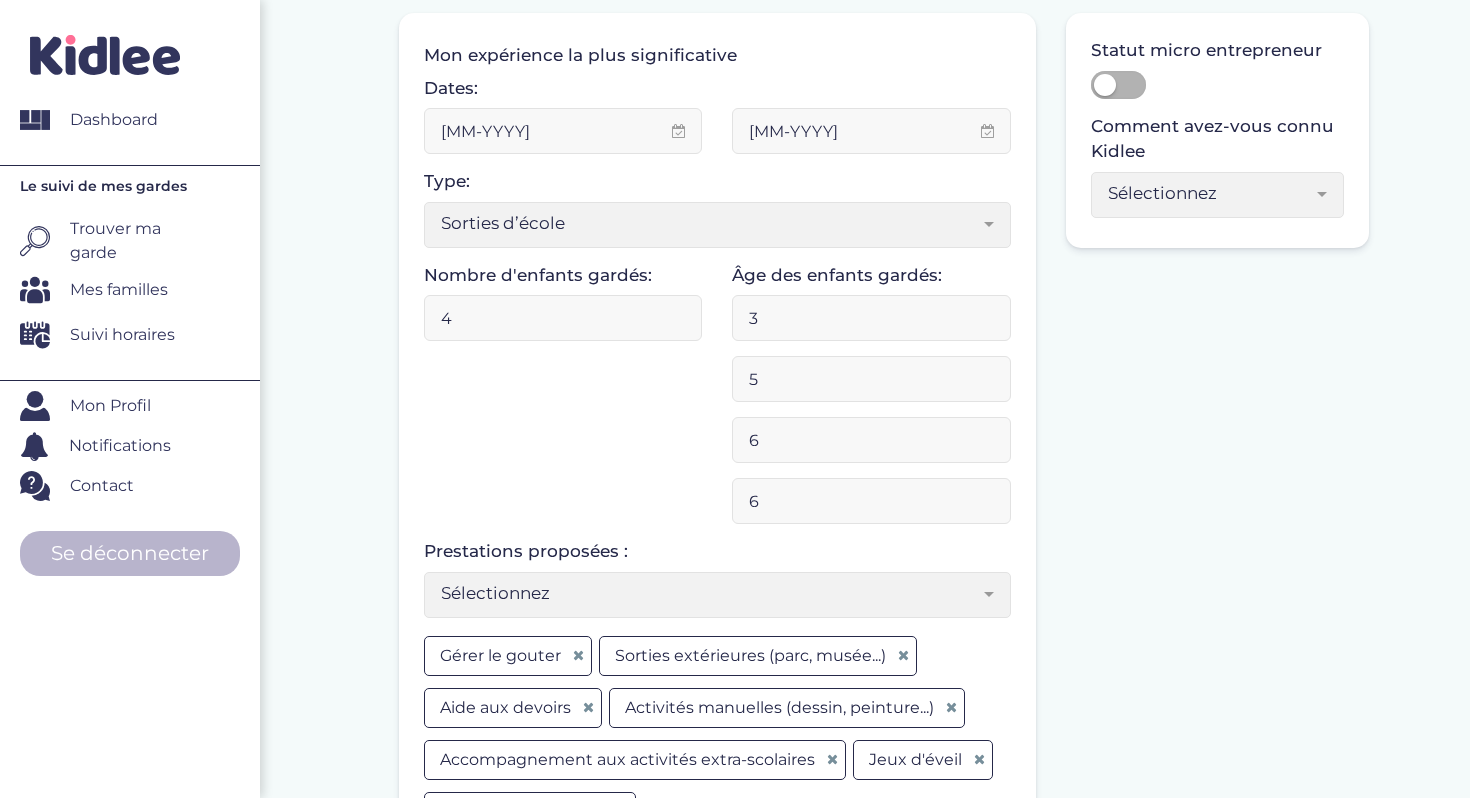 click on "6" at bounding box center [871, 501] 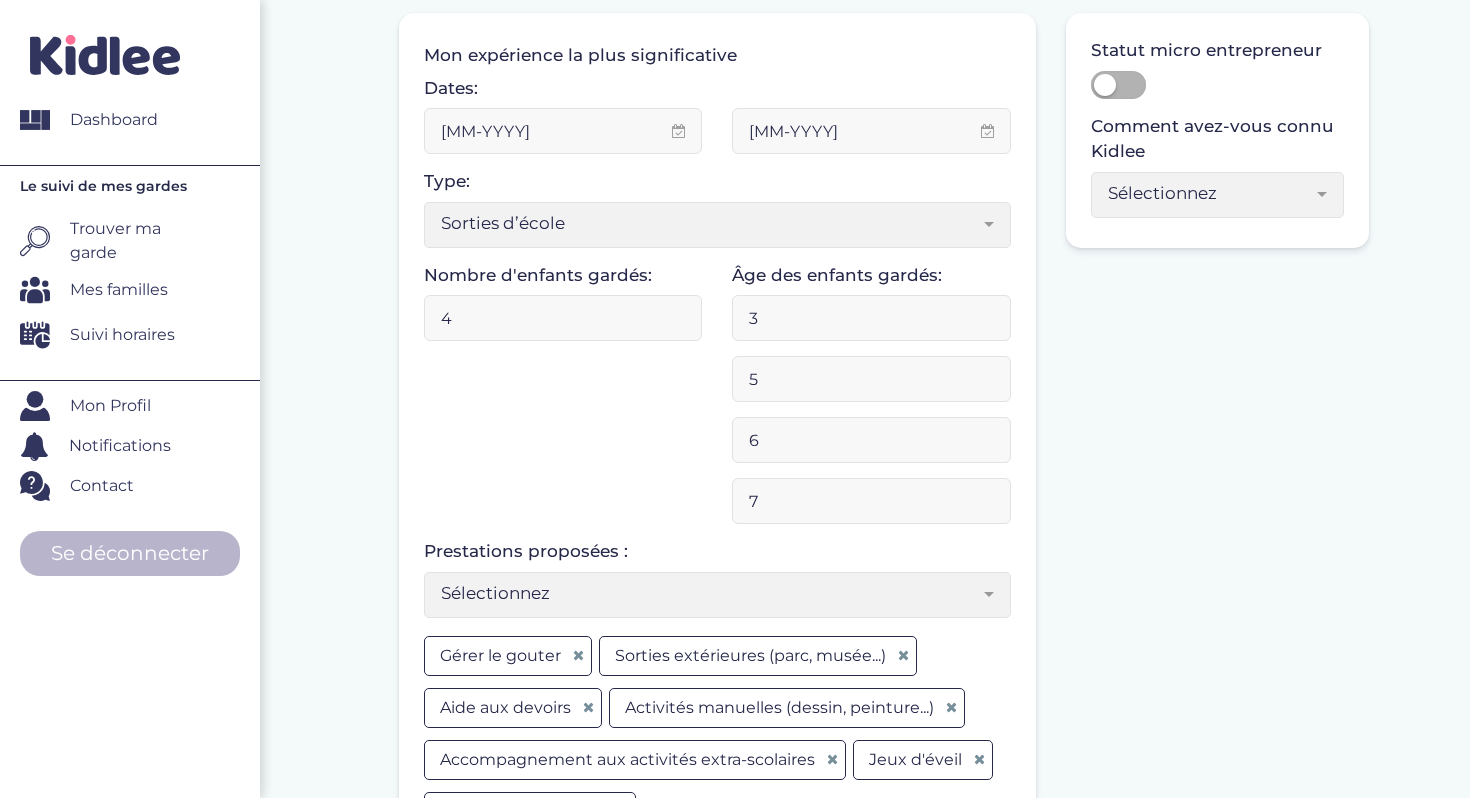 click on "7" at bounding box center [871, 501] 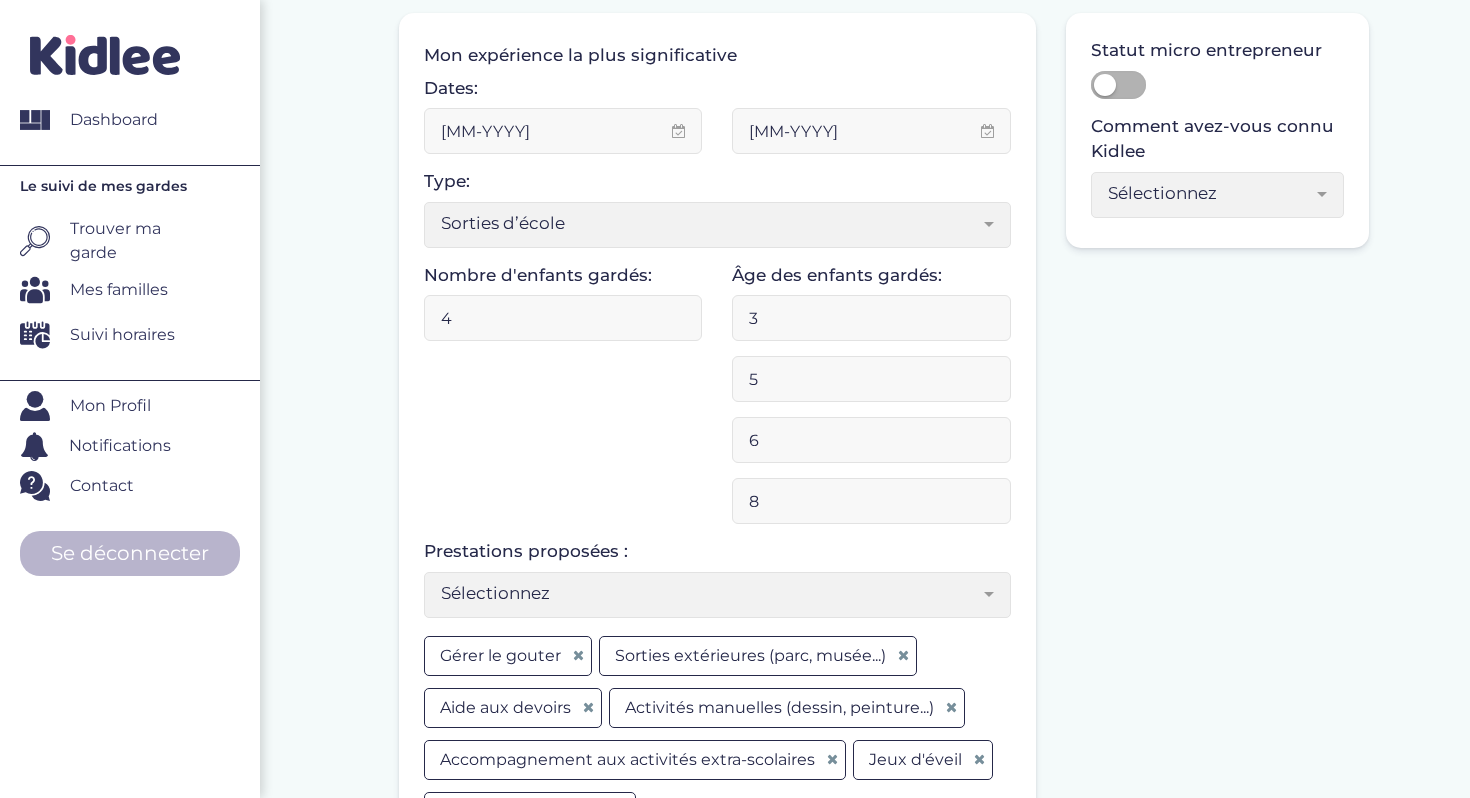 type on "8" 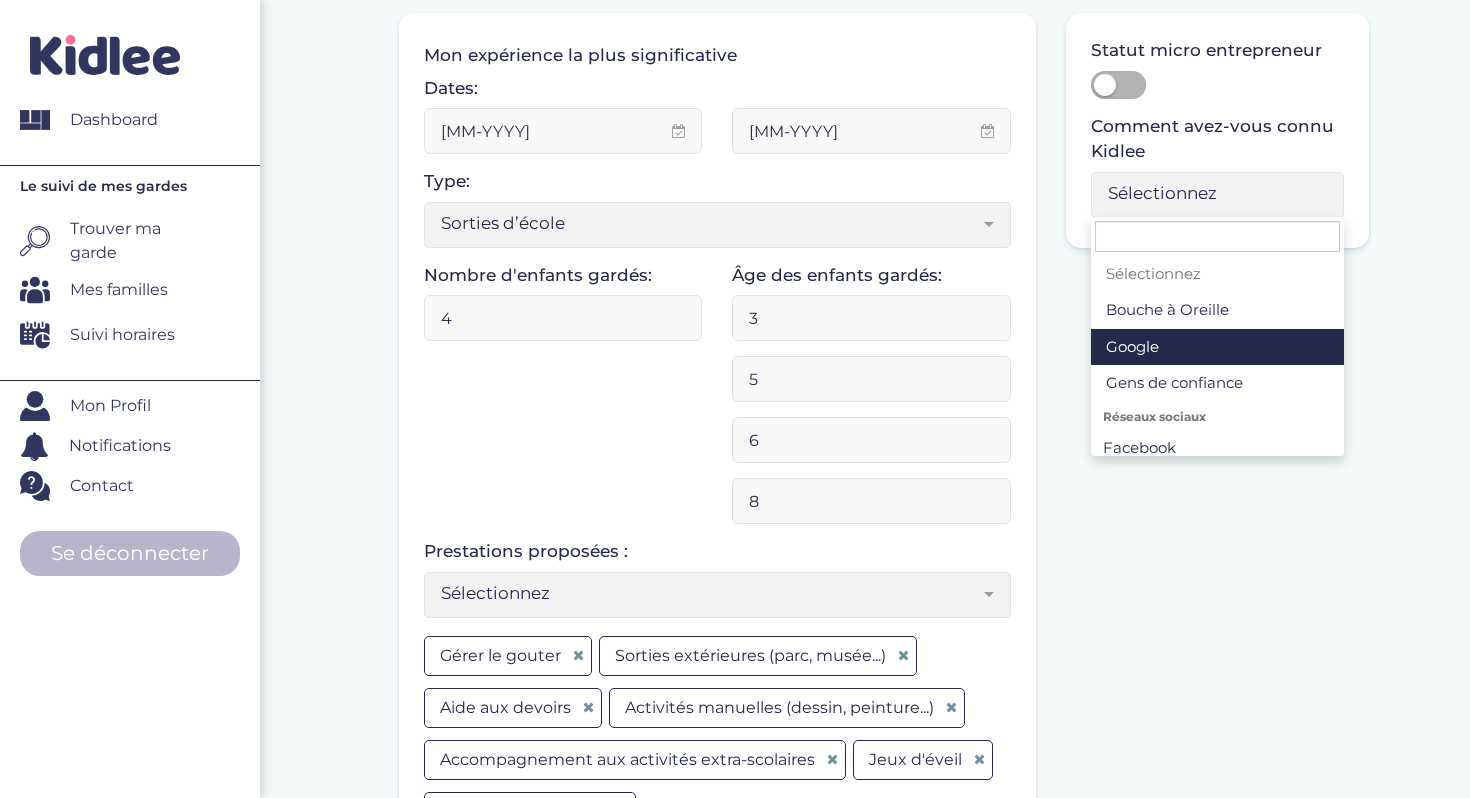 scroll, scrollTop: 80, scrollLeft: 0, axis: vertical 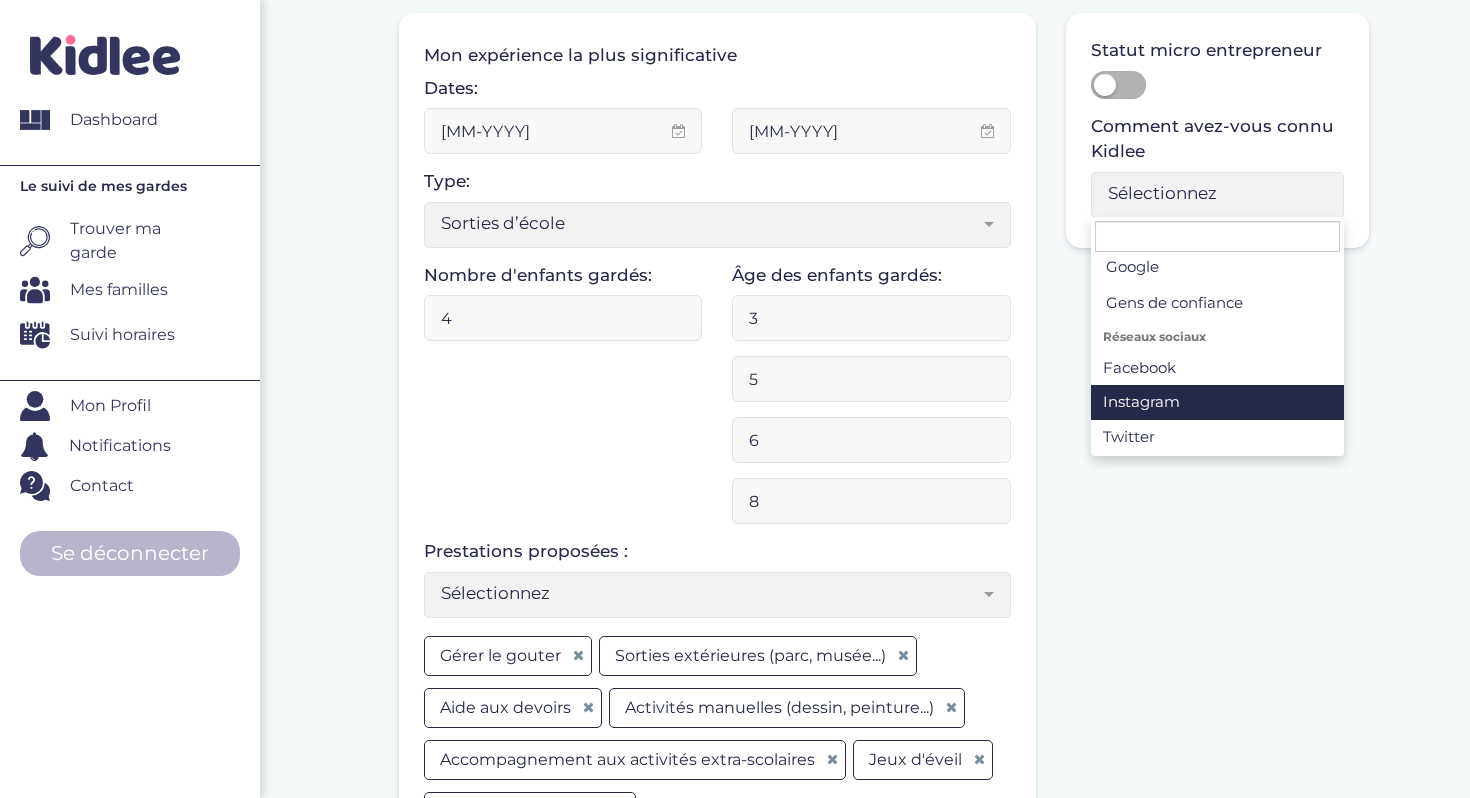 select on "6" 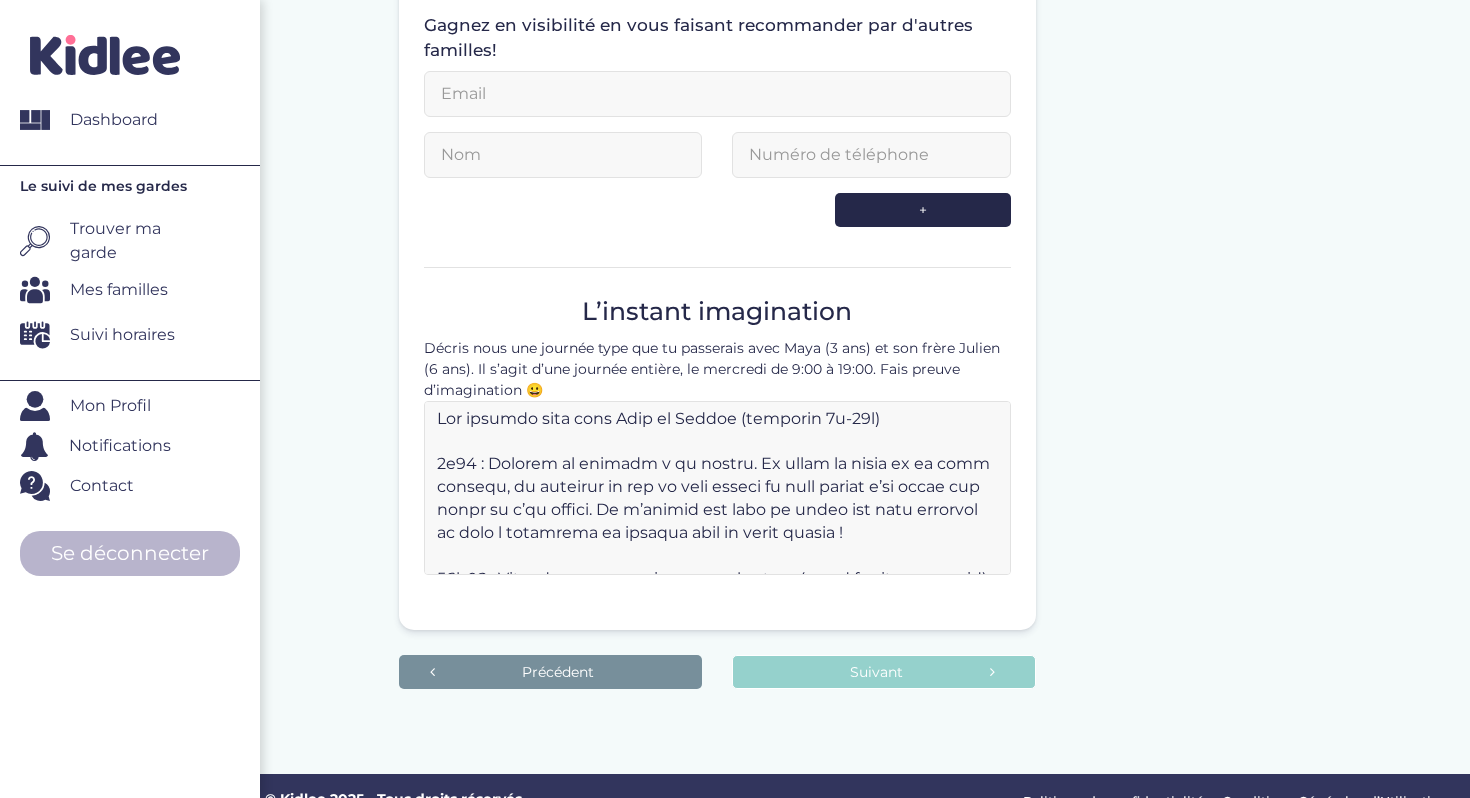 scroll, scrollTop: 1167, scrollLeft: 0, axis: vertical 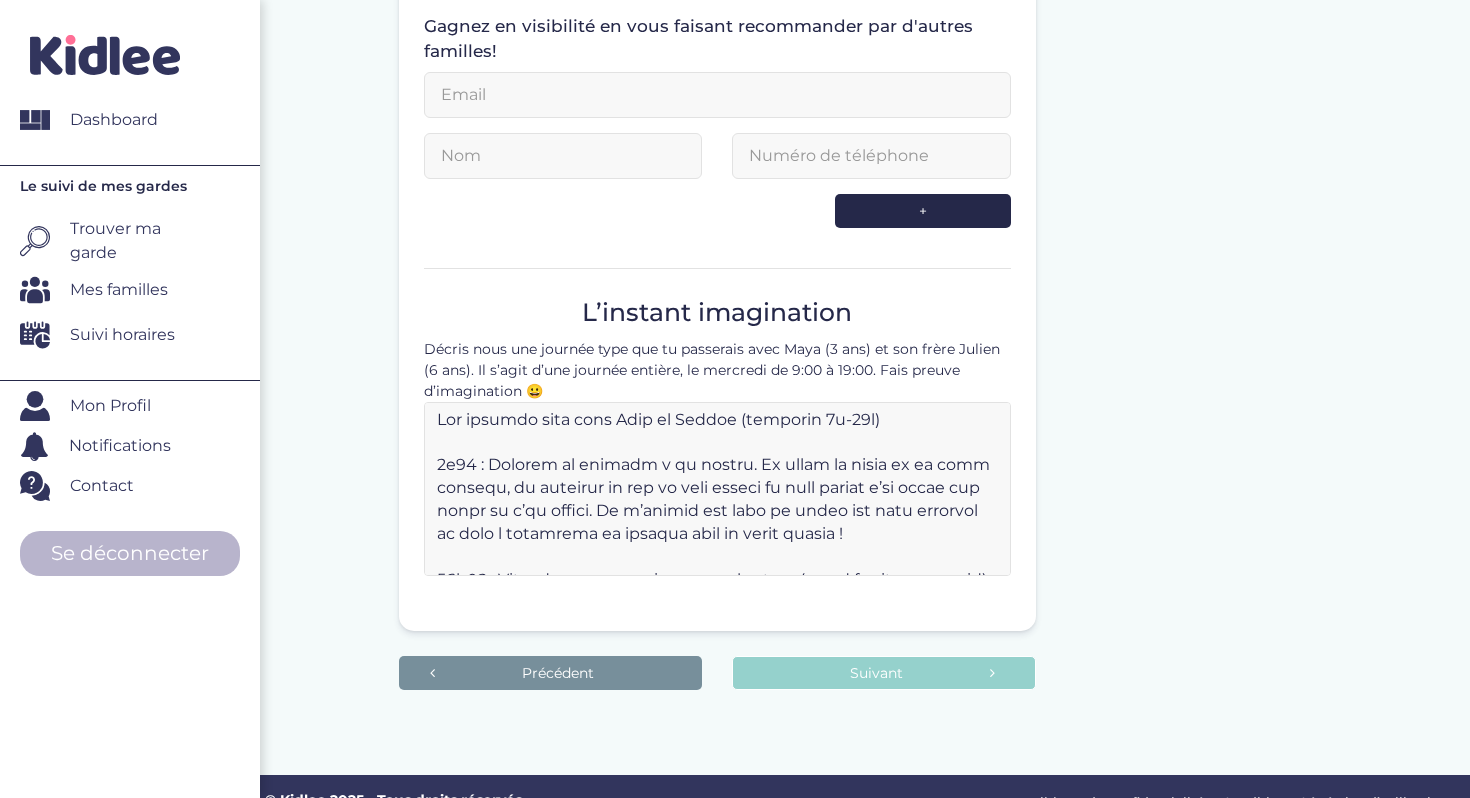 click on "Je fais de la garde d’enfants depuis :
1   Mon expérience la plus significative   Dates:   03-2025     07-2025     Type:   Sélectionnez   Sorties d’école   Baby-sitting le soir   Baby-sitting le week-end   Centre de loisirs   Colonies de vacances   Cercle familial   Crèche   Enseignement   Association   Vacances familiales   Auxiliaire de vie scolaire   Fille au pair   Autre Sorties d’école   Nombre d'enfants gardés:   4   Âge des enfants gardés:   3   5   6   8   Sélectionnez   3-6 ans   6-9 ans   +9 ans Sélectionnez     Prestations proposées :   Sélectionnez   Gérer le gouter   Aide aux devoirs   Sorties extérieures (parc, musée...)   Accompagnement aux activités extra-scolaires   Activités manuelles (dessin, peinture...)   Activités sportives   Jeux d'éveil   Jeux de société   Initiation aux langues   Lecture d'histoires   Gérer le bain   Préparation du dîner   Dîner   Gérer le coucher" at bounding box center [884, -80] 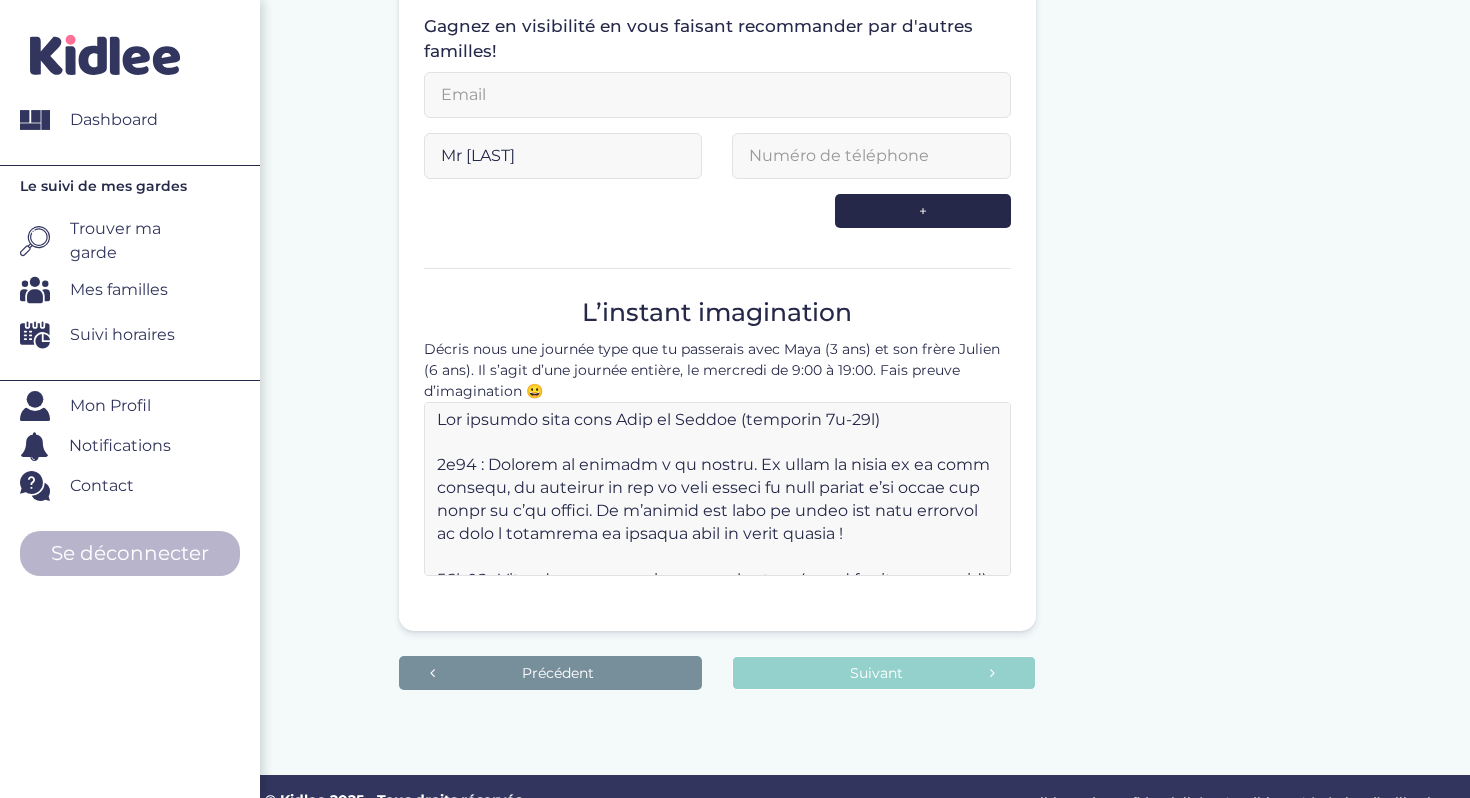 type on "Mr Kochoyan" 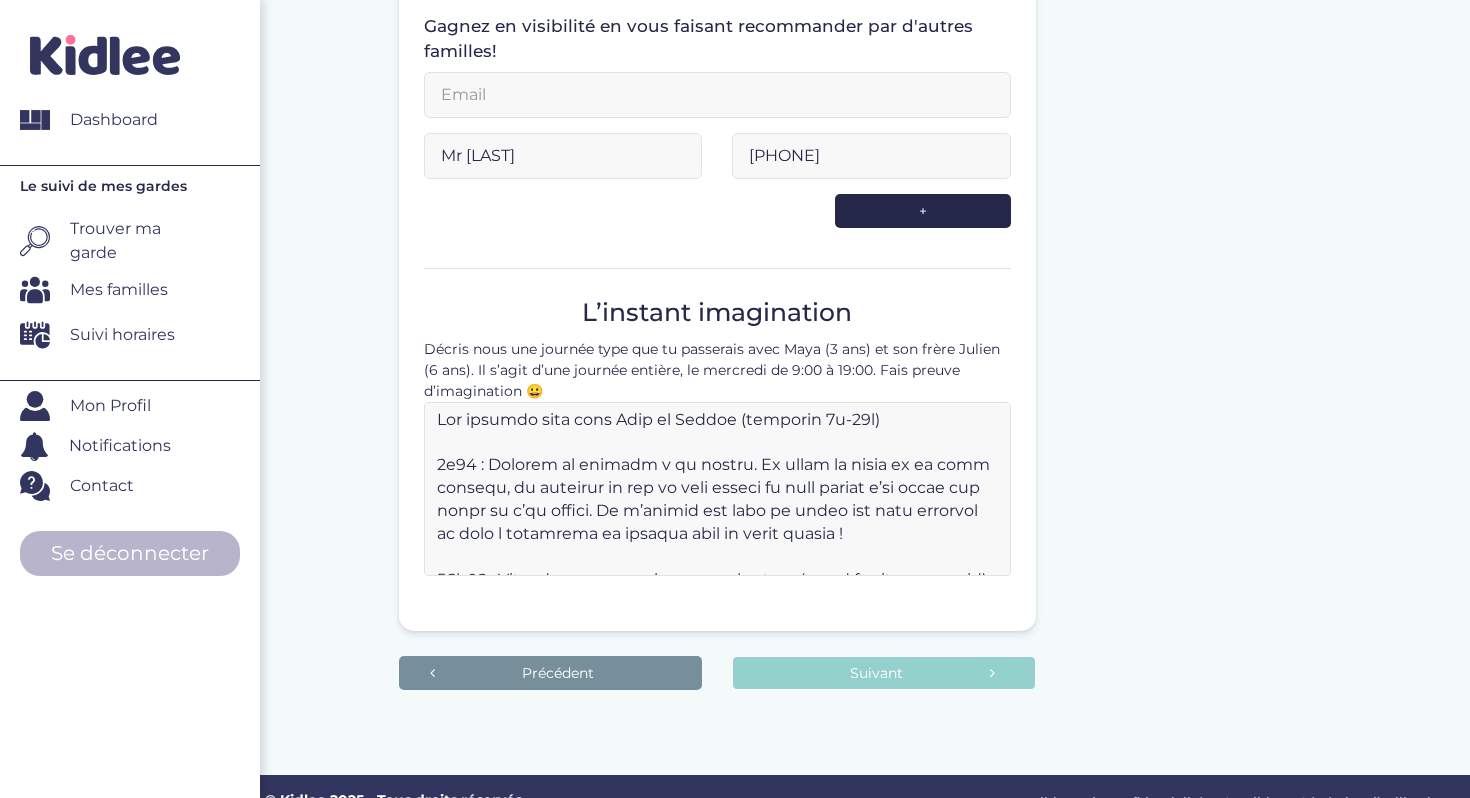 type on "0622315101" 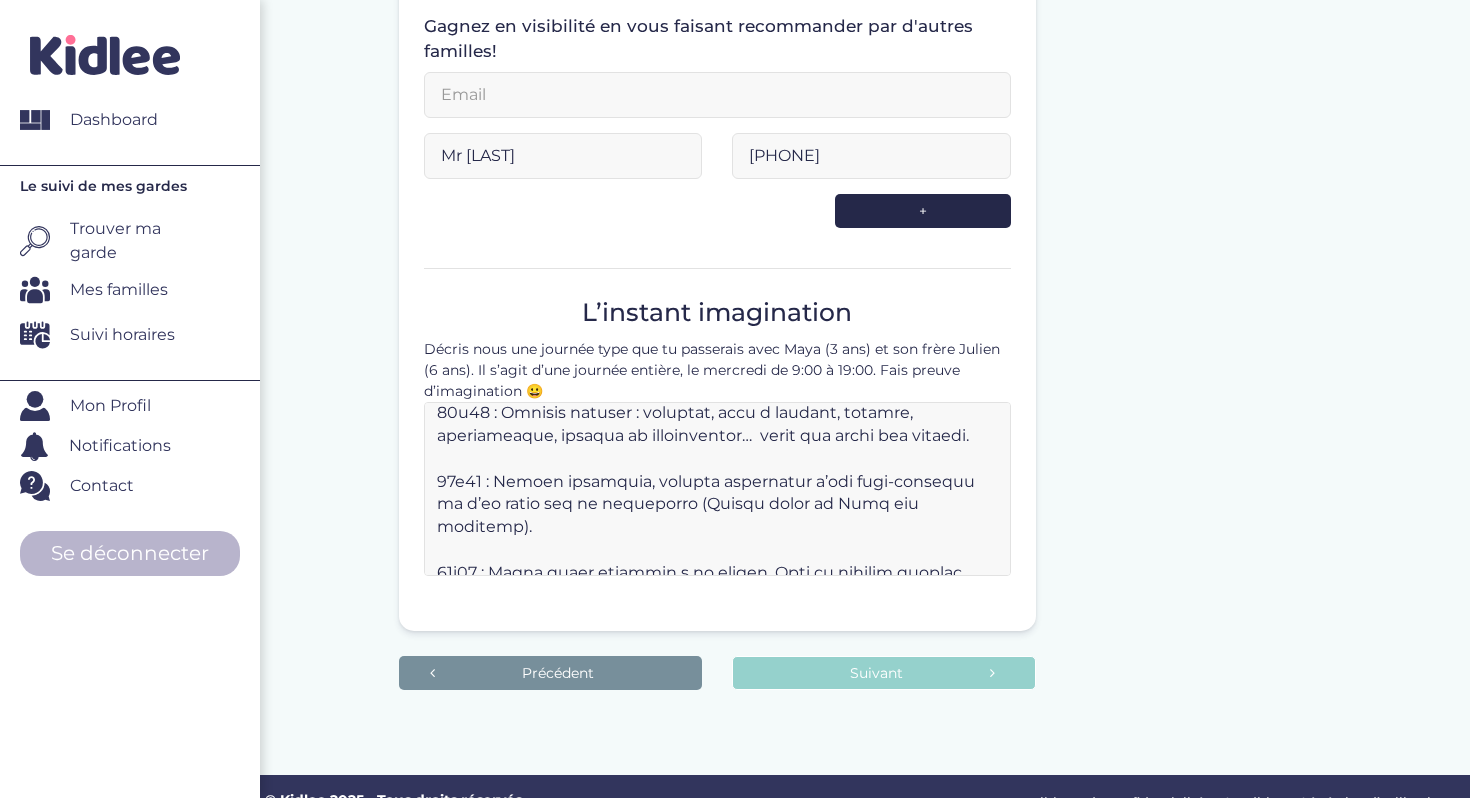 scroll, scrollTop: 0, scrollLeft: 0, axis: both 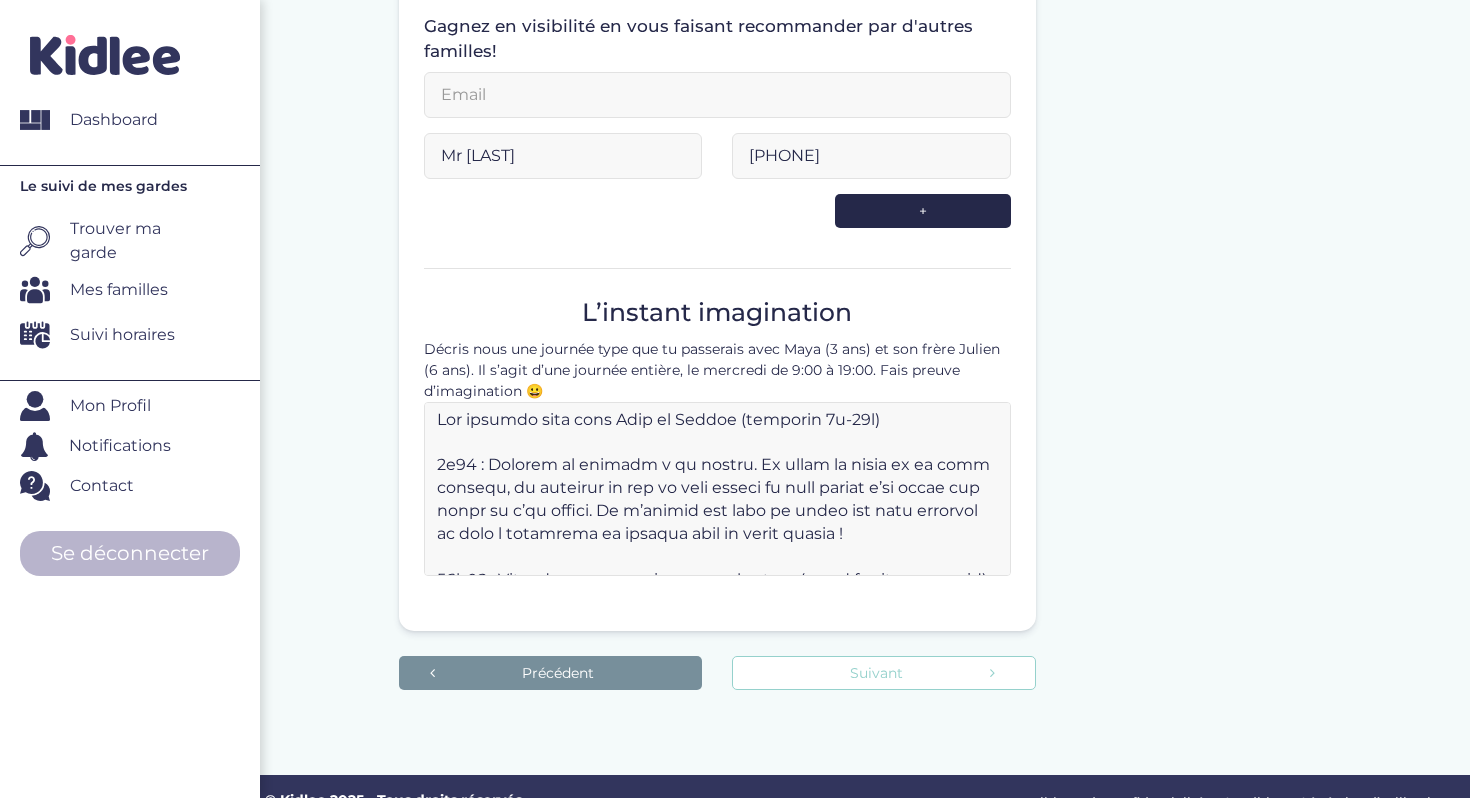 click on "Suivant" at bounding box center [883, 673] 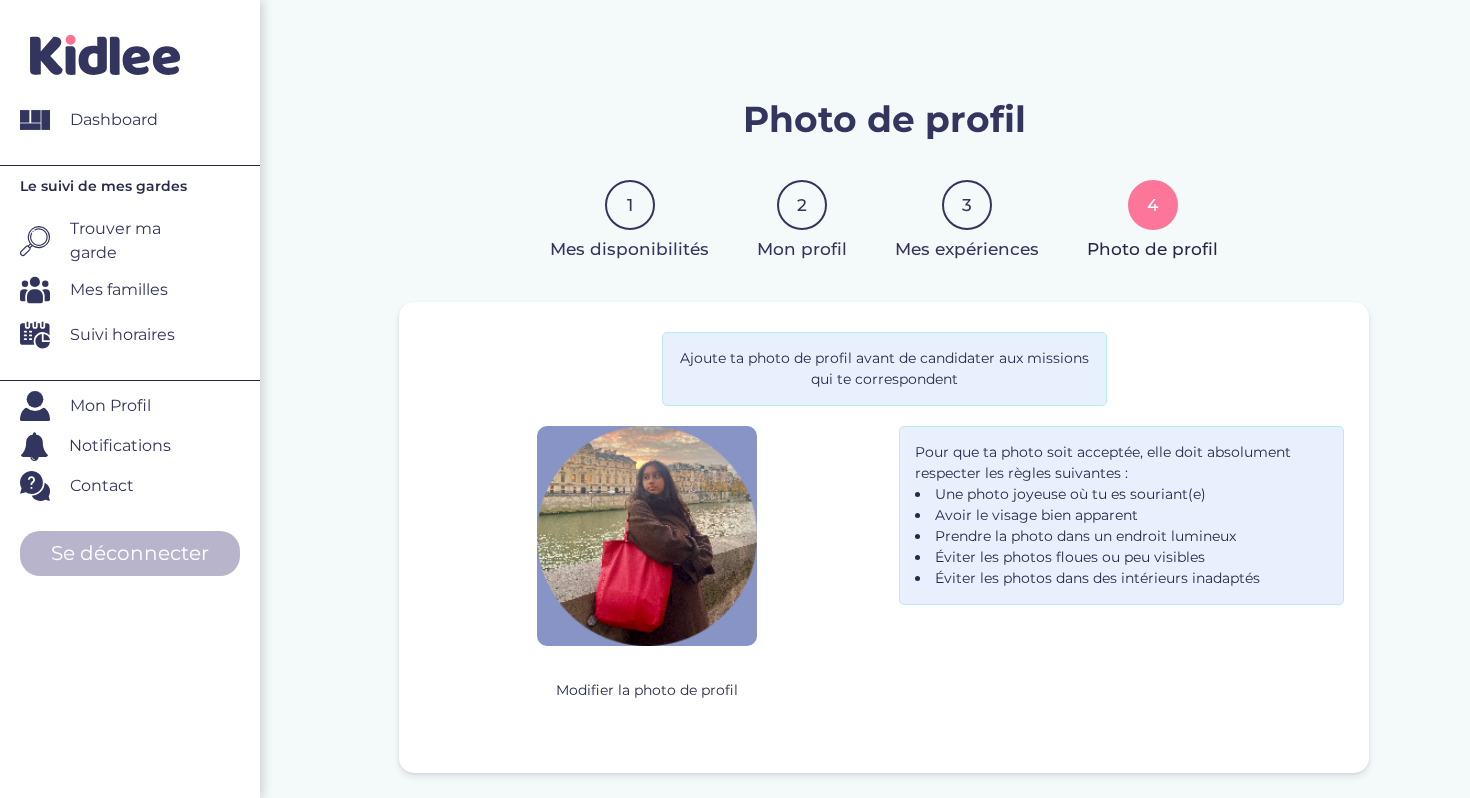 scroll, scrollTop: 0, scrollLeft: 0, axis: both 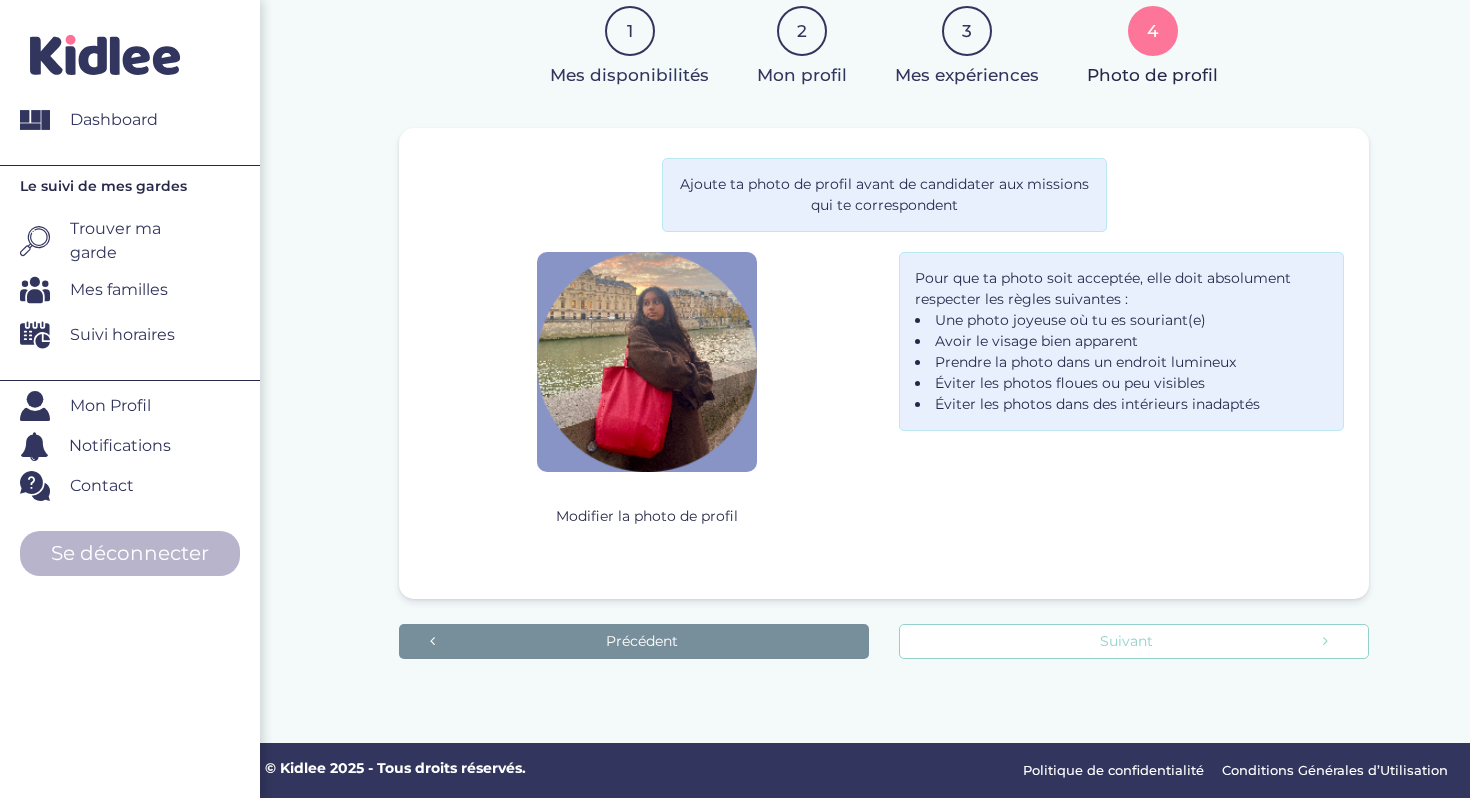 click on "Suivant" at bounding box center [1134, 641] 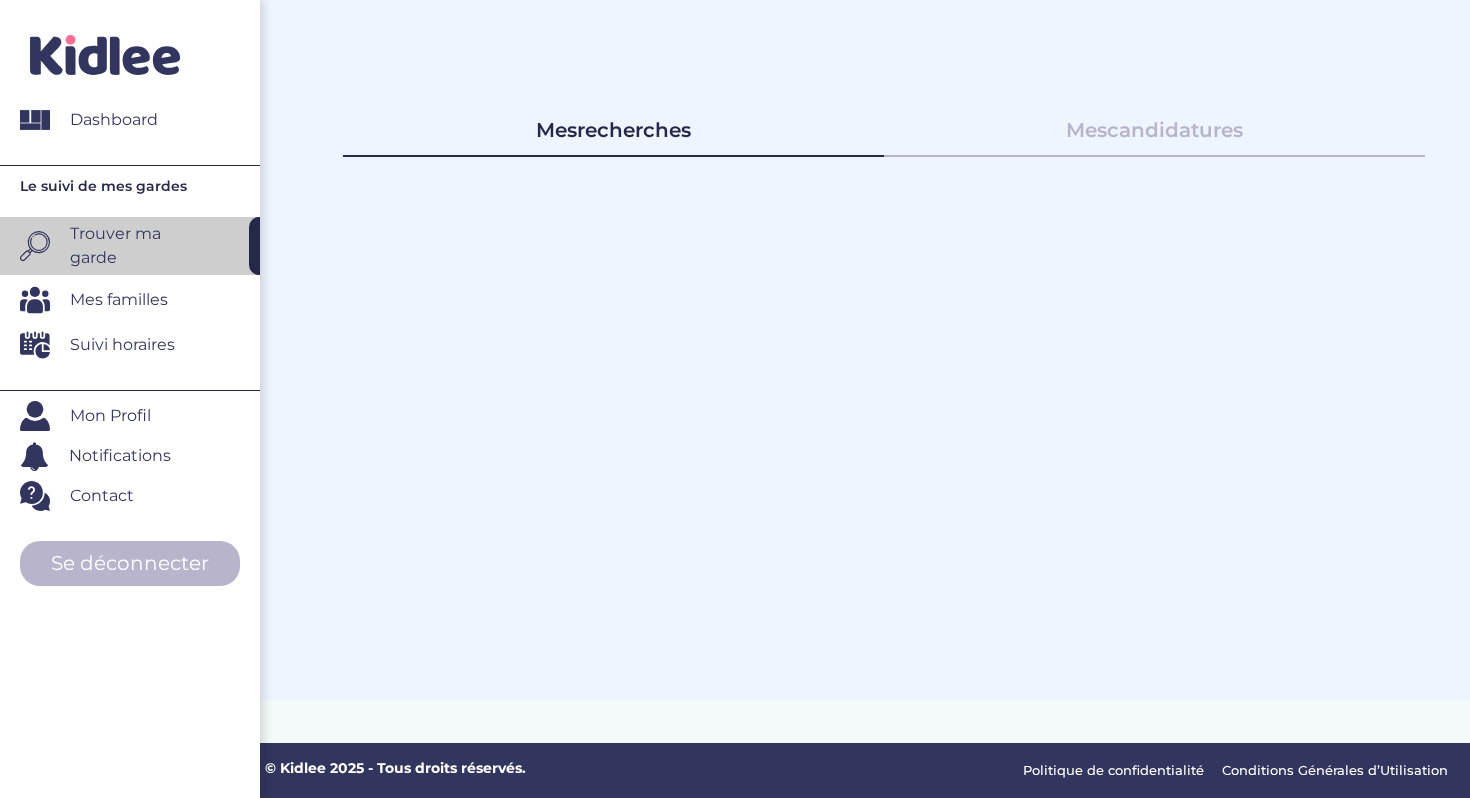 scroll, scrollTop: 0, scrollLeft: 0, axis: both 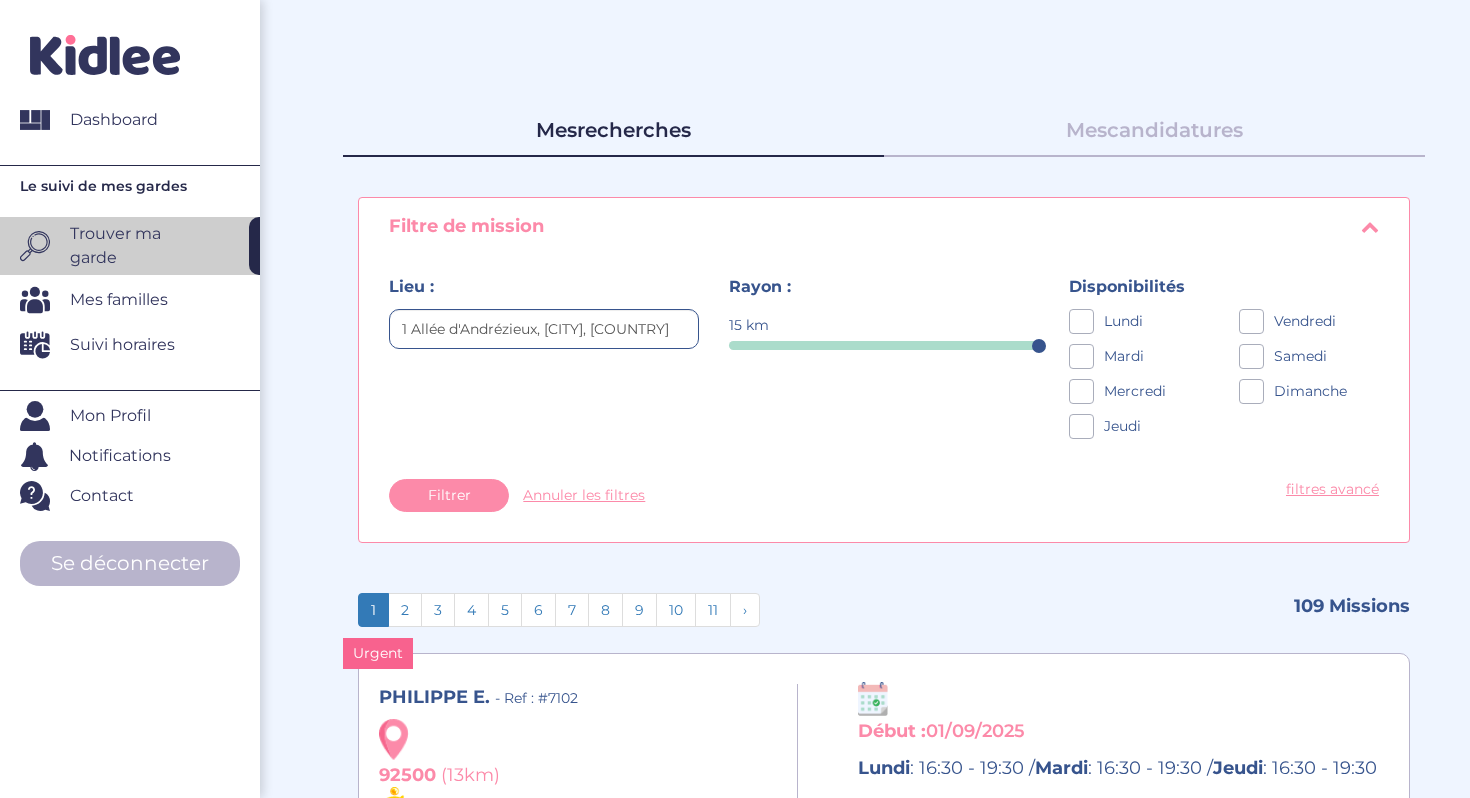 click at bounding box center (1251, 321) 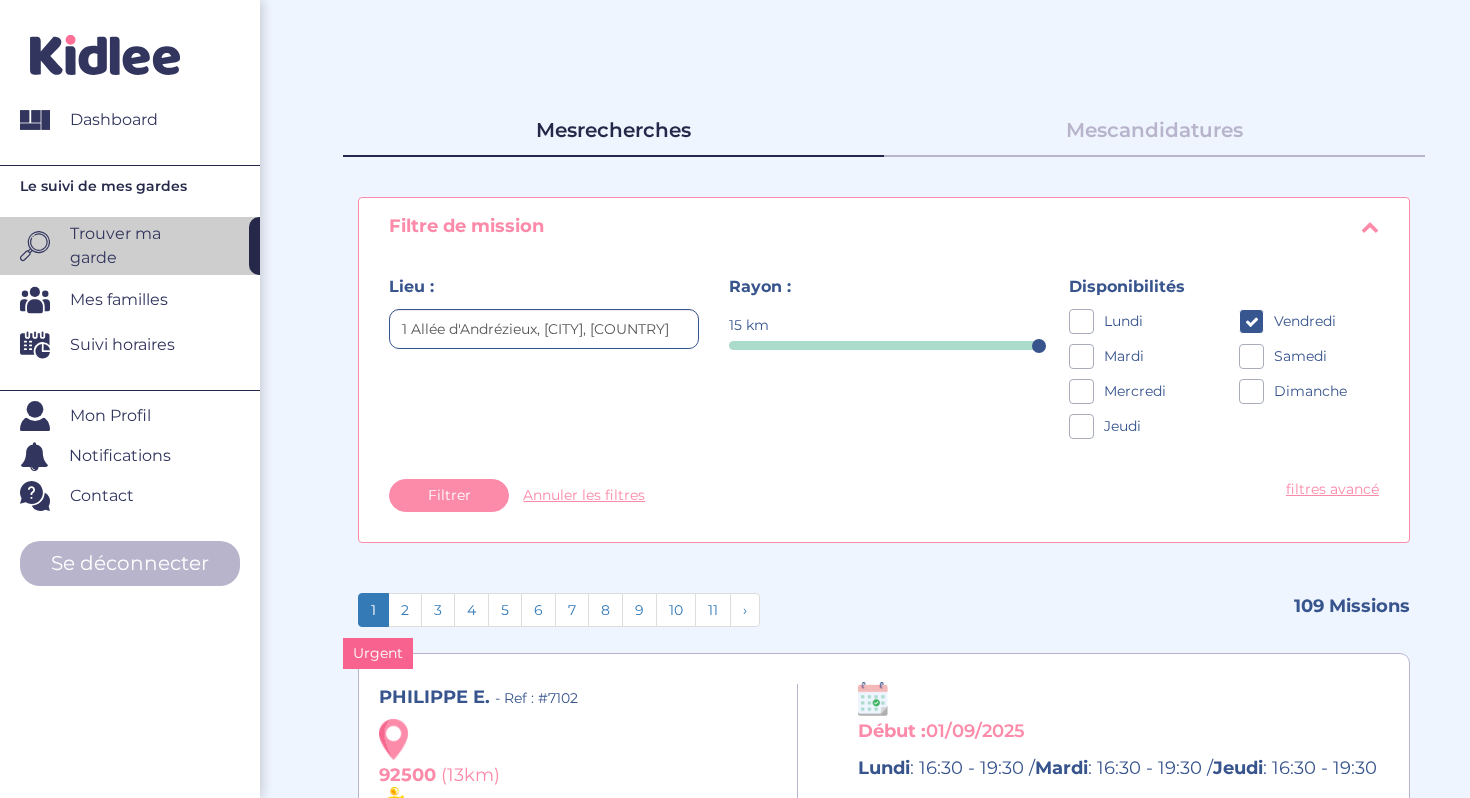 click at bounding box center [1251, 356] 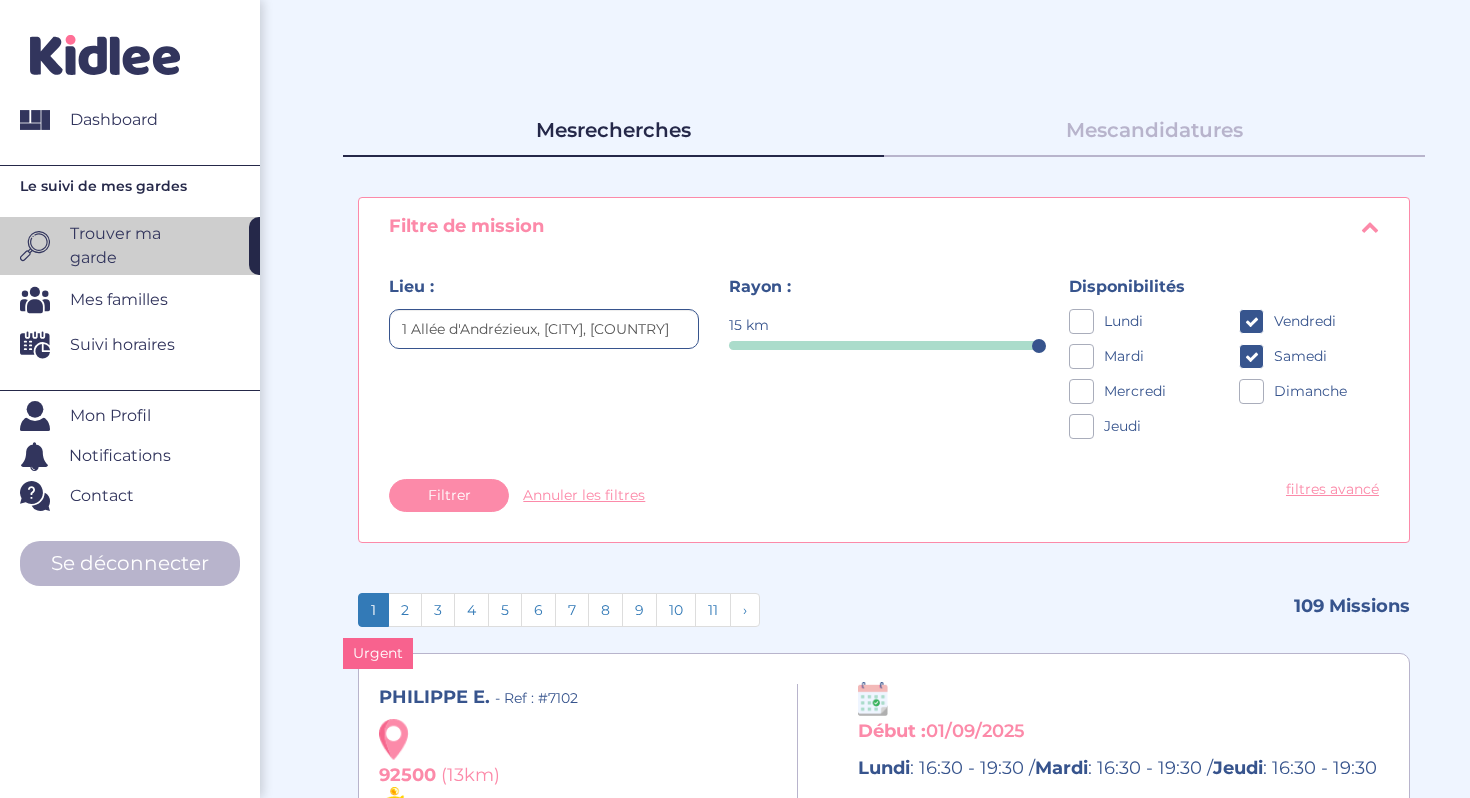 click at bounding box center [1251, 391] 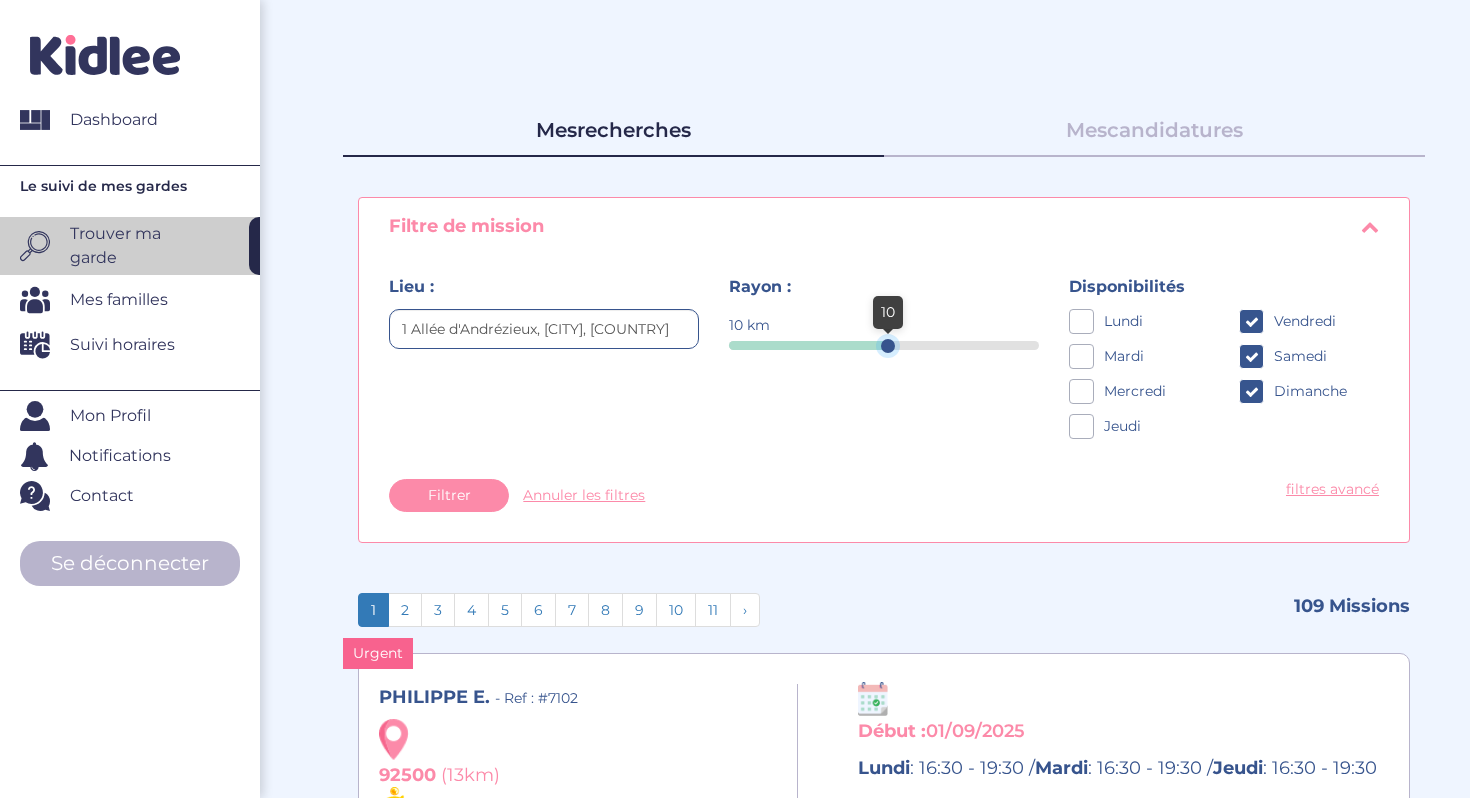 drag, startPoint x: 1039, startPoint y: 343, endPoint x: 888, endPoint y: 352, distance: 151.26797 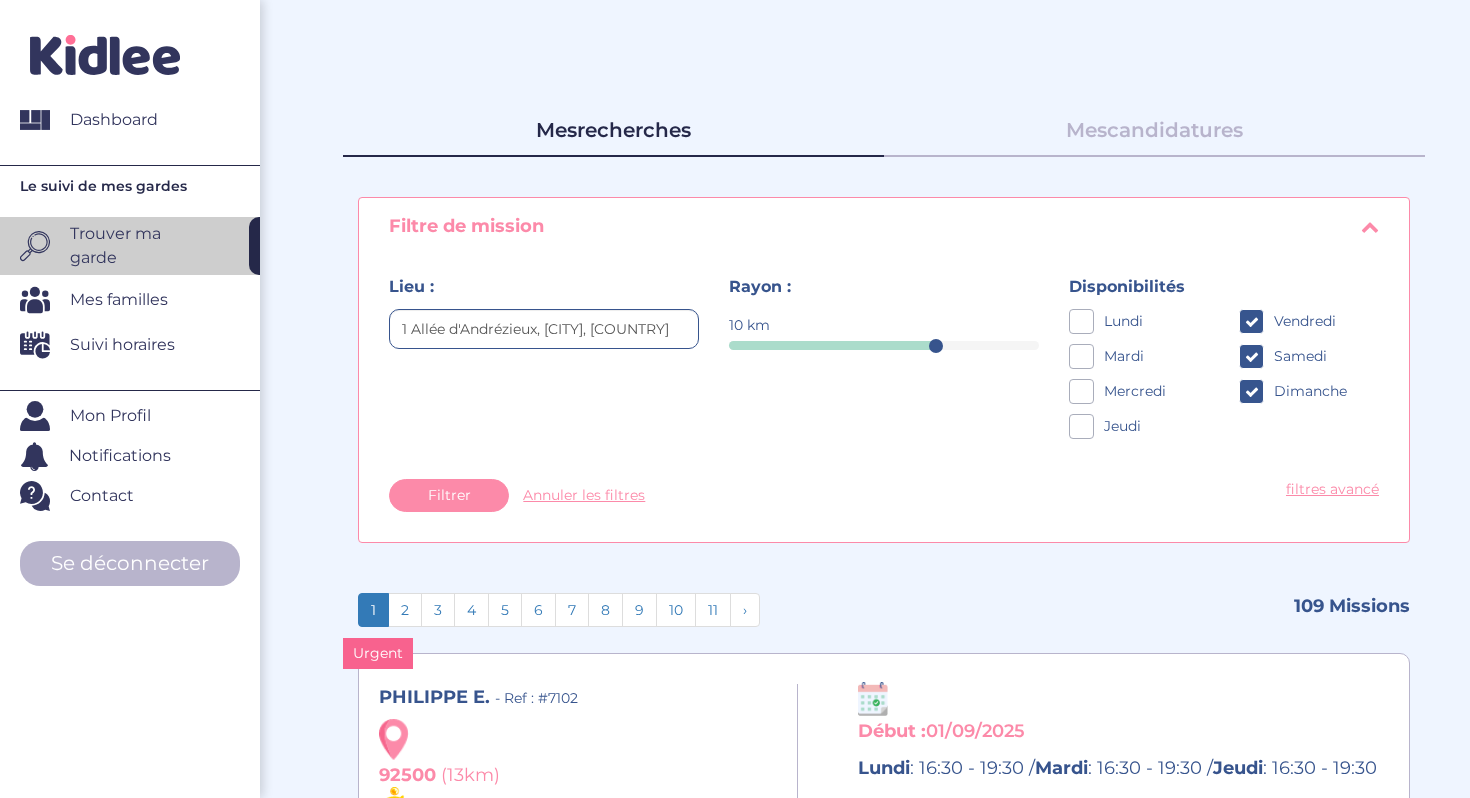 click on "Lieu :   1 Allée d'Andrézieux, [CITY], [COUNTRY]                     Âge des enfants :   moins de 3 ans   entre 3 et 6 ans   plus de 6 ans   tous les âges     Rayon :
10 km
10   Disponibilités     Lundi   Mardi   Mercredi   Jeudi     Vendredi   Samedi   Dimanche" at bounding box center (884, 372) 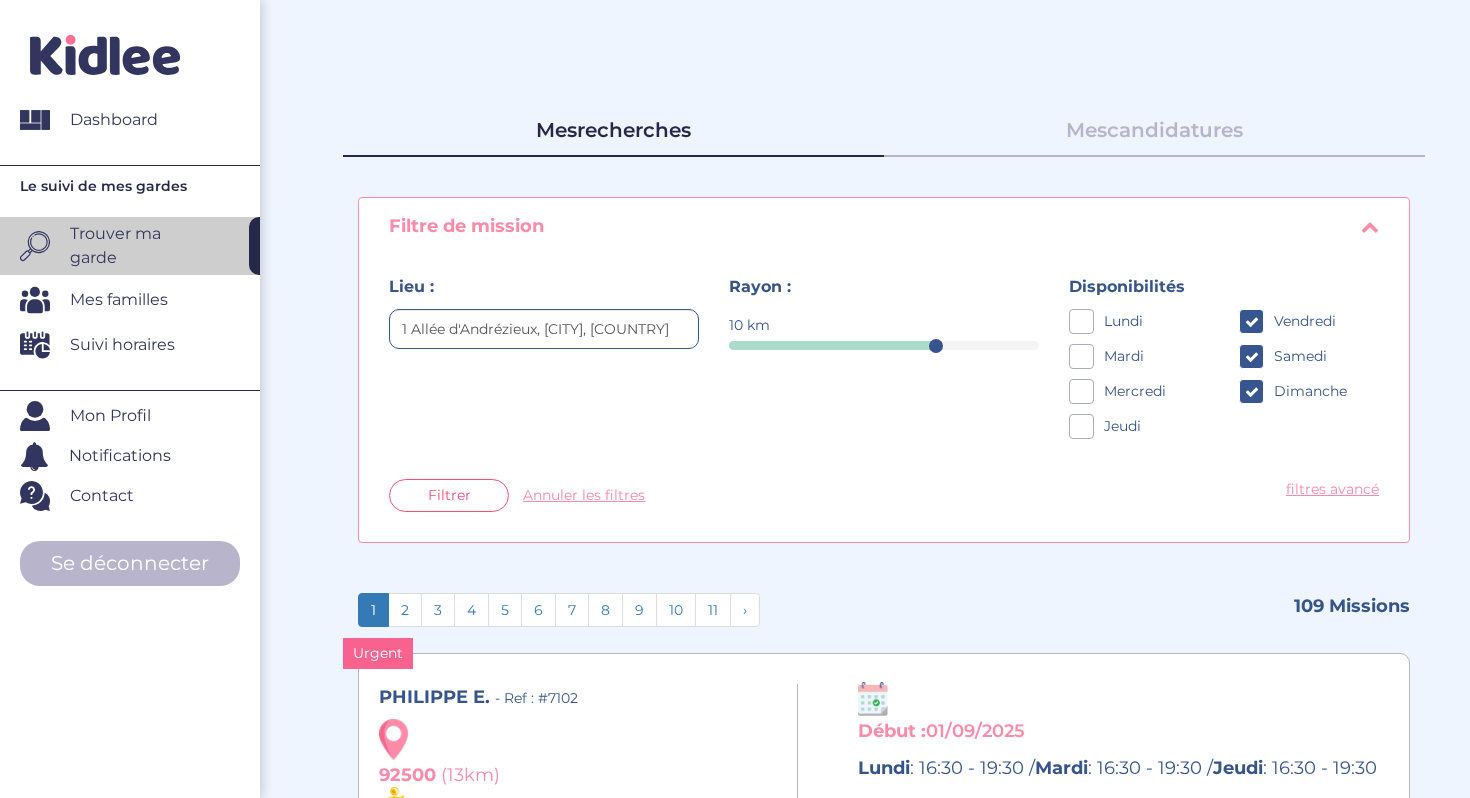 click on "Filtrer" at bounding box center (449, 495) 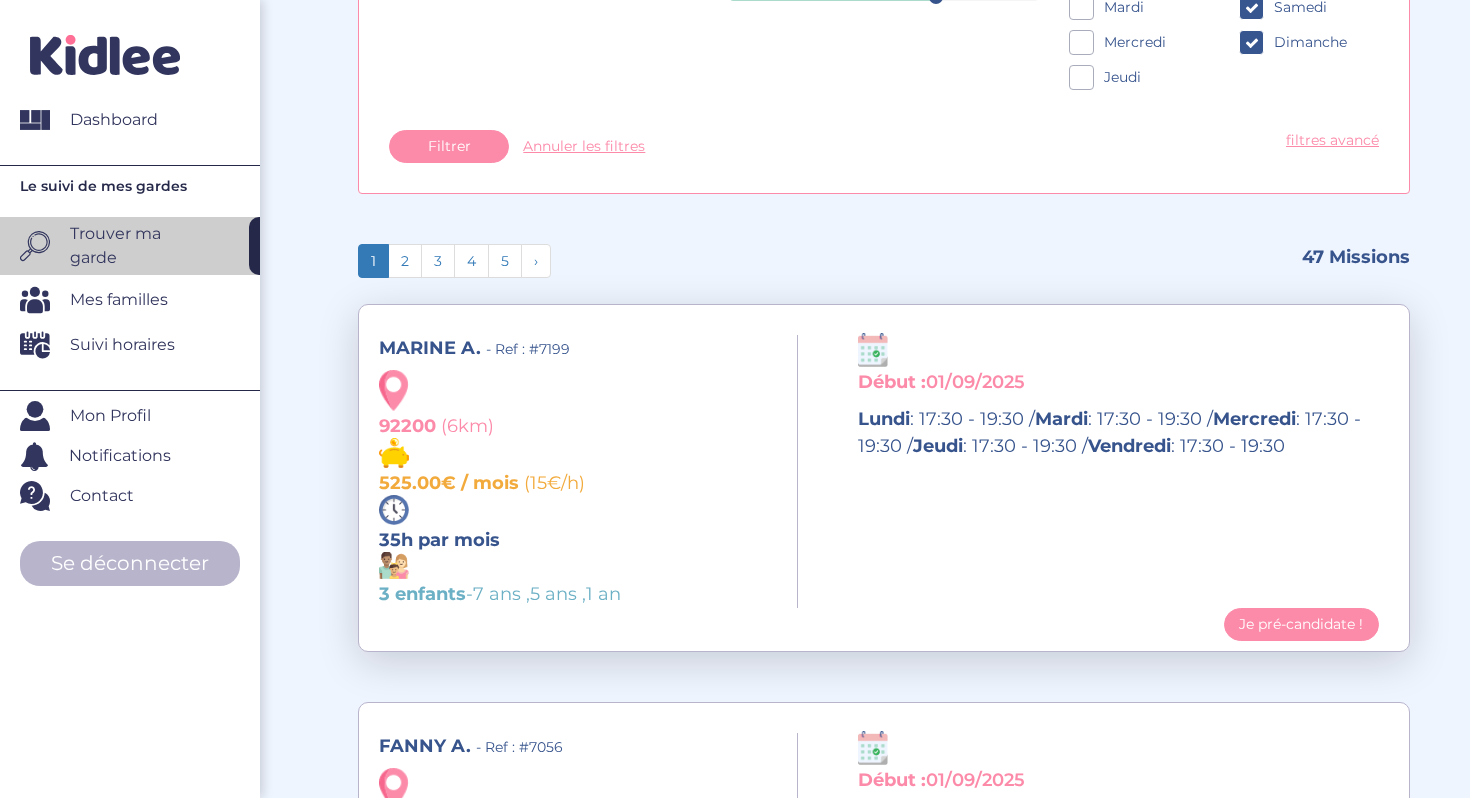 scroll, scrollTop: 67, scrollLeft: 0, axis: vertical 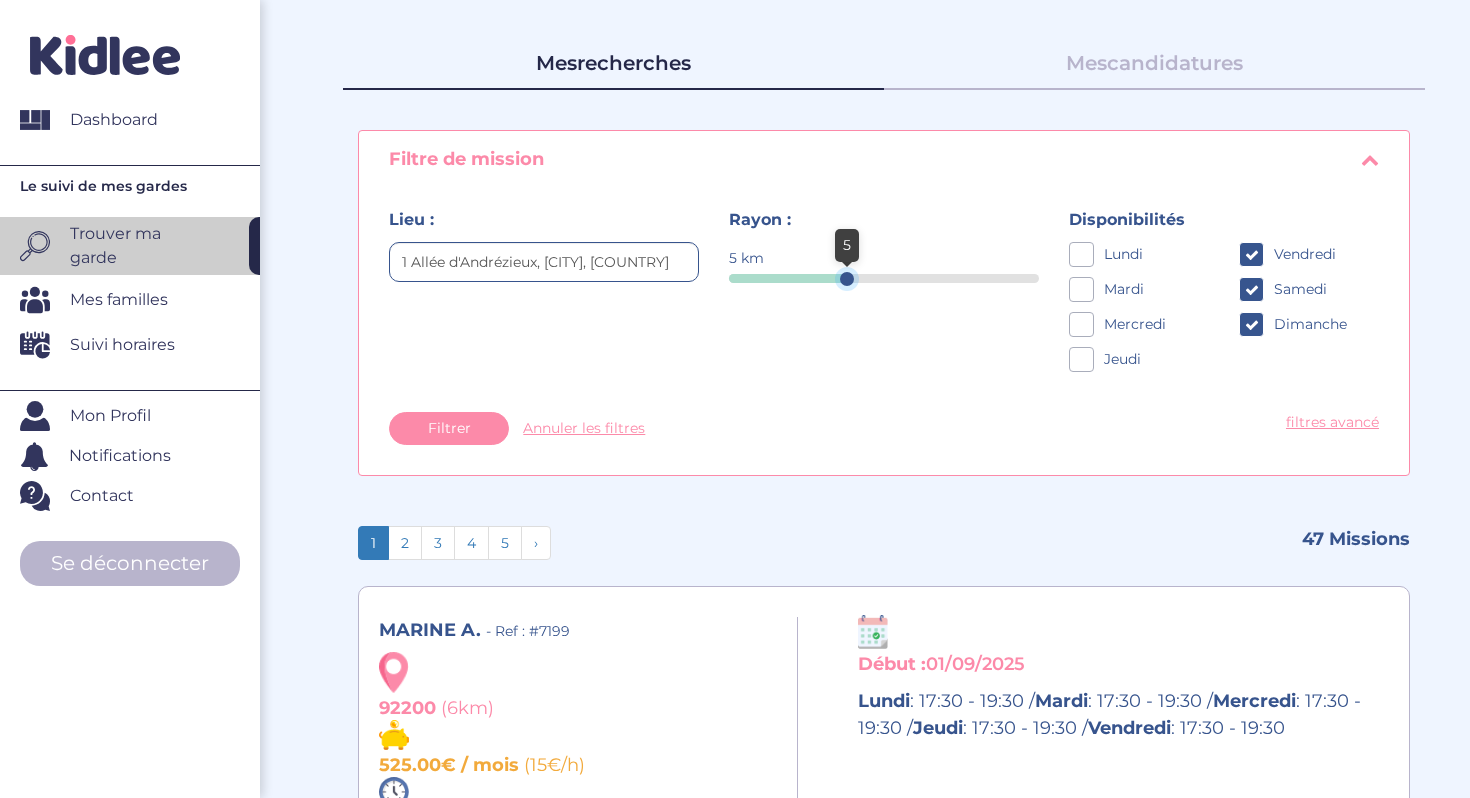 drag, startPoint x: 932, startPoint y: 278, endPoint x: 848, endPoint y: 280, distance: 84.0238 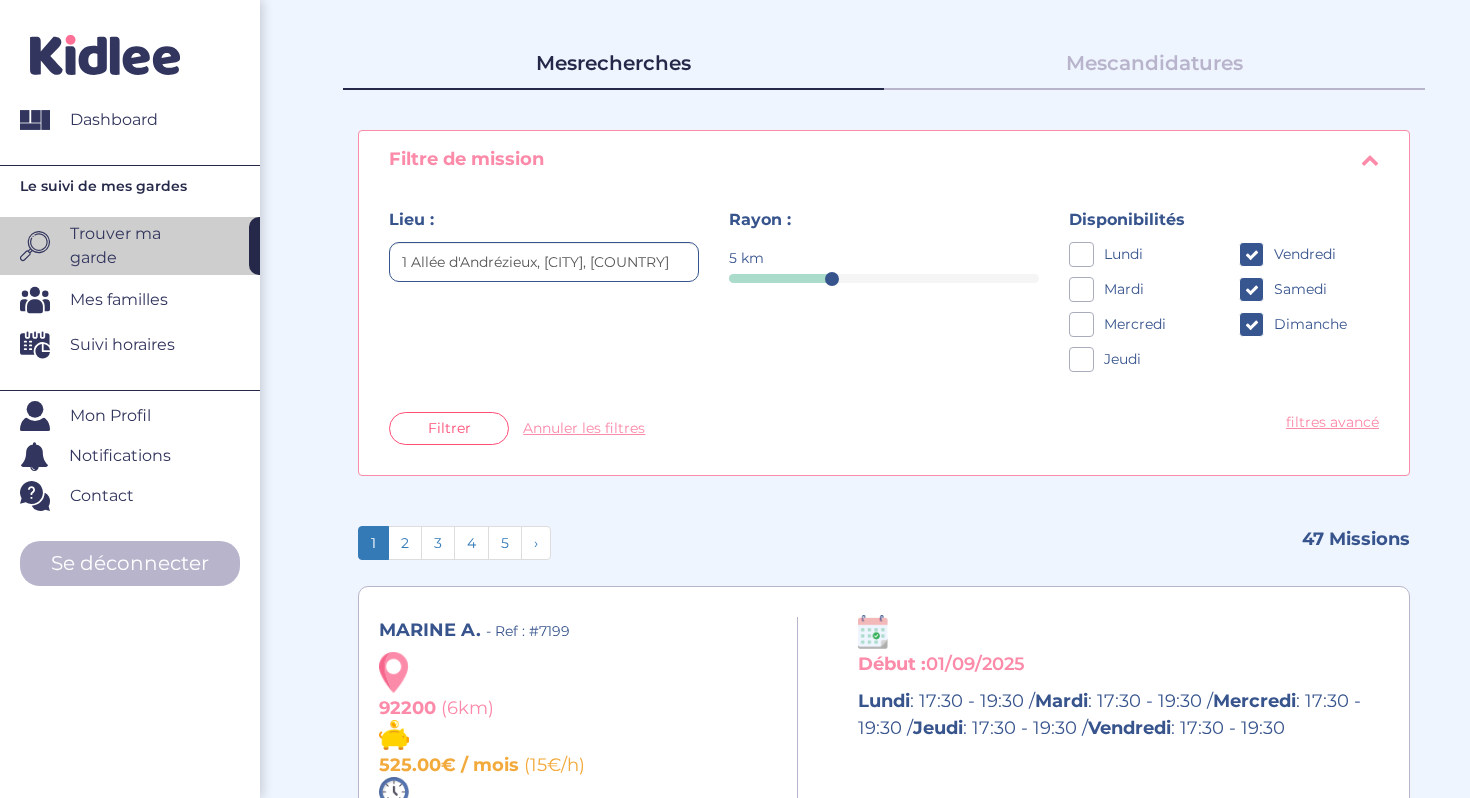 click on "Filtrer" at bounding box center (449, 428) 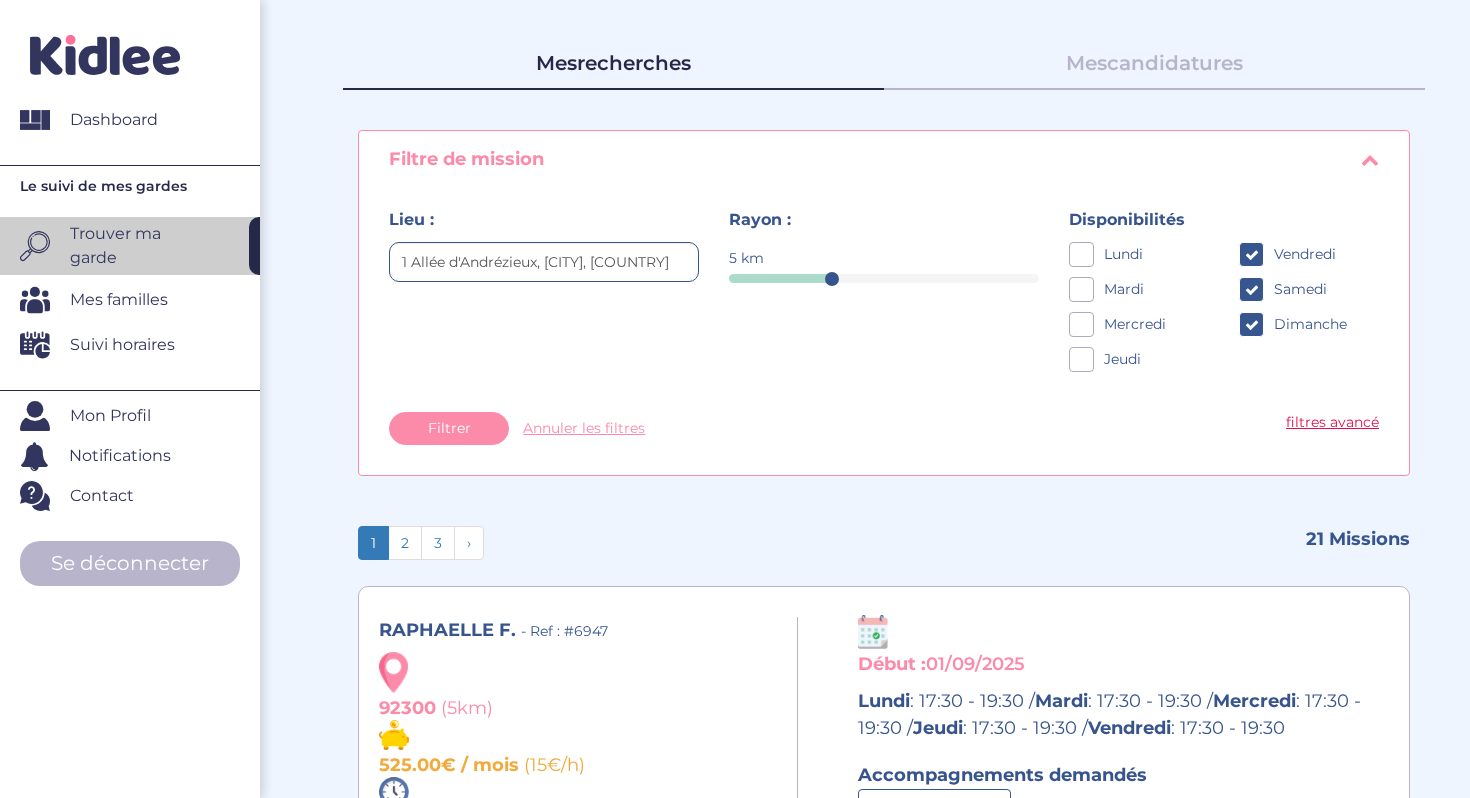 click on "filtres avancé" at bounding box center (1332, 422) 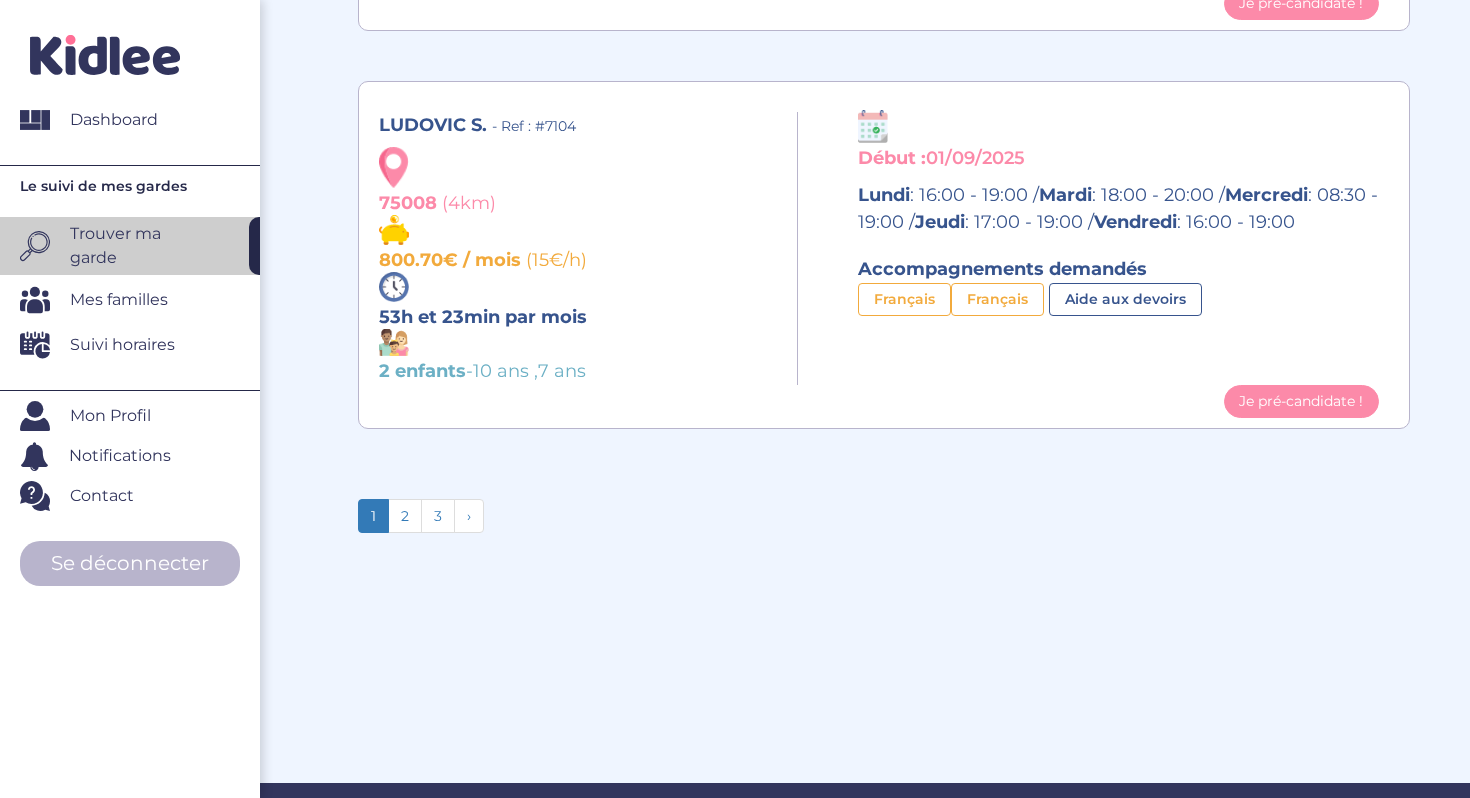 scroll, scrollTop: 4310, scrollLeft: 0, axis: vertical 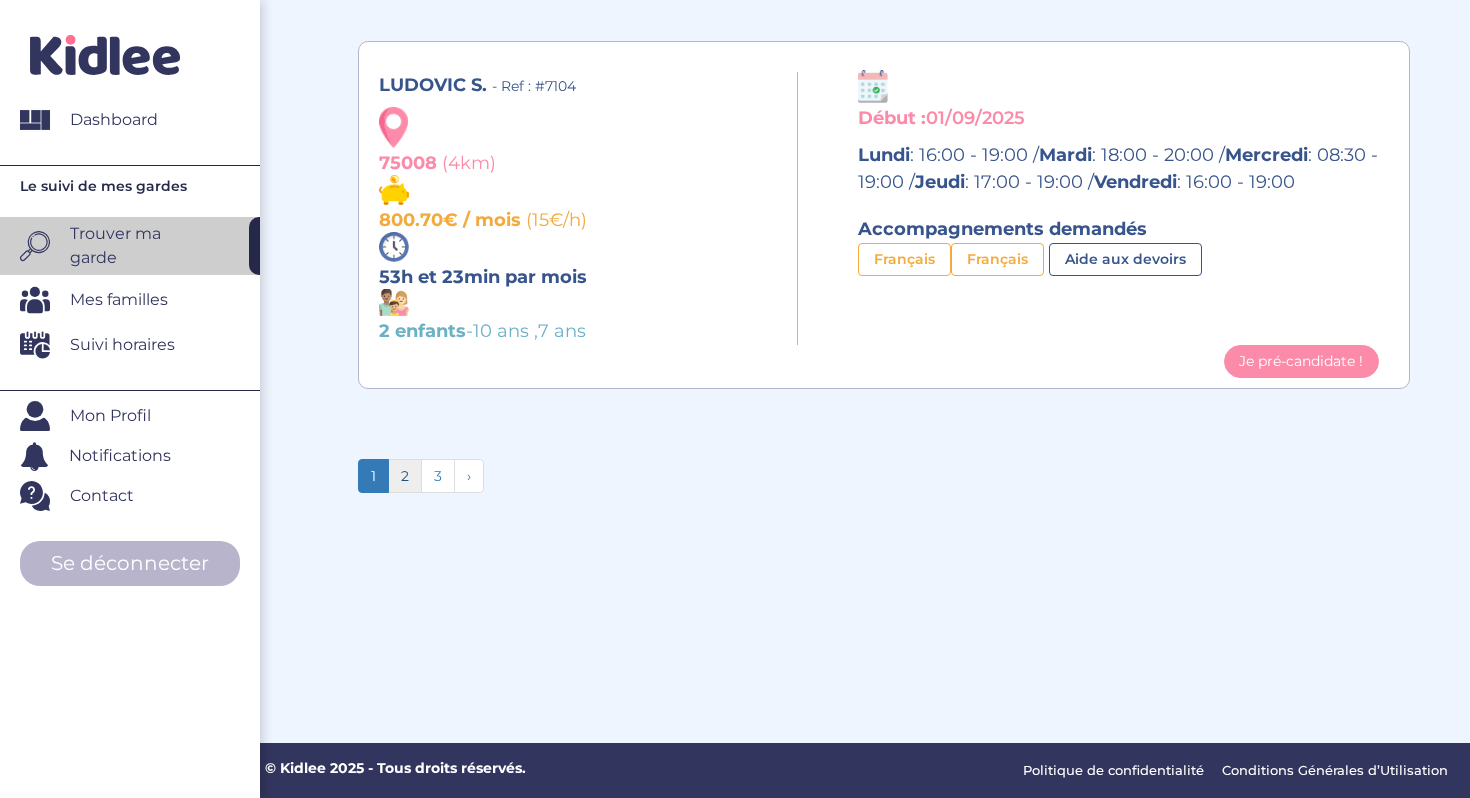 click on "2" at bounding box center [405, 476] 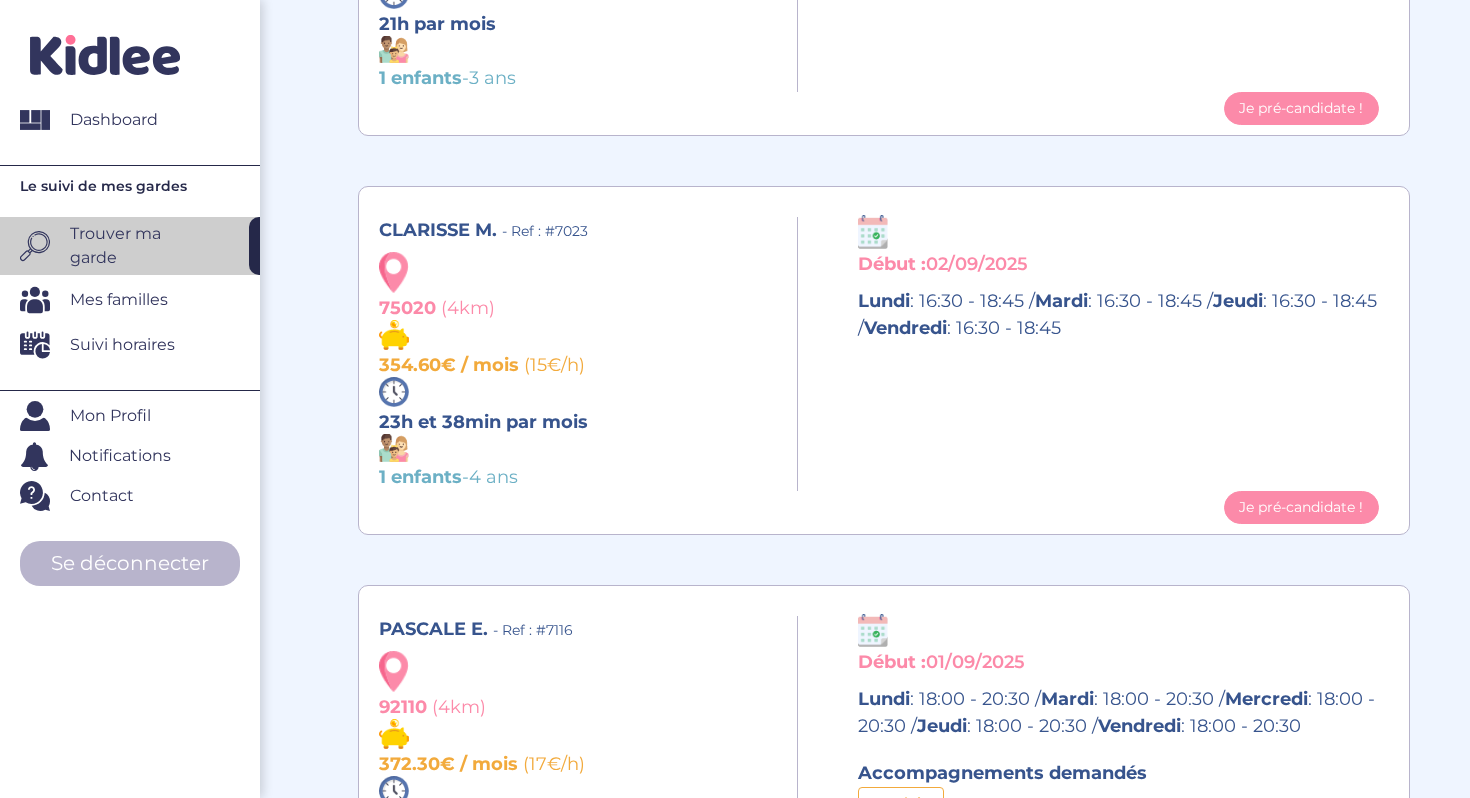 scroll, scrollTop: 4106, scrollLeft: 0, axis: vertical 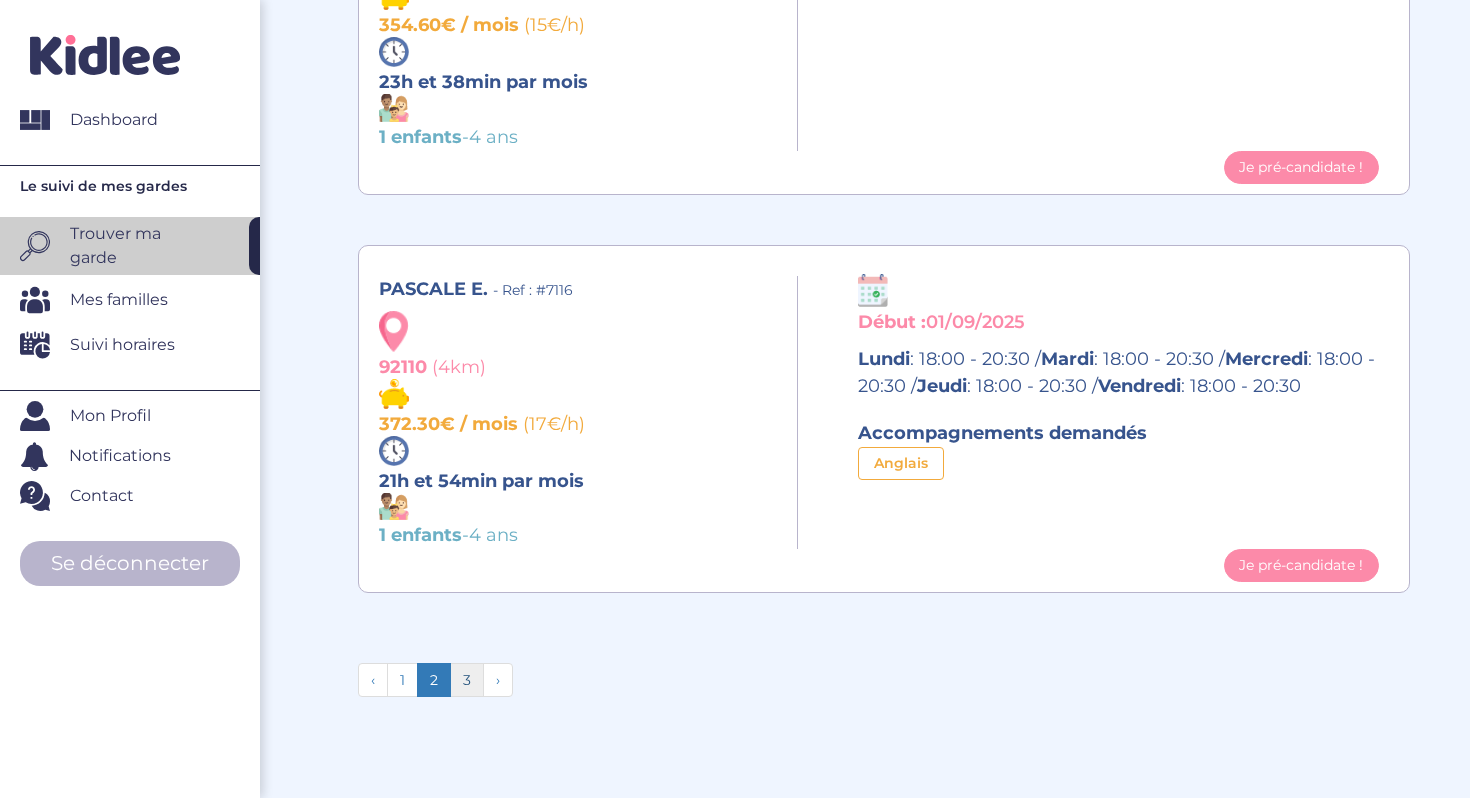 click on "3" at bounding box center (467, 680) 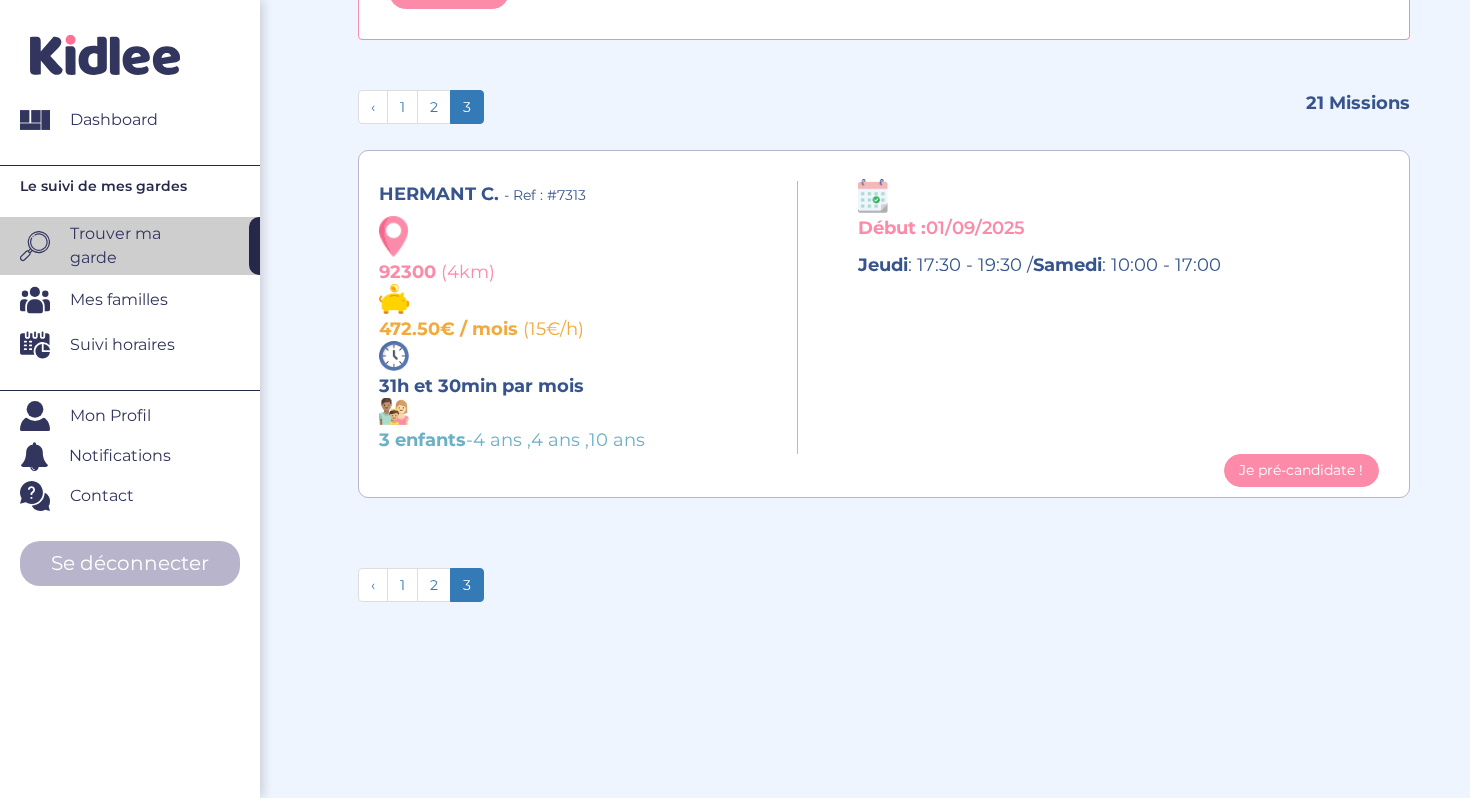 scroll, scrollTop: 612, scrollLeft: 0, axis: vertical 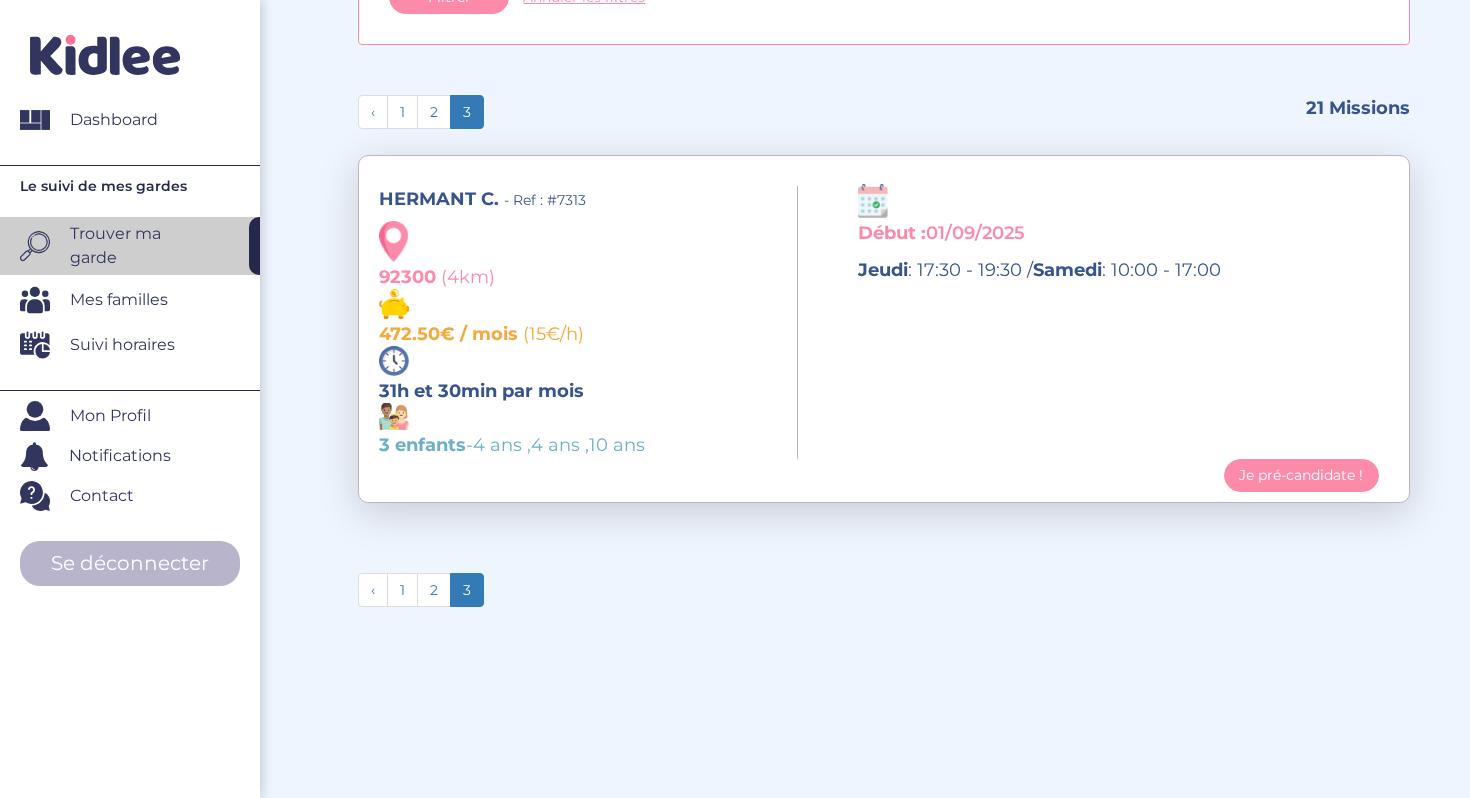 click on "92300
(4km)" at bounding box center (580, 257) 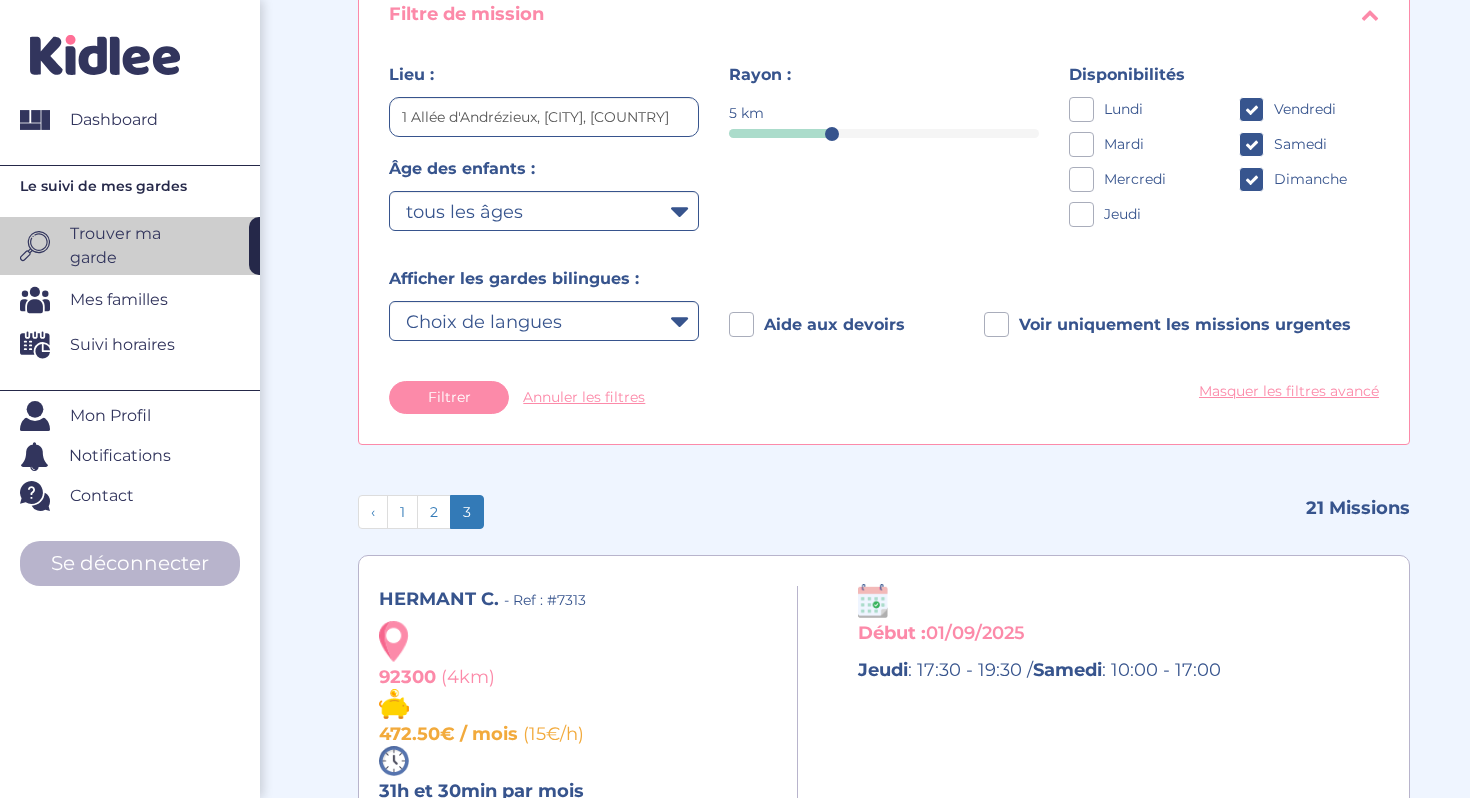 scroll, scrollTop: 208, scrollLeft: 0, axis: vertical 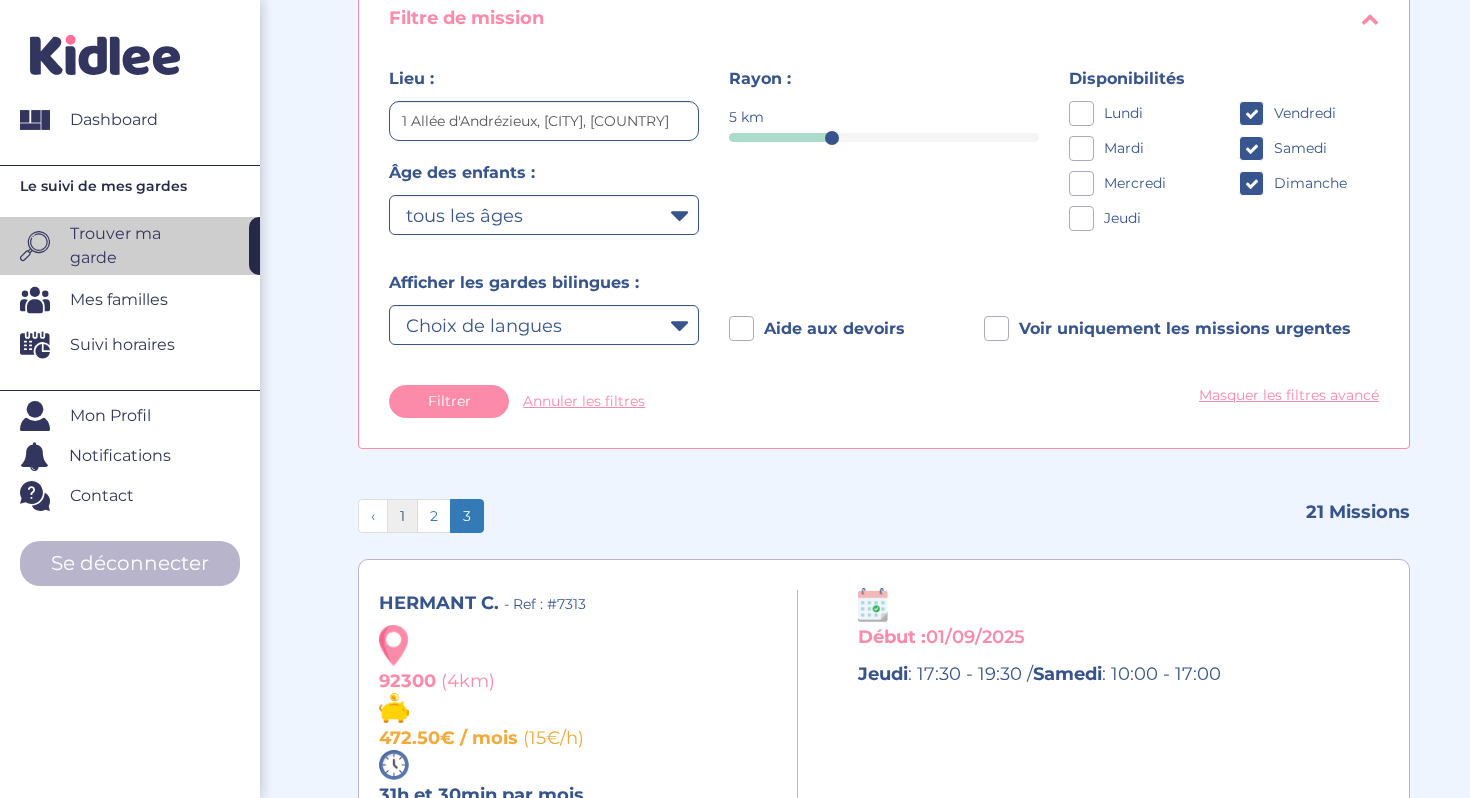 click on "1" at bounding box center [402, 516] 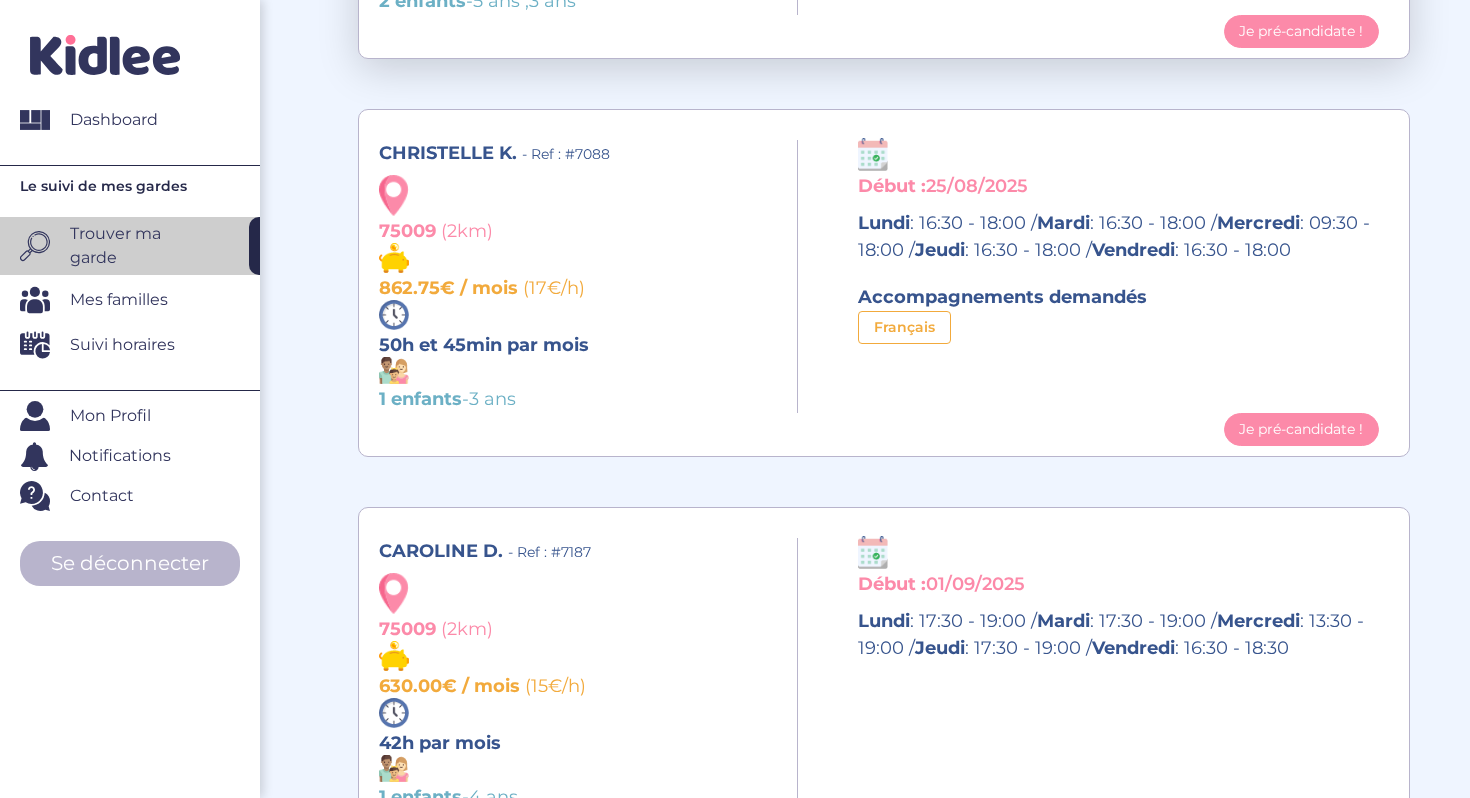 scroll, scrollTop: 0, scrollLeft: 0, axis: both 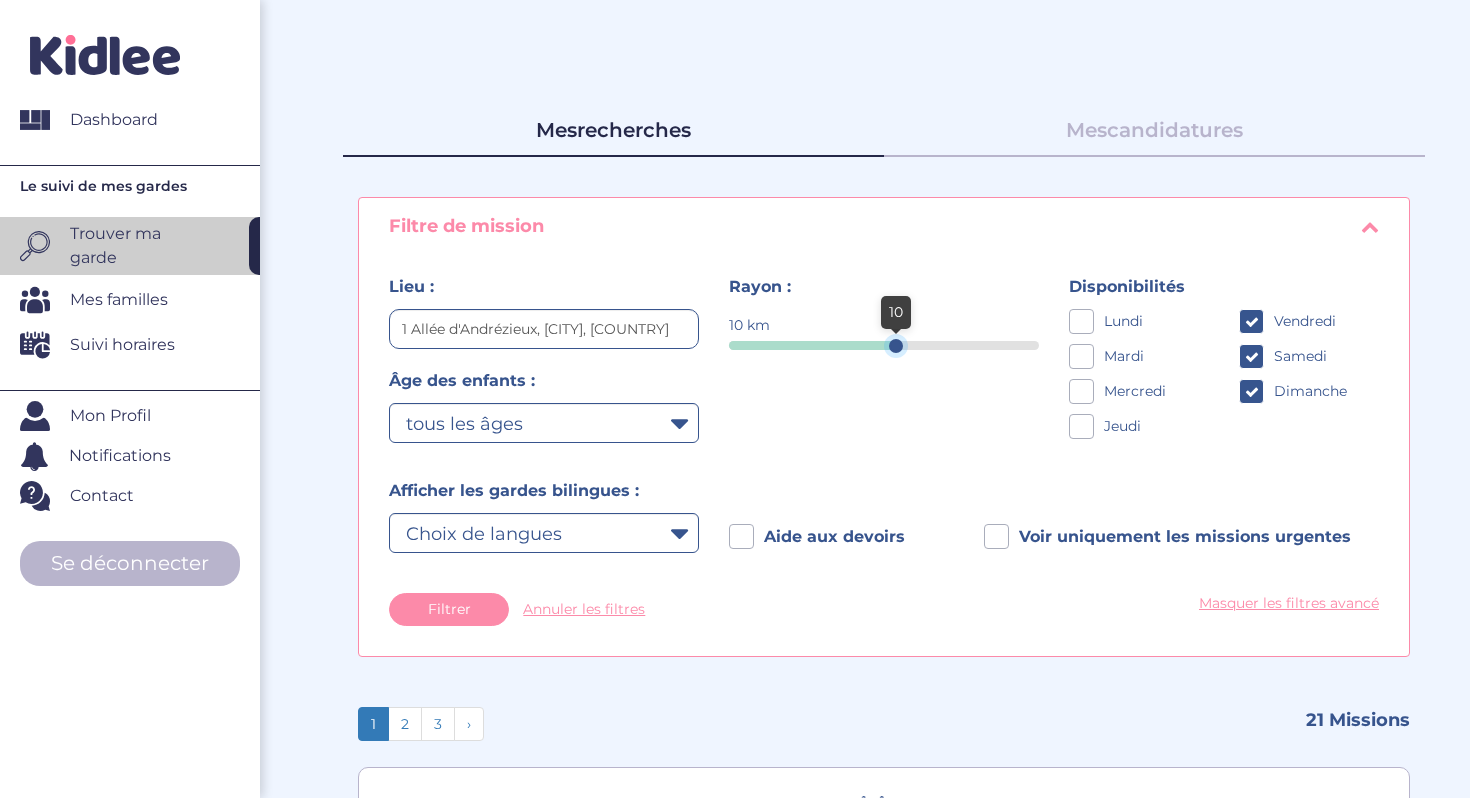 drag, startPoint x: 832, startPoint y: 348, endPoint x: 895, endPoint y: 346, distance: 63.03174 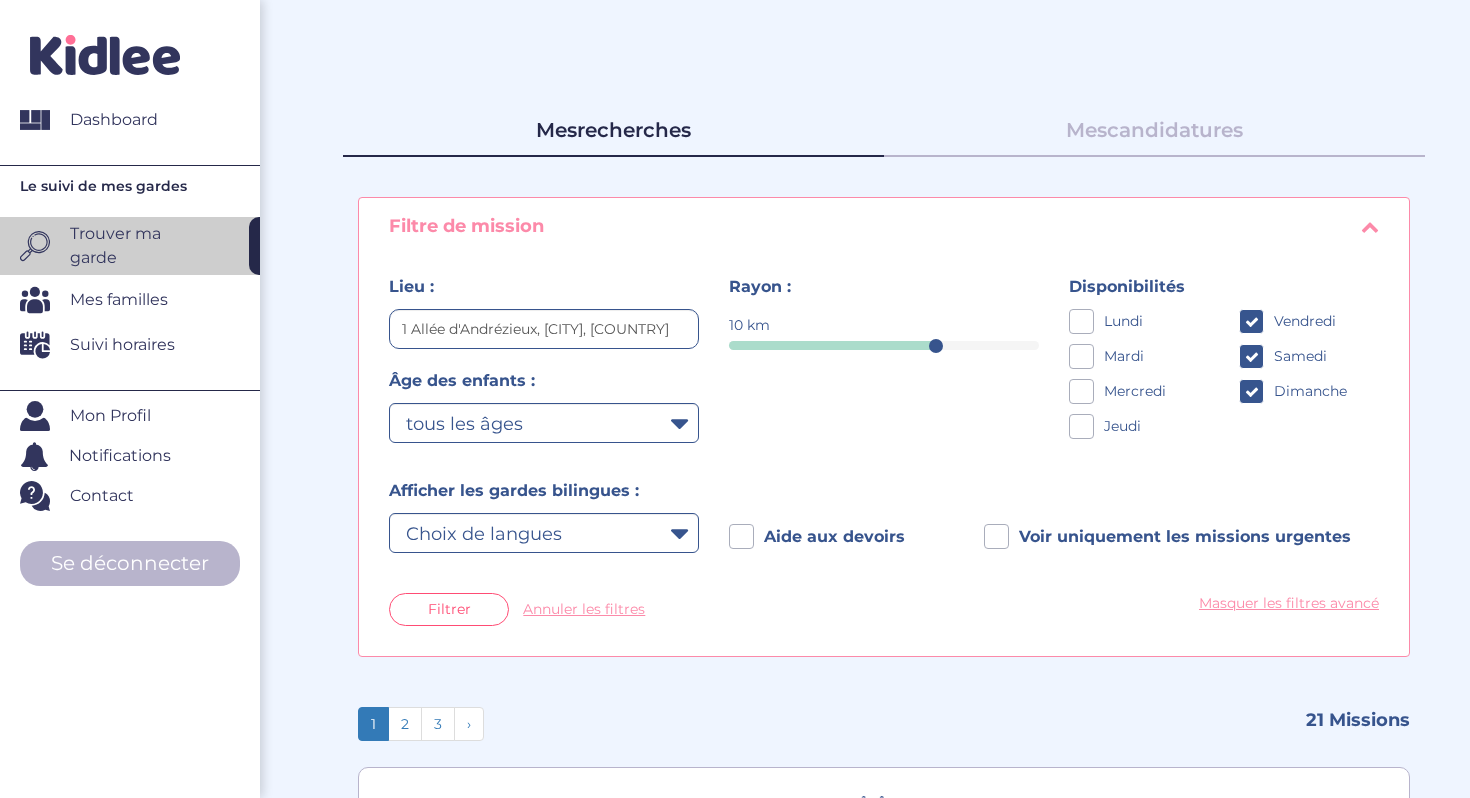 click on "Filtrer" at bounding box center (449, 609) 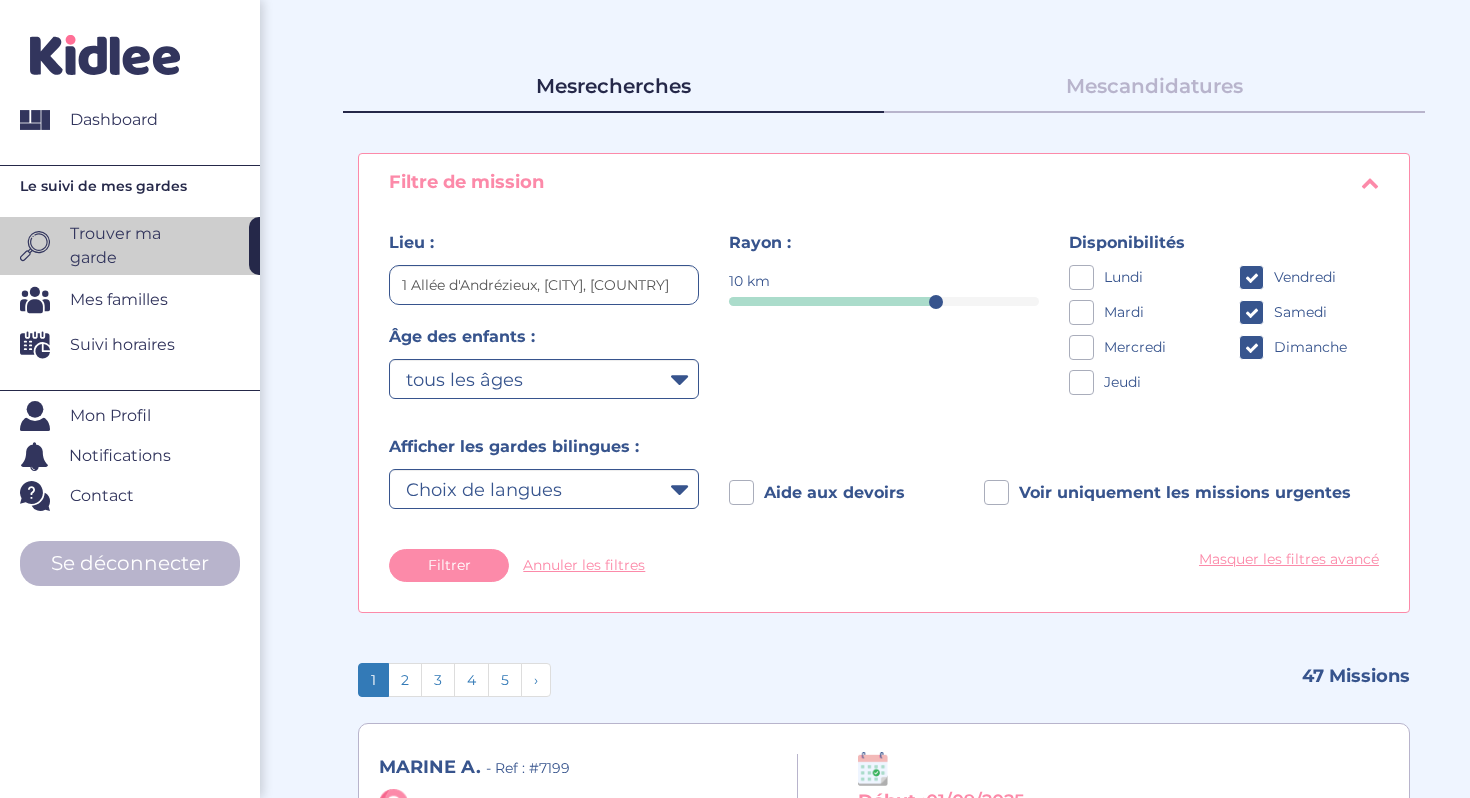 scroll, scrollTop: 0, scrollLeft: 0, axis: both 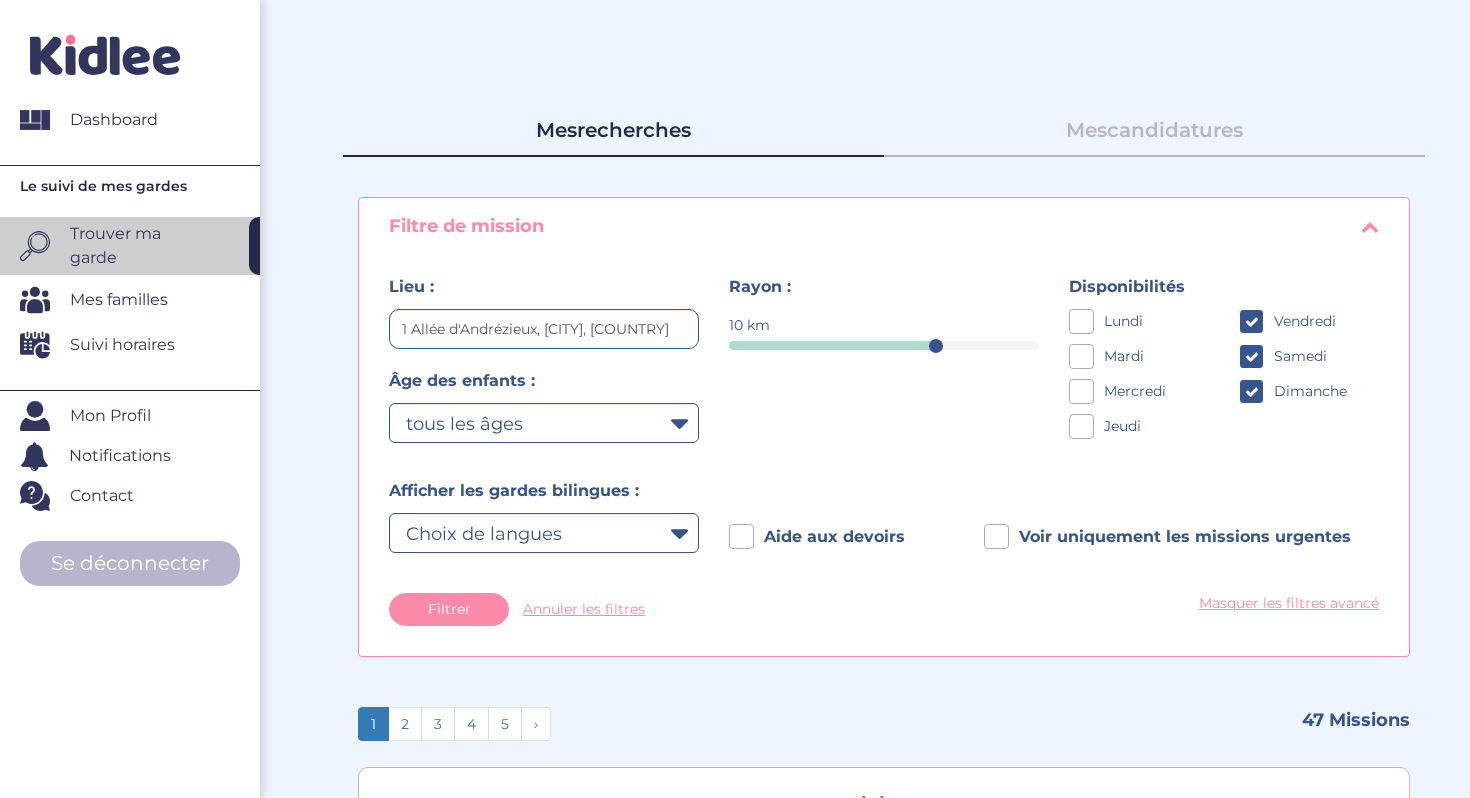 click on "Lundi" at bounding box center [1123, 321] 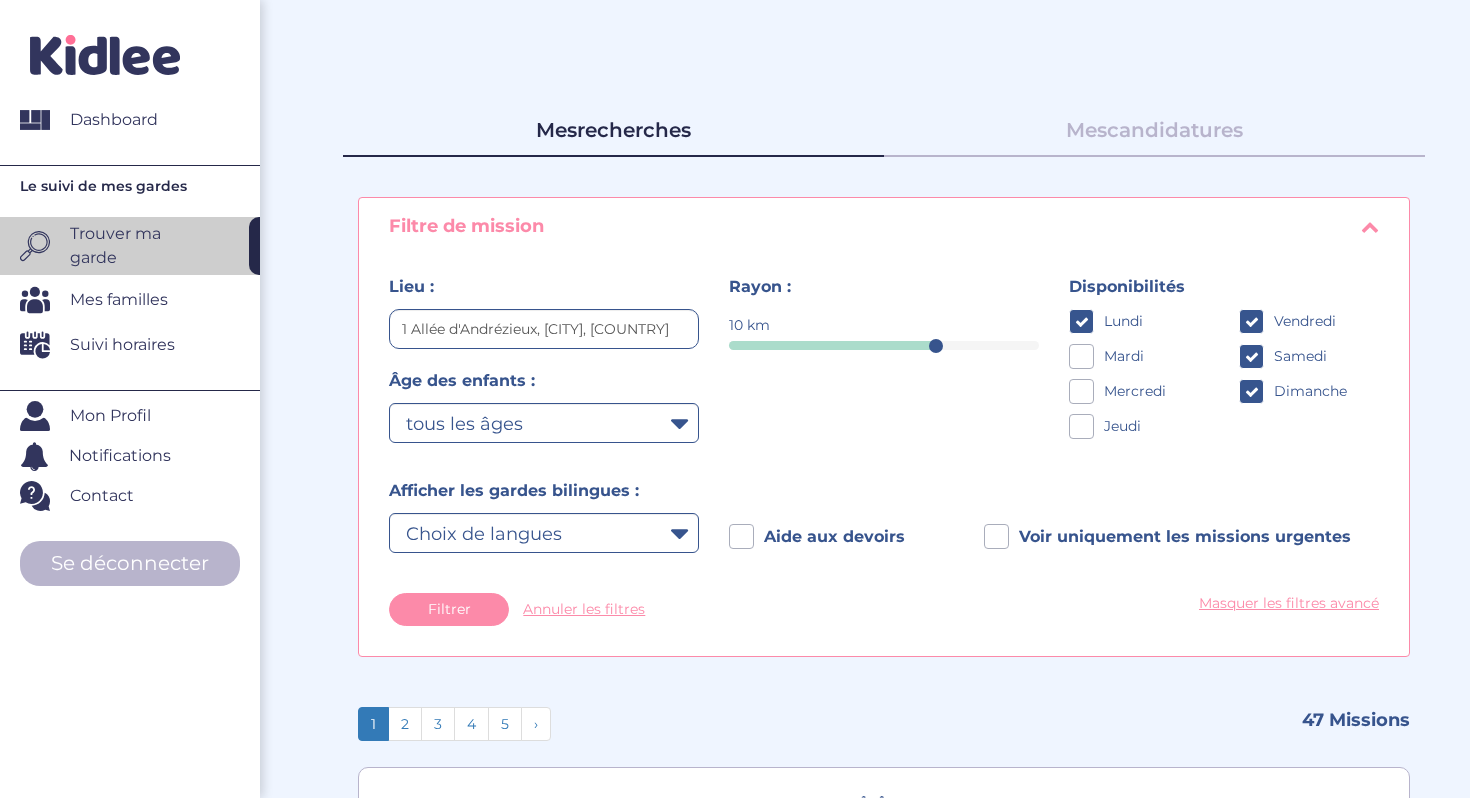 click on "Lundi   Mardi   Mercredi   Jeudi" at bounding box center (1139, 379) 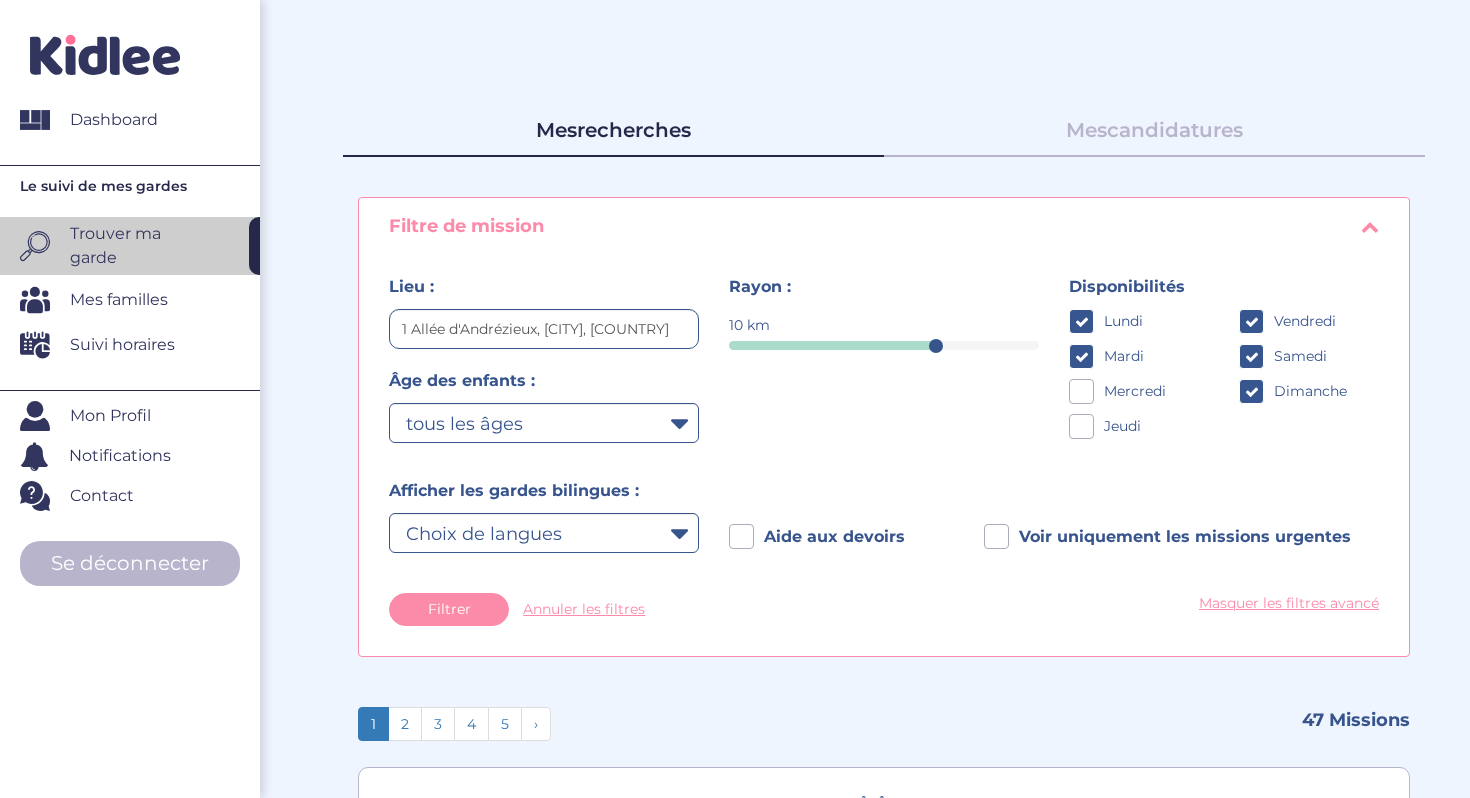 click at bounding box center [1081, 391] 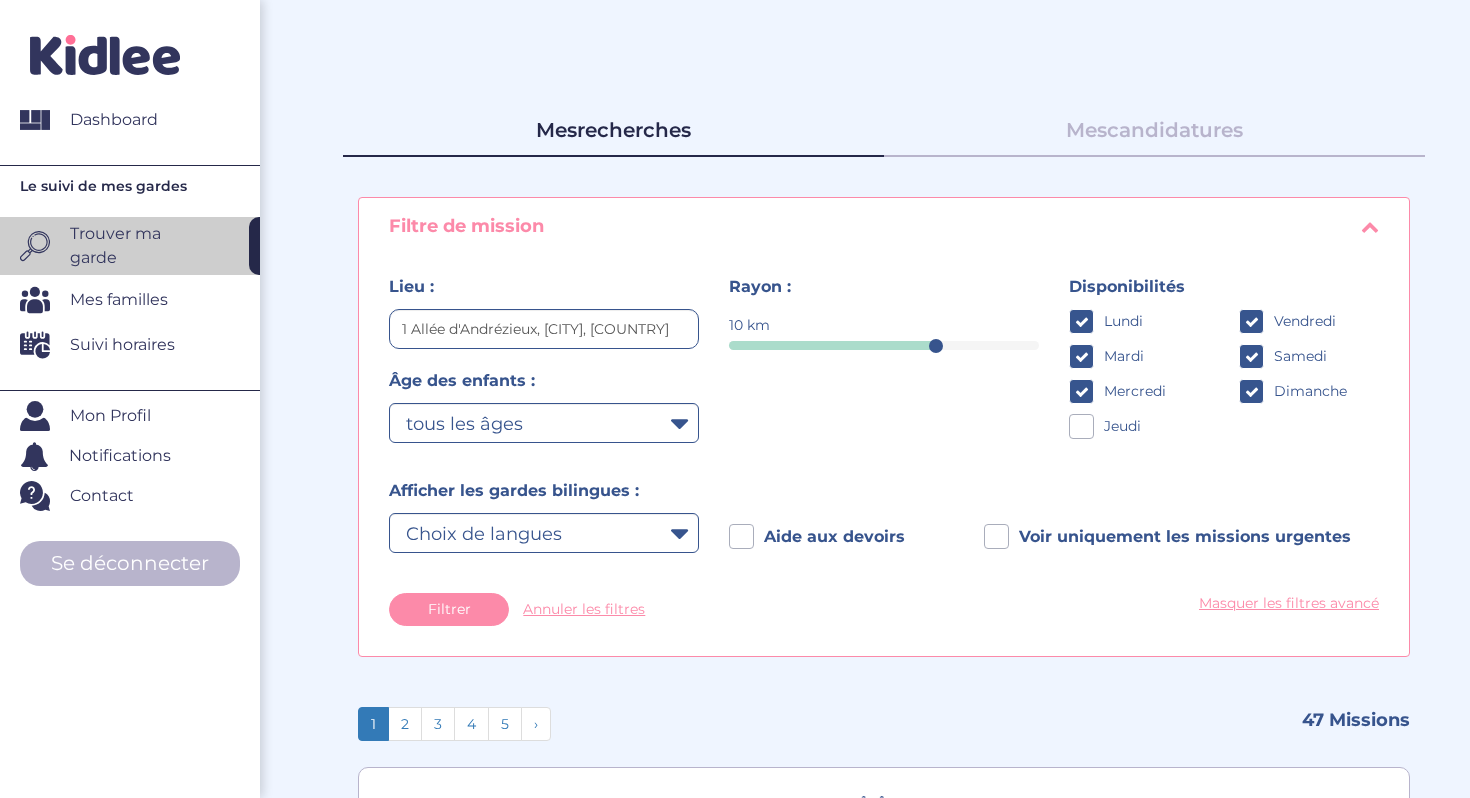 click at bounding box center [1081, 426] 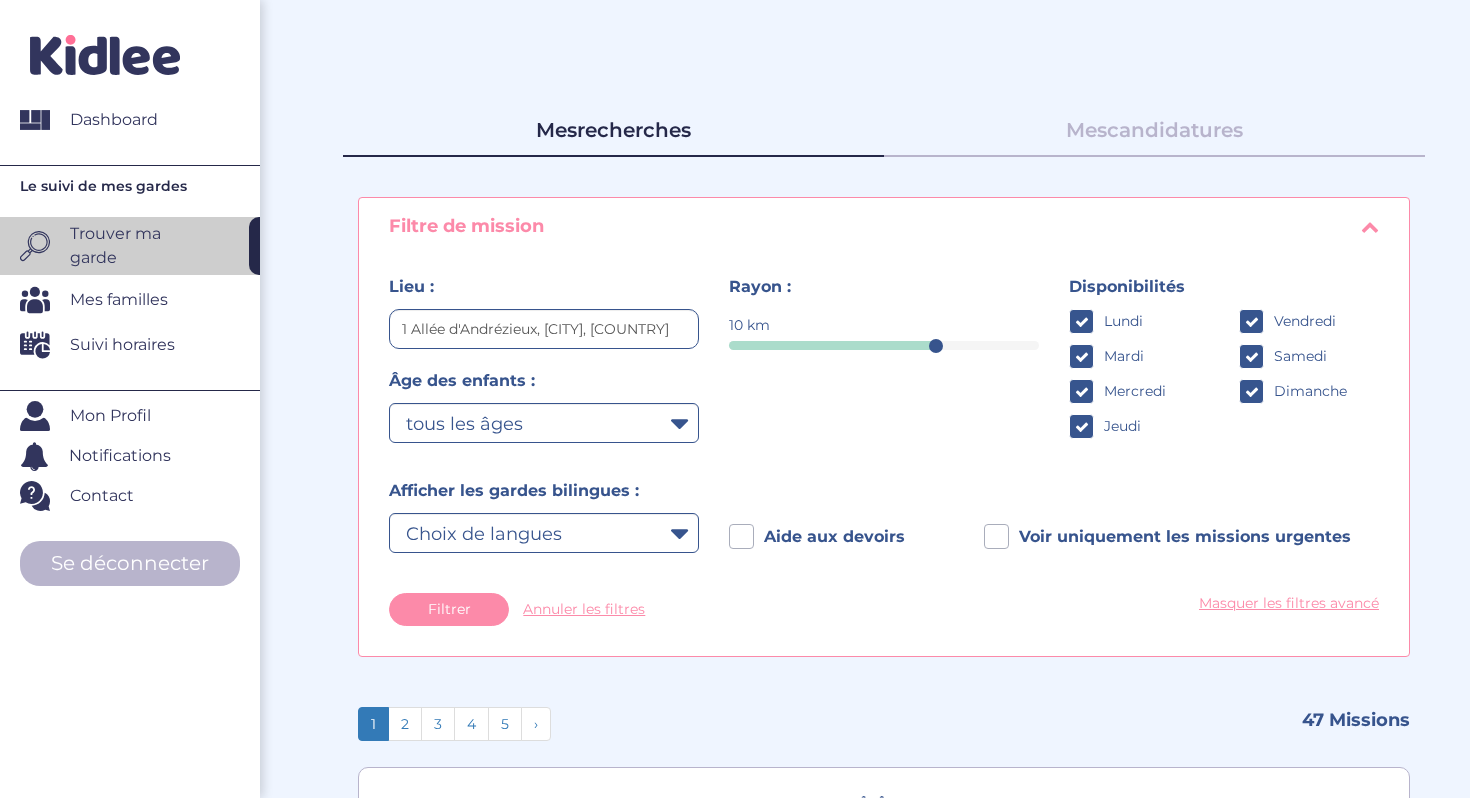 click at bounding box center [1082, 392] 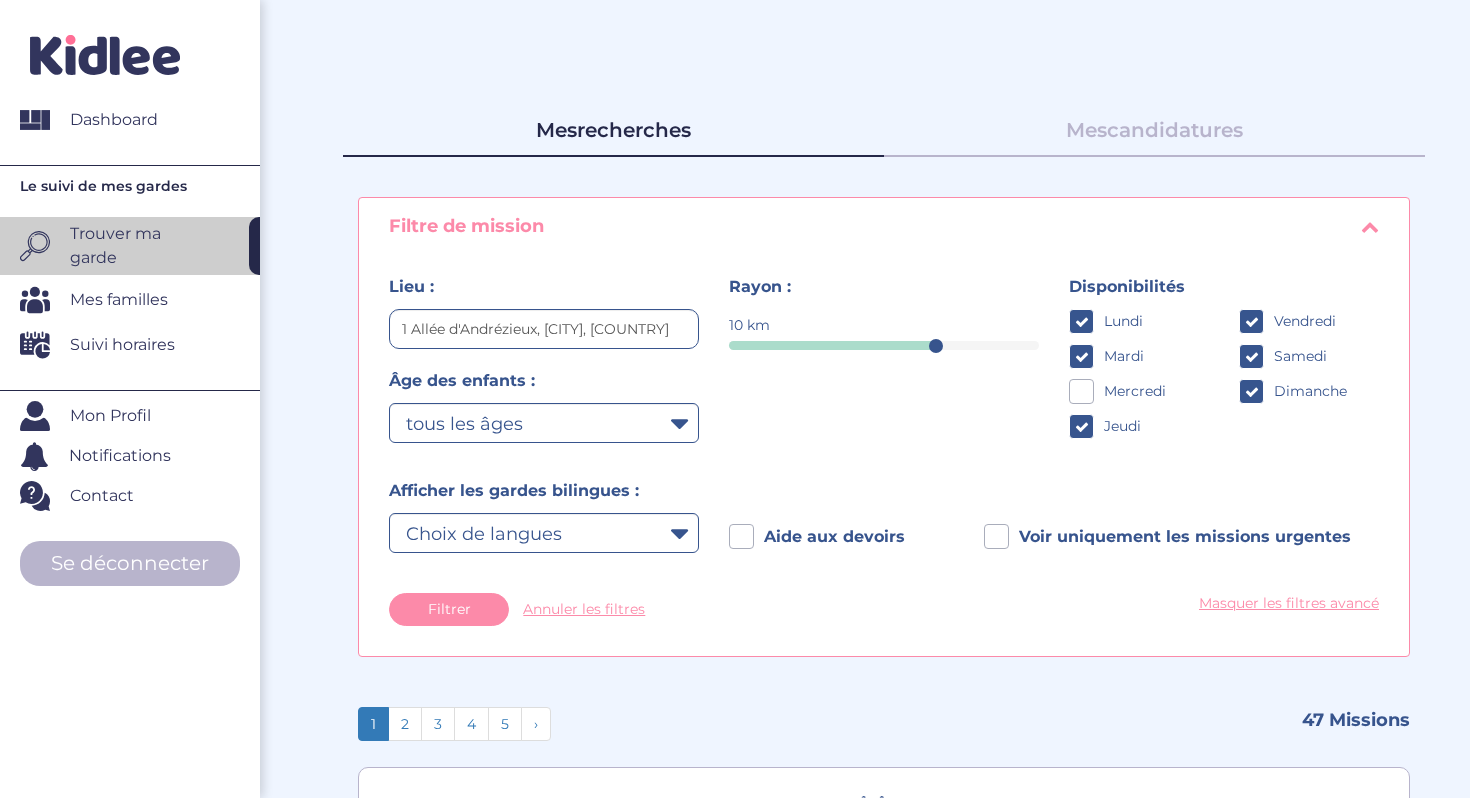 click at bounding box center [1082, 427] 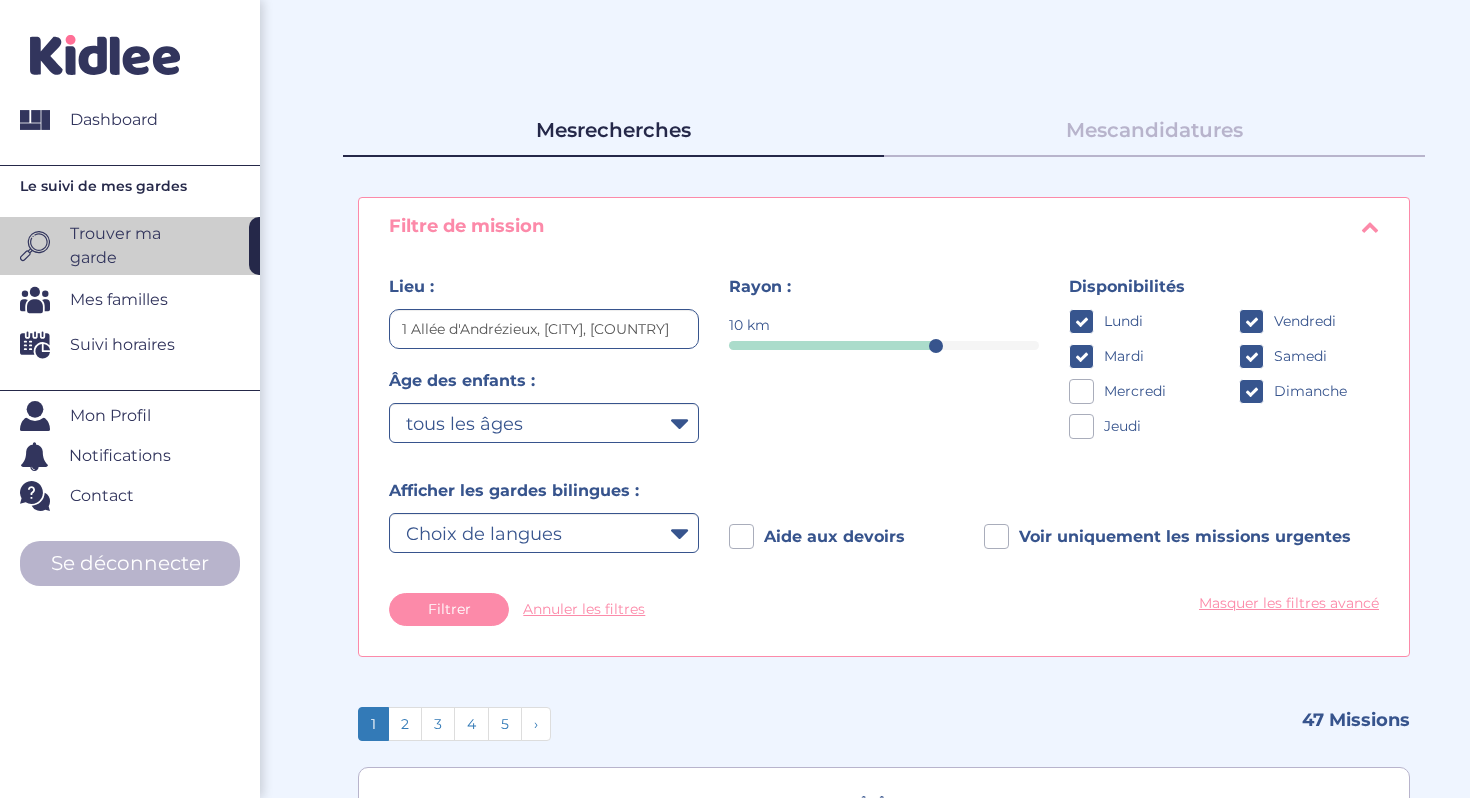 click at bounding box center (1082, 357) 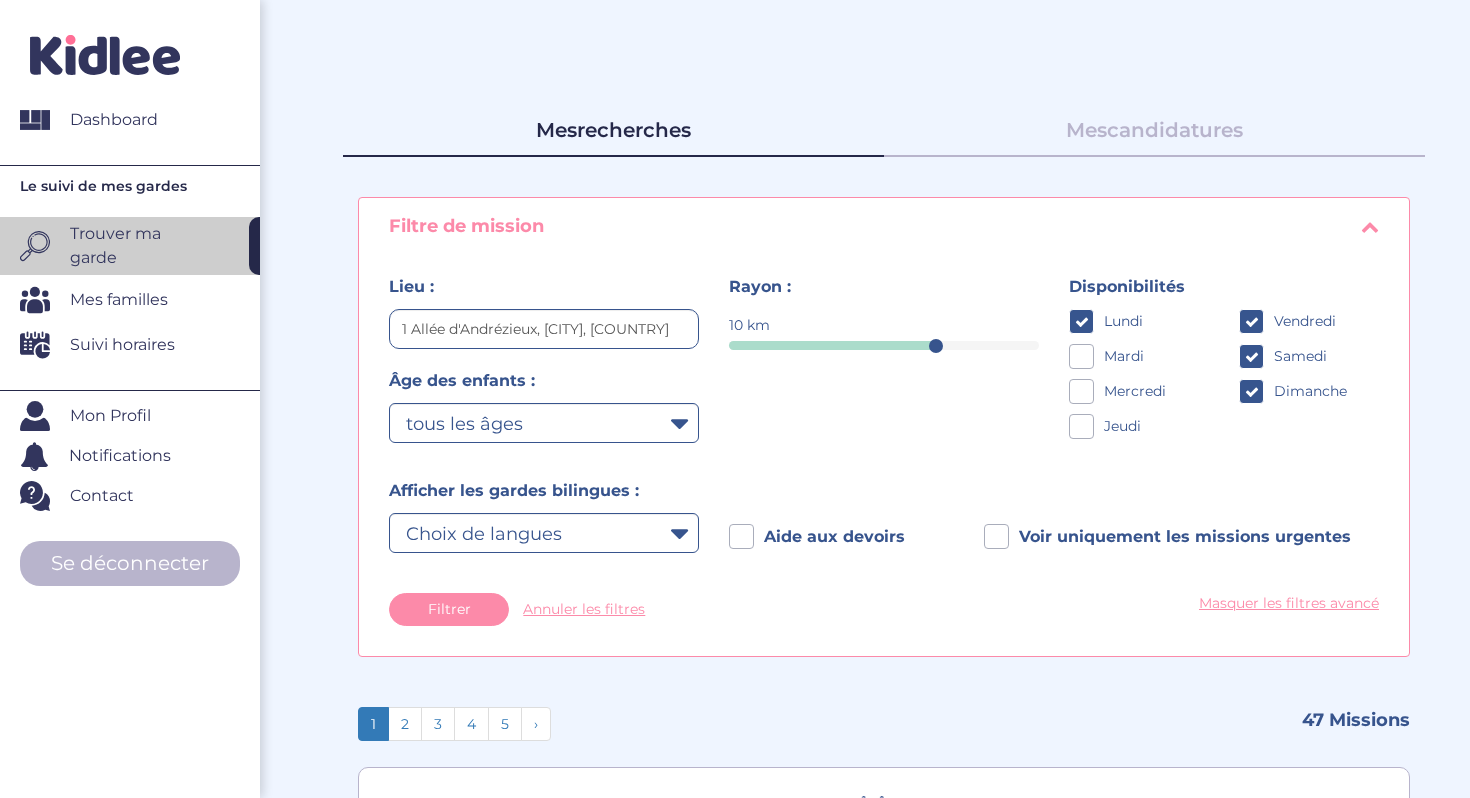 click at bounding box center [1081, 321] 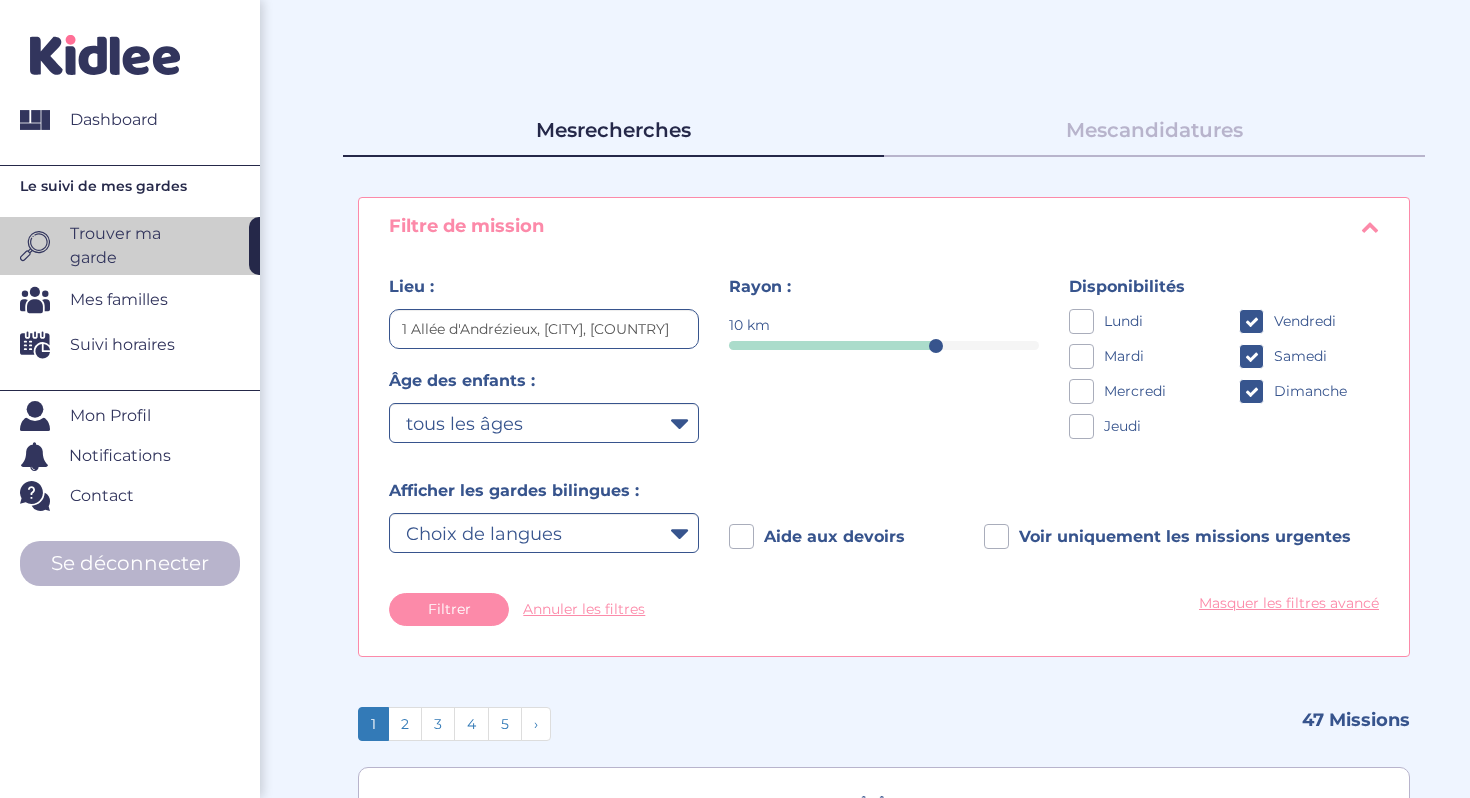 click on "Lieu :   1 Allée d'Andrézieux, Paris, France                     Âge des enfants :   moins de 3 ans   entre 3 et 6 ans   plus de 6 ans   tous les âges     Rayon :
10 km
10   Disponibilités     Lundi   Mardi   Mercredi   Jeudi     Vendredi   Samedi   Dimanche   Afficher les gardes bilingues :   Choix de langues   Allemand
Anglais
Arabe
Chinois
Espagnol
Grec
Italien
Japonais
Russe
Portugais
Français
Serbe
Arménien
Néerlandais" at bounding box center (884, 450) 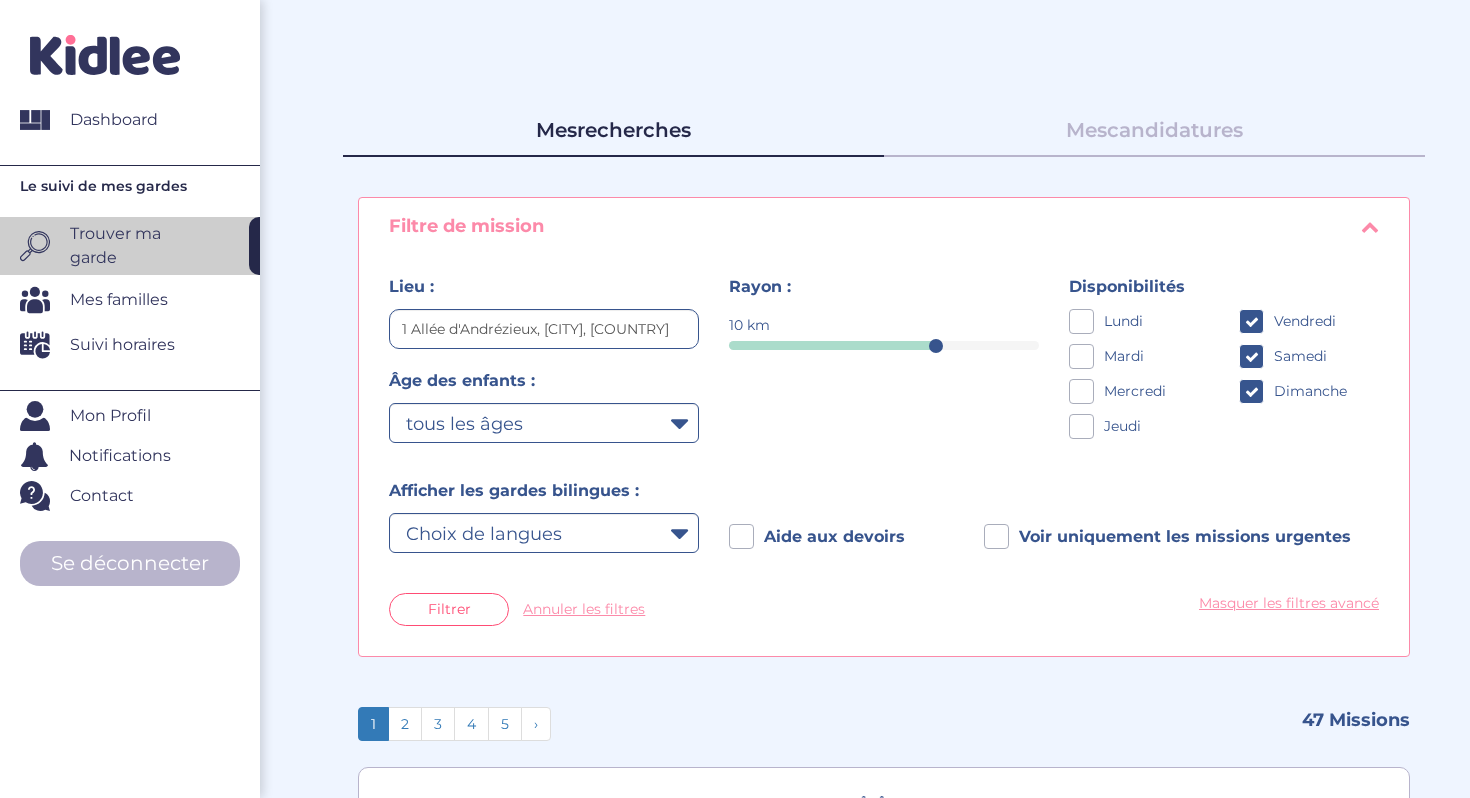 click on "Filtrer" at bounding box center [449, 609] 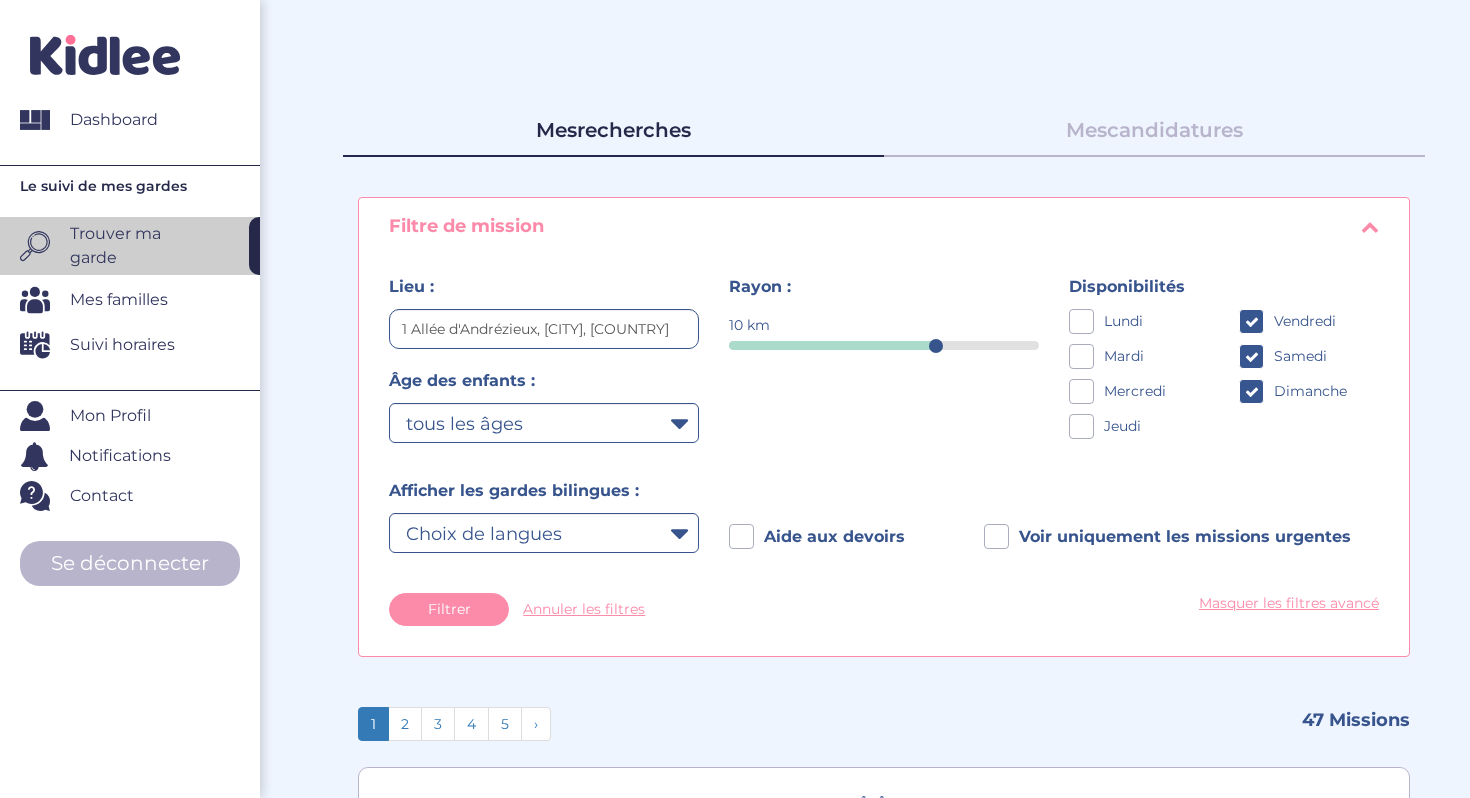 click on "10" at bounding box center [884, 345] 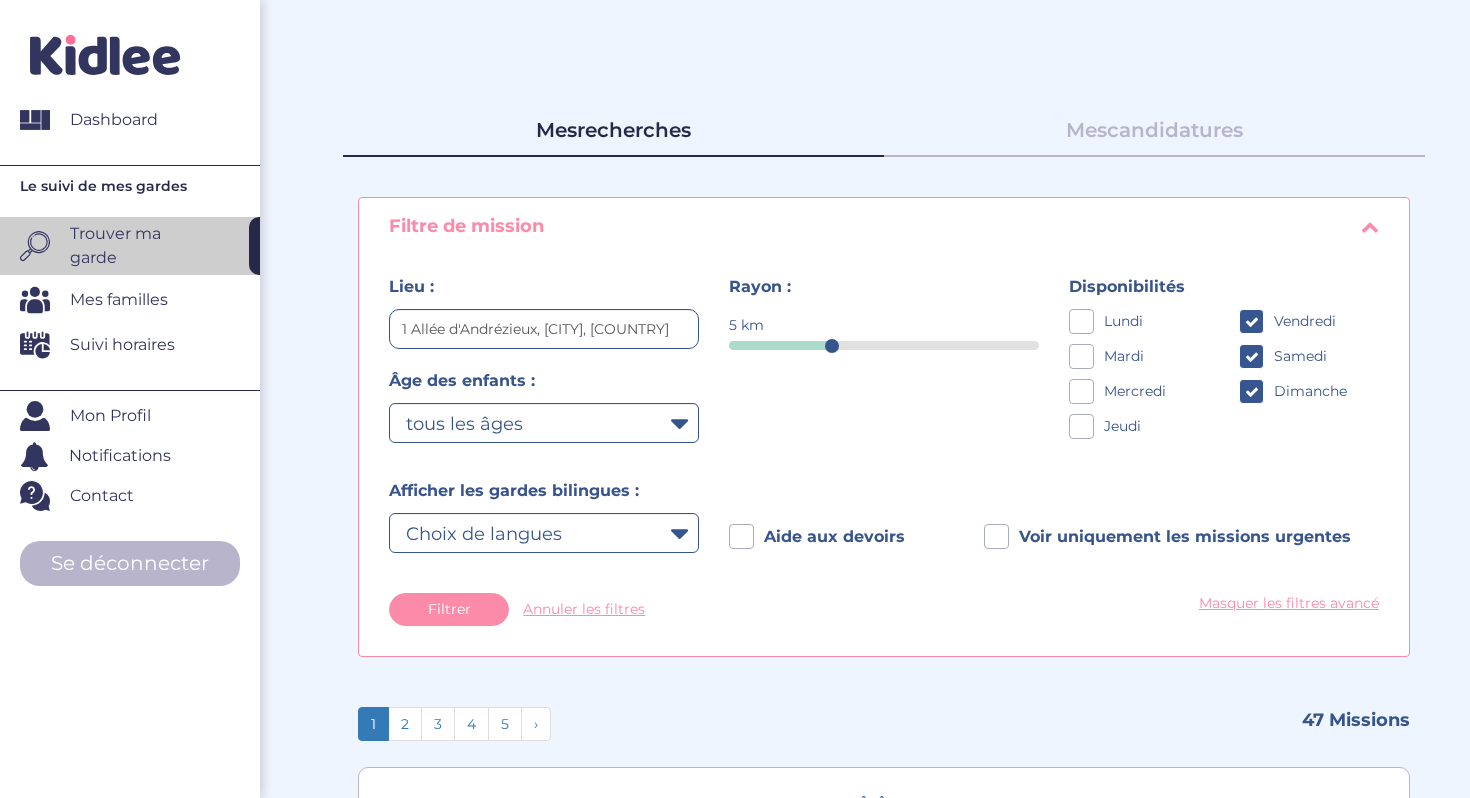 click at bounding box center [780, 345] 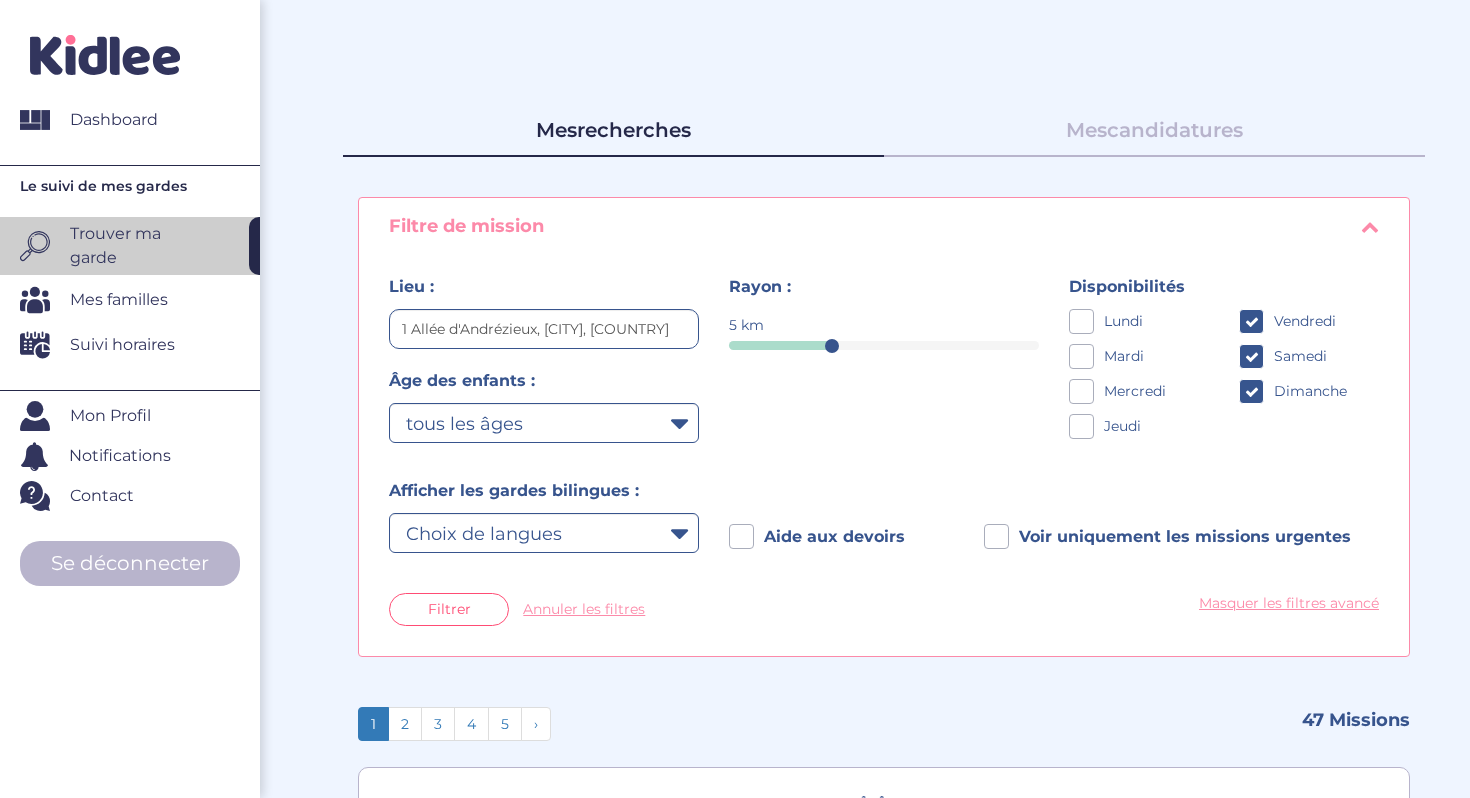 click on "Filtrer" at bounding box center [449, 609] 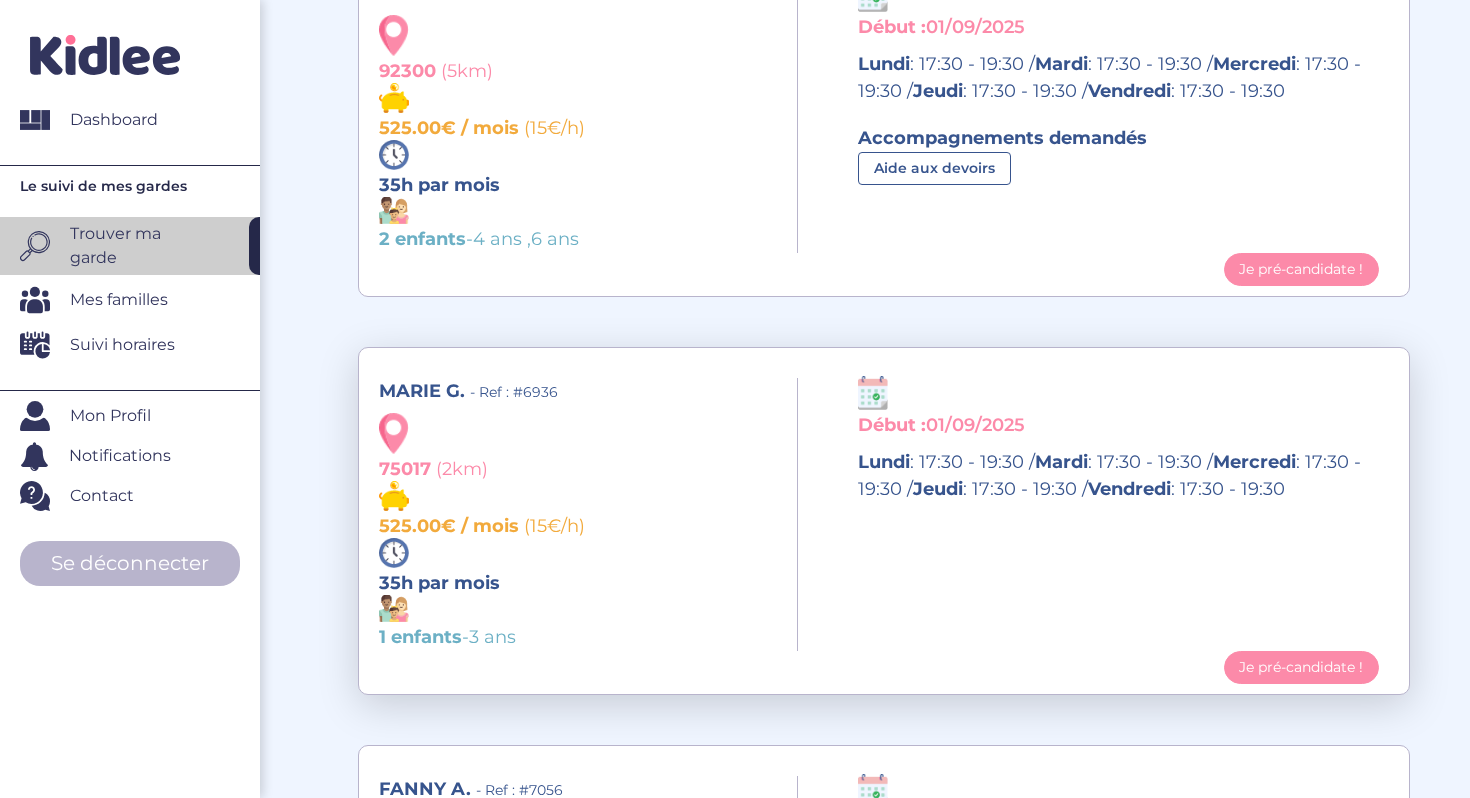 scroll, scrollTop: 883, scrollLeft: 0, axis: vertical 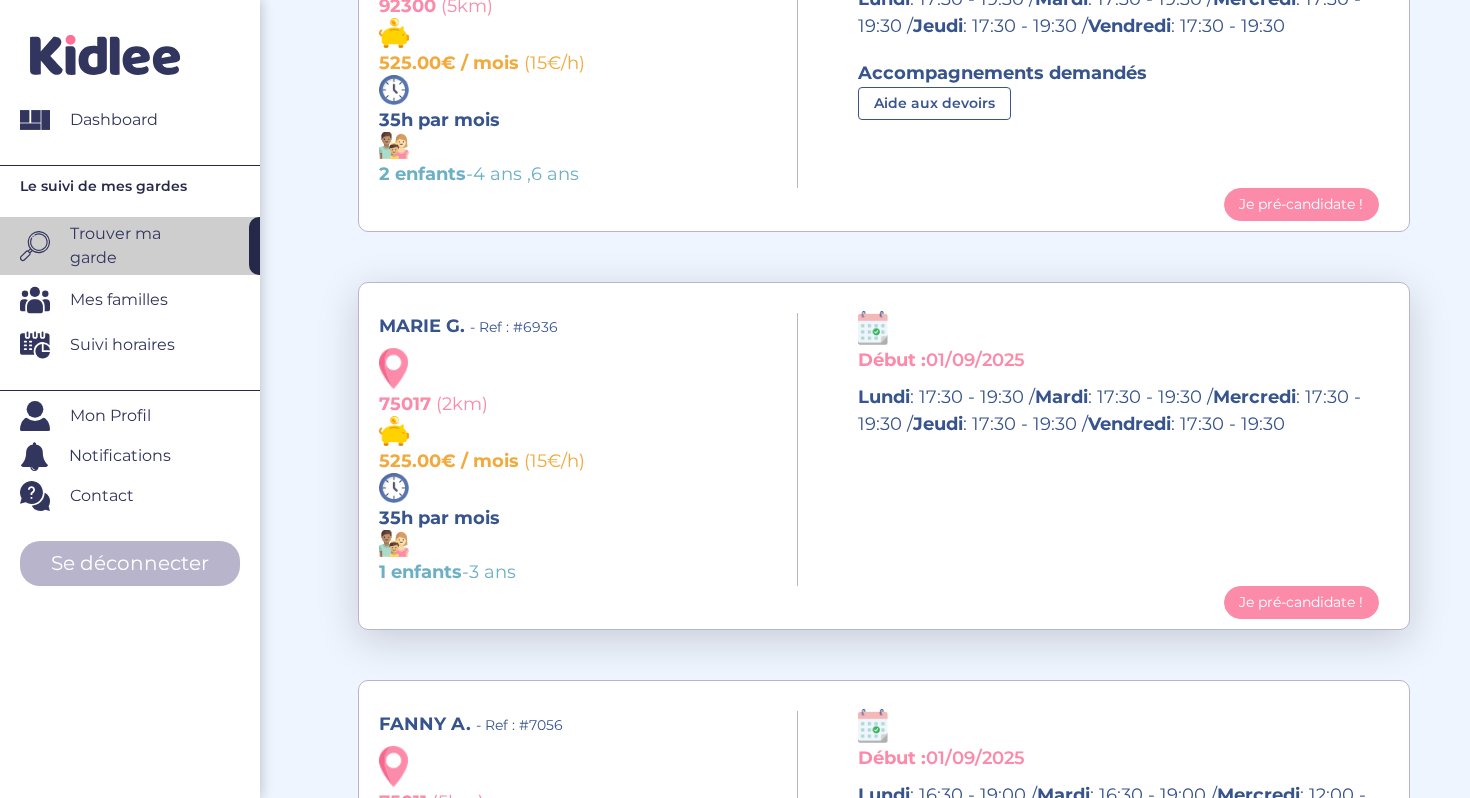 drag, startPoint x: 1102, startPoint y: 419, endPoint x: 1118, endPoint y: 419, distance: 16 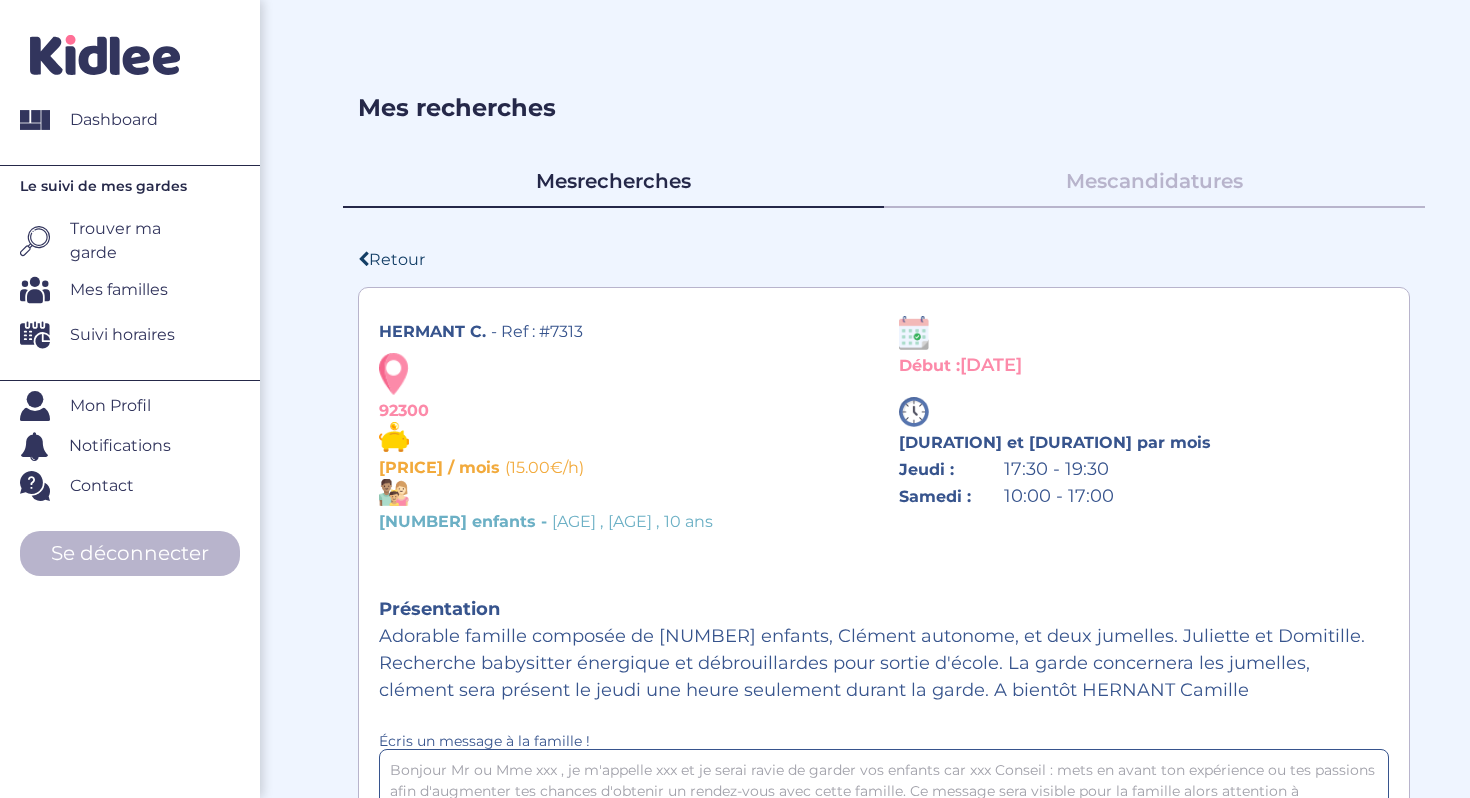 scroll, scrollTop: 0, scrollLeft: 0, axis: both 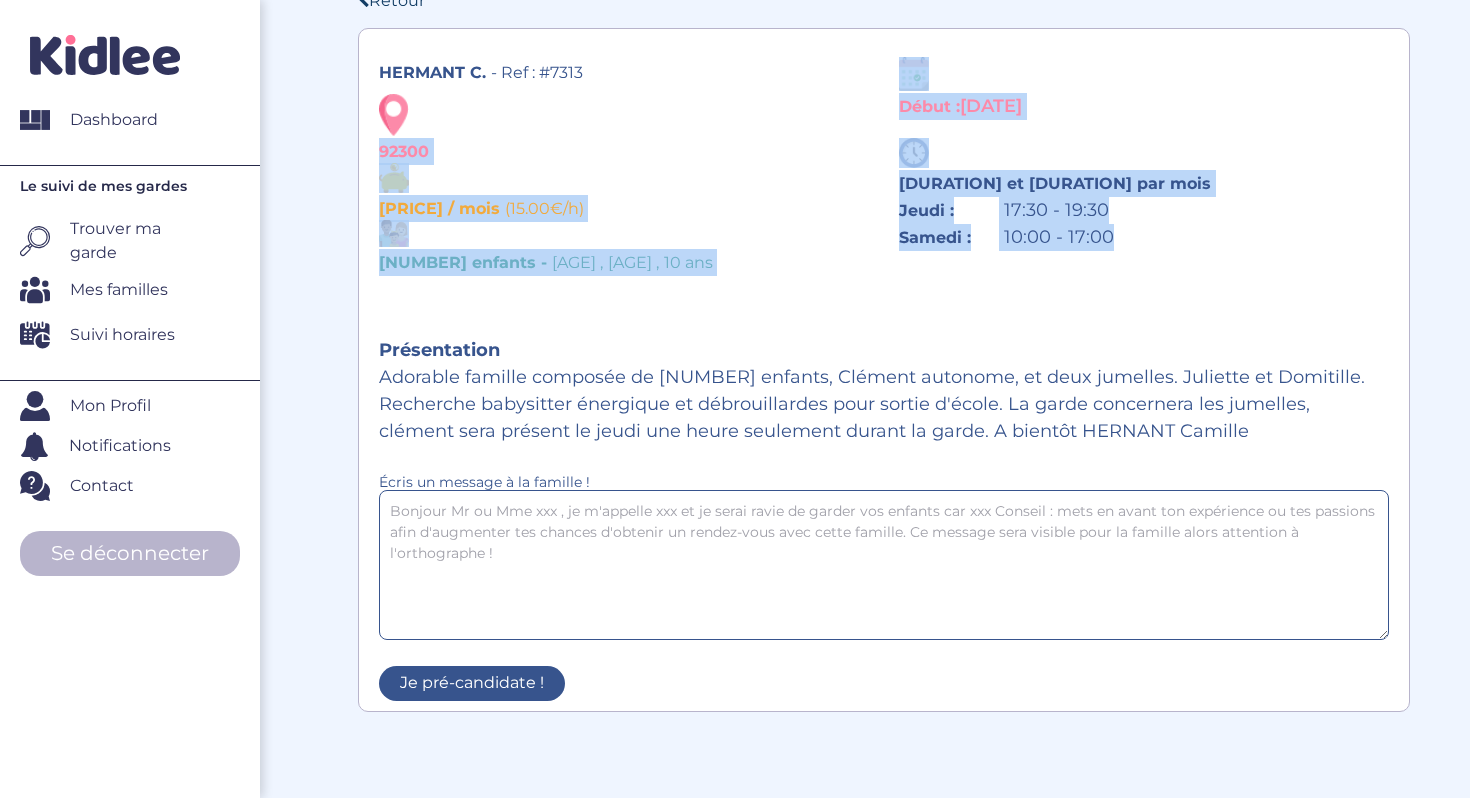 drag, startPoint x: 379, startPoint y: 150, endPoint x: 672, endPoint y: 300, distance: 329.1641 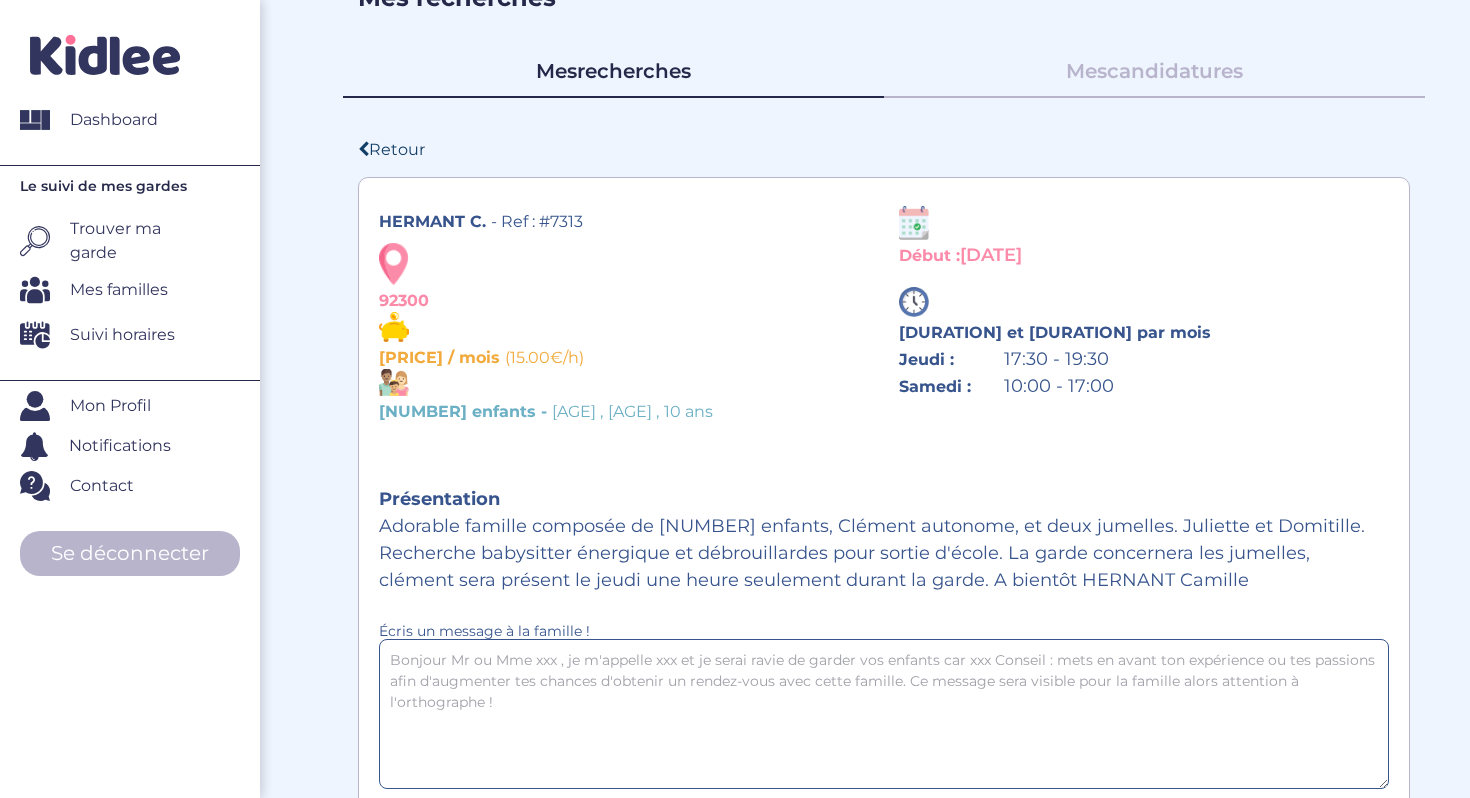 scroll, scrollTop: 79, scrollLeft: 0, axis: vertical 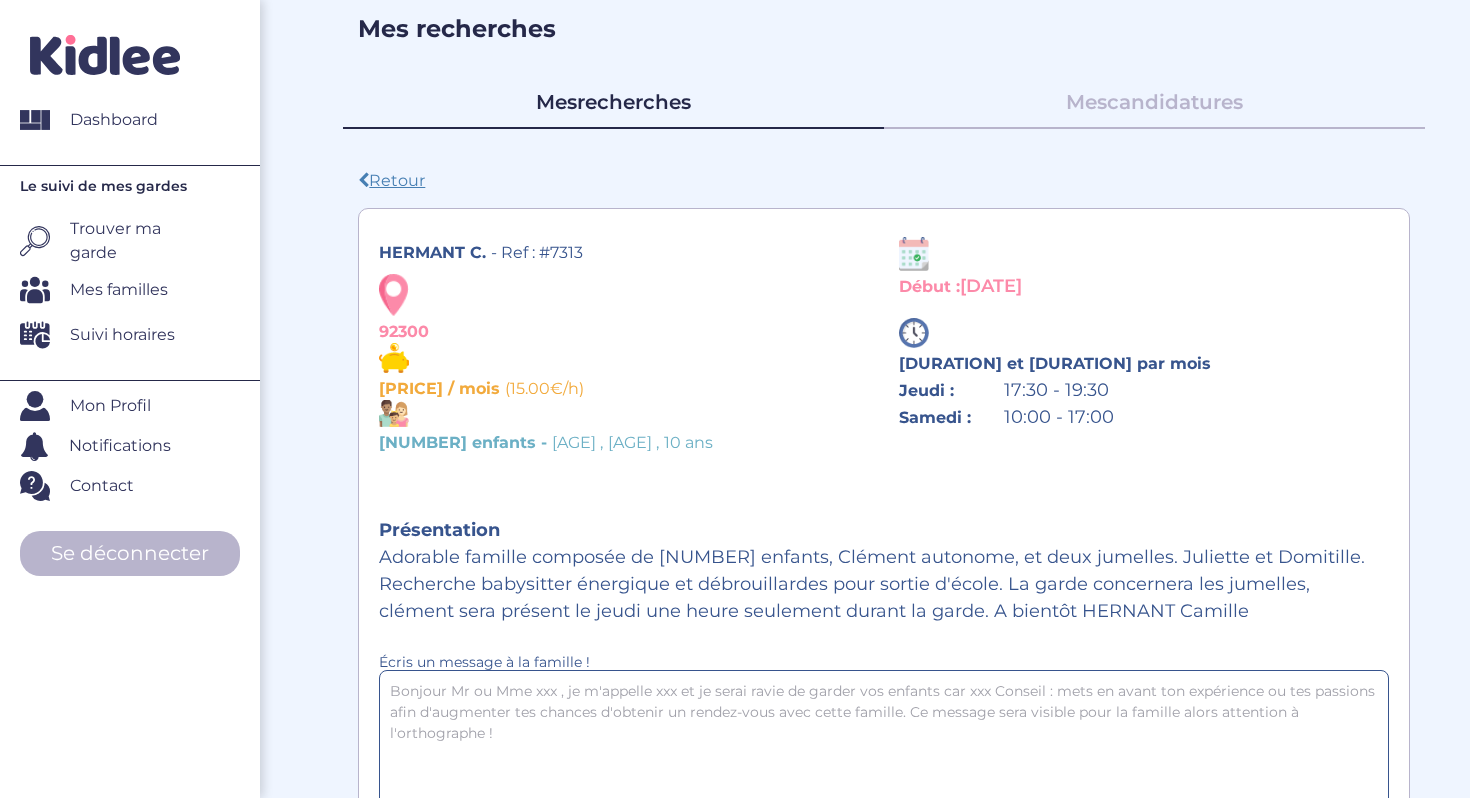 click on "Retour" at bounding box center [391, 180] 